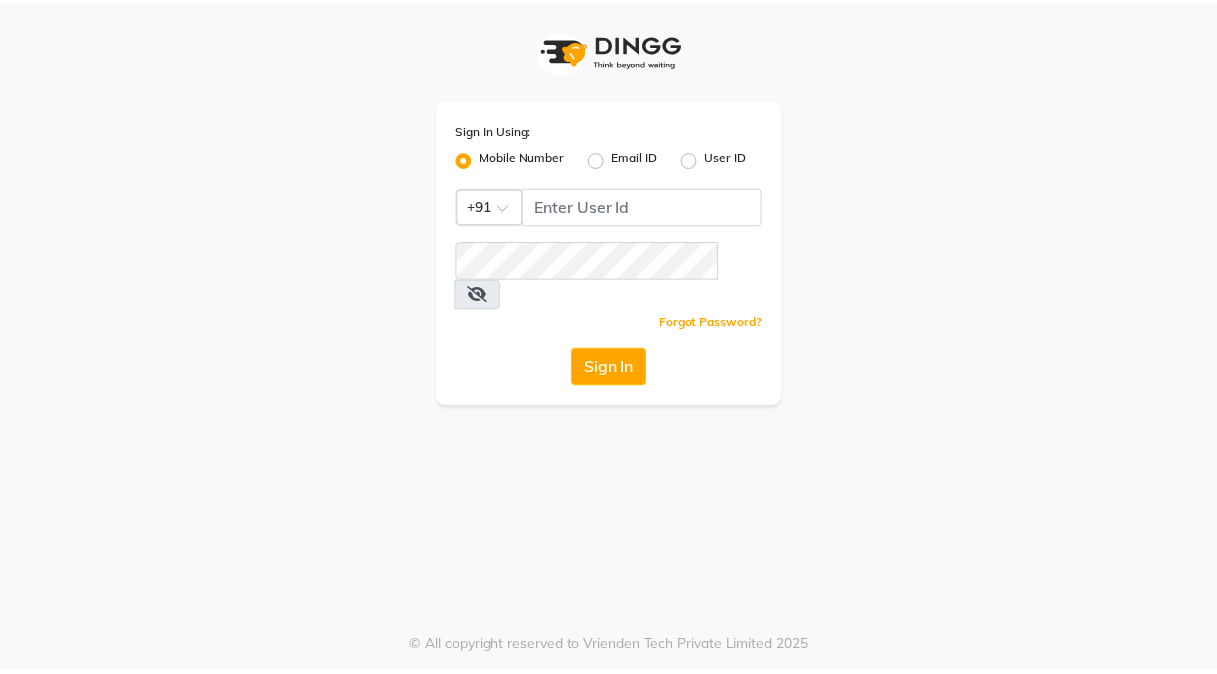 scroll, scrollTop: 0, scrollLeft: 0, axis: both 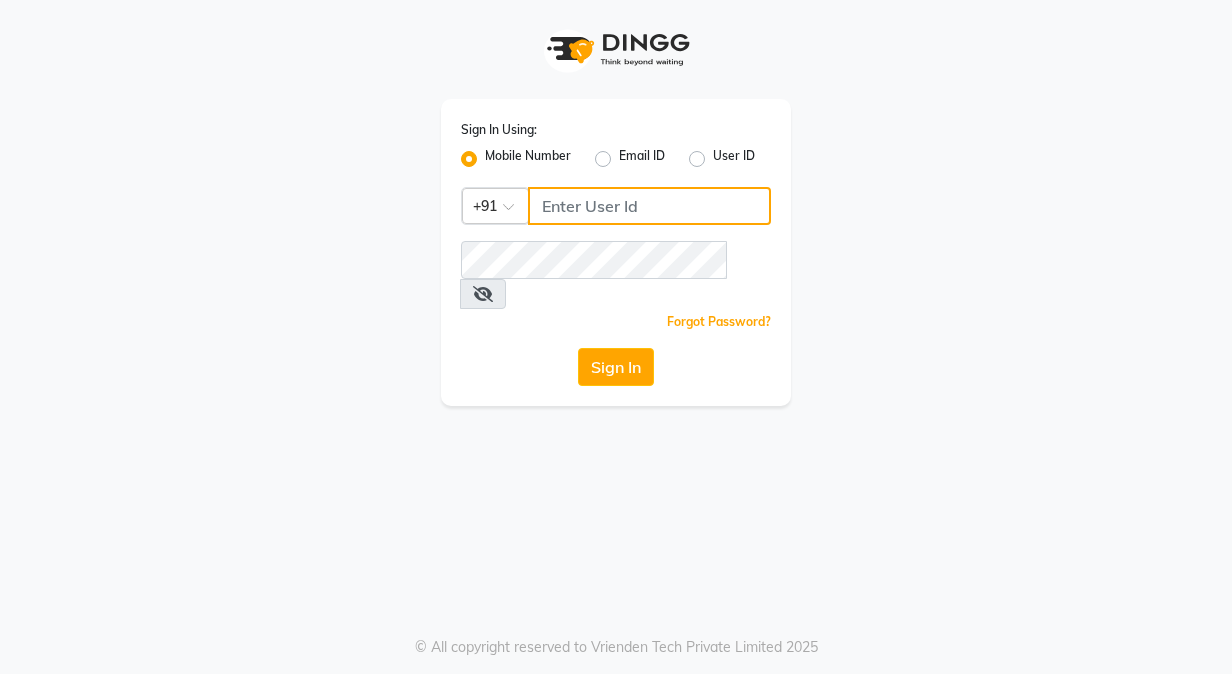 type on "9855544769" 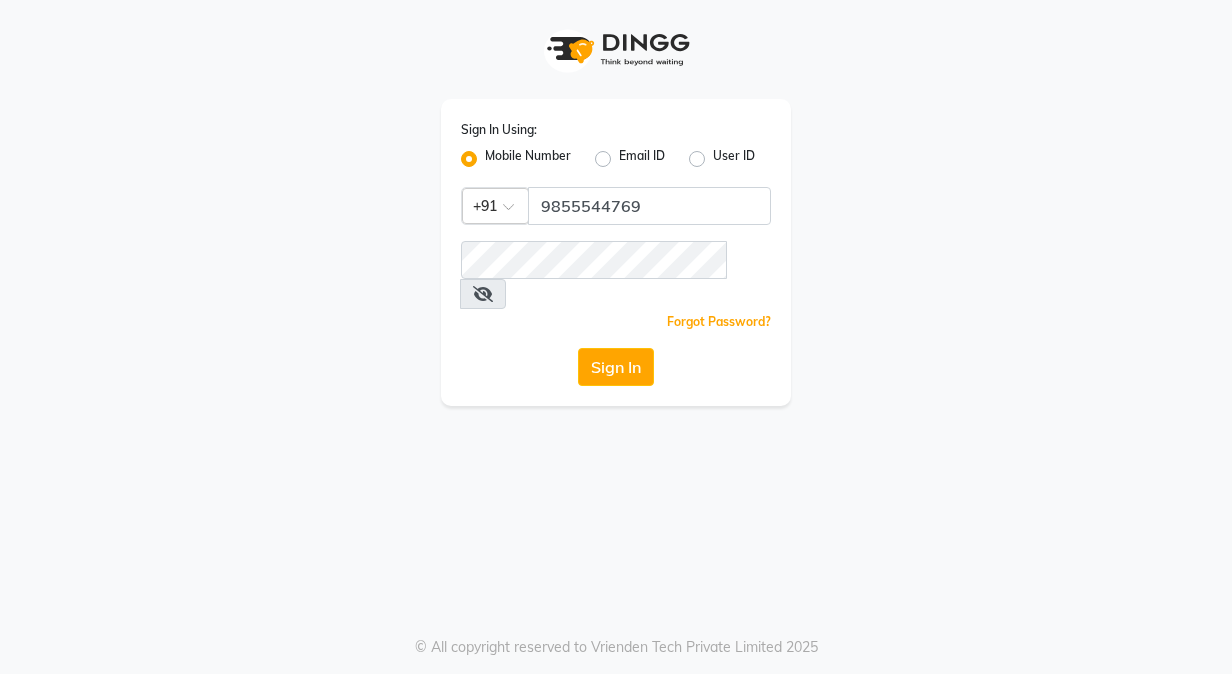 click on "Sign In" 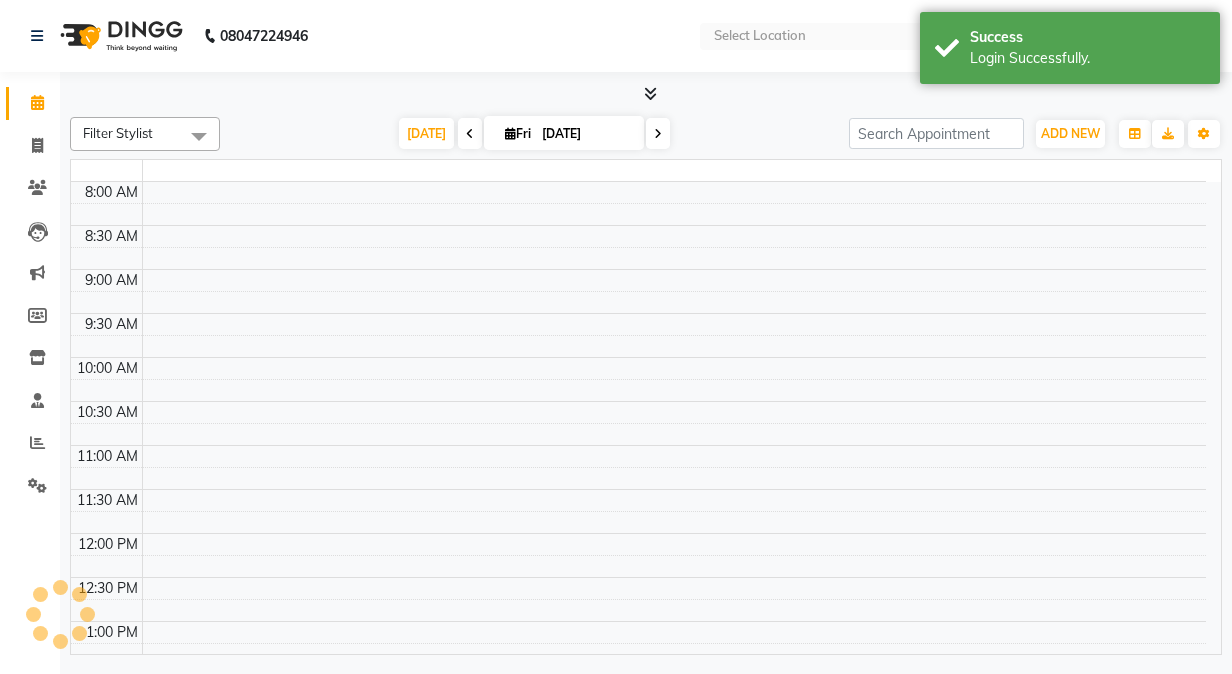 select on "en" 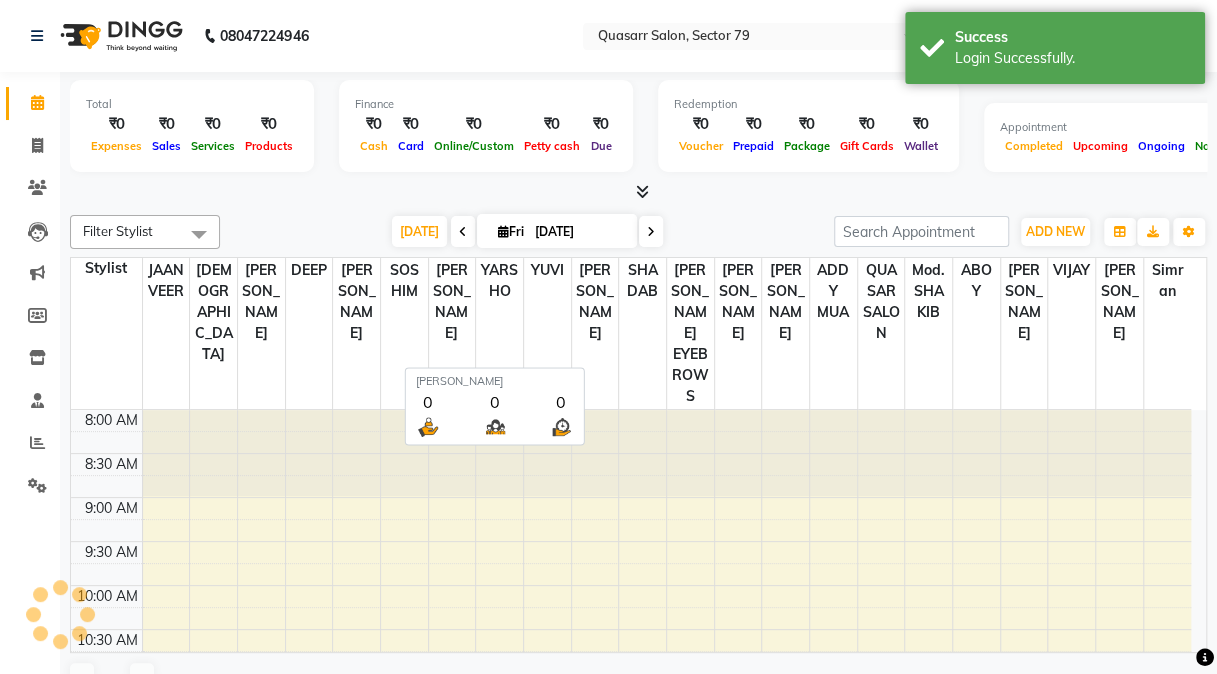 scroll, scrollTop: 0, scrollLeft: 0, axis: both 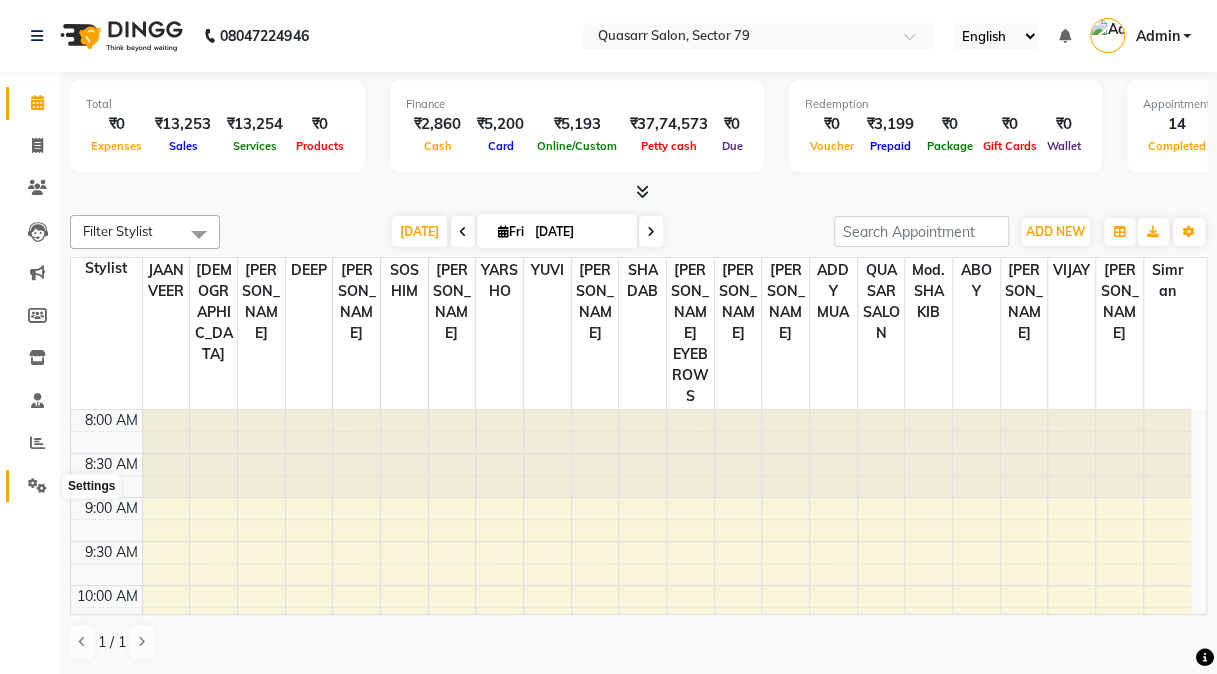 click 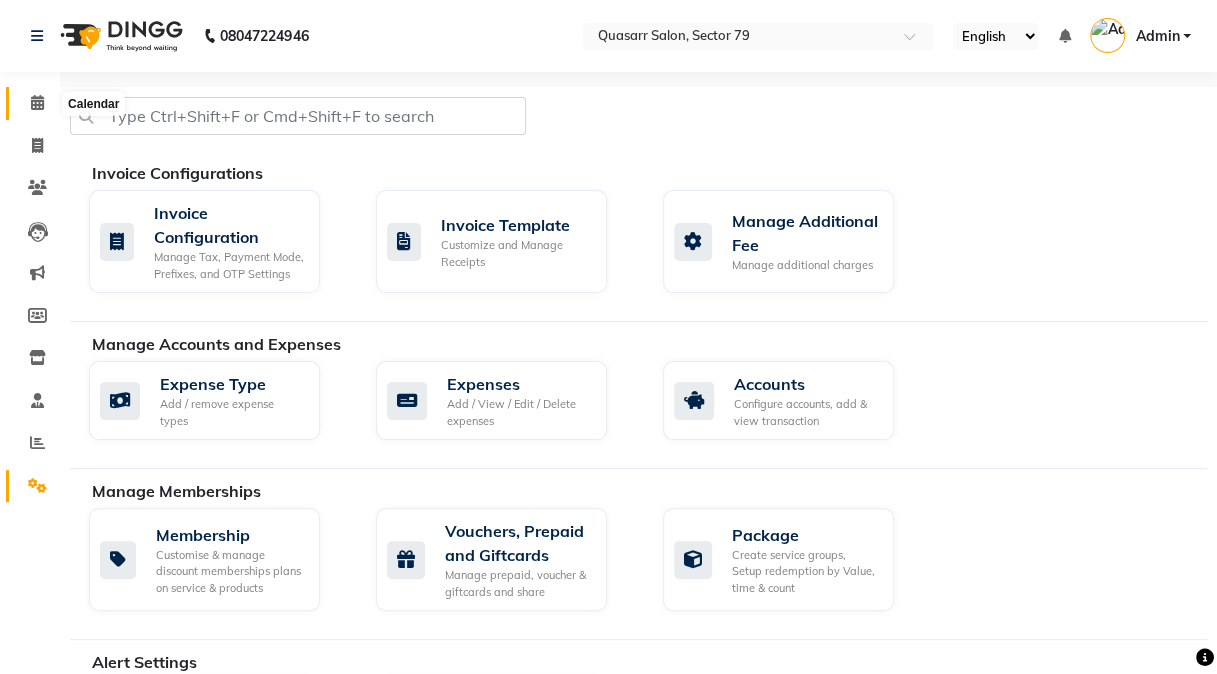 click 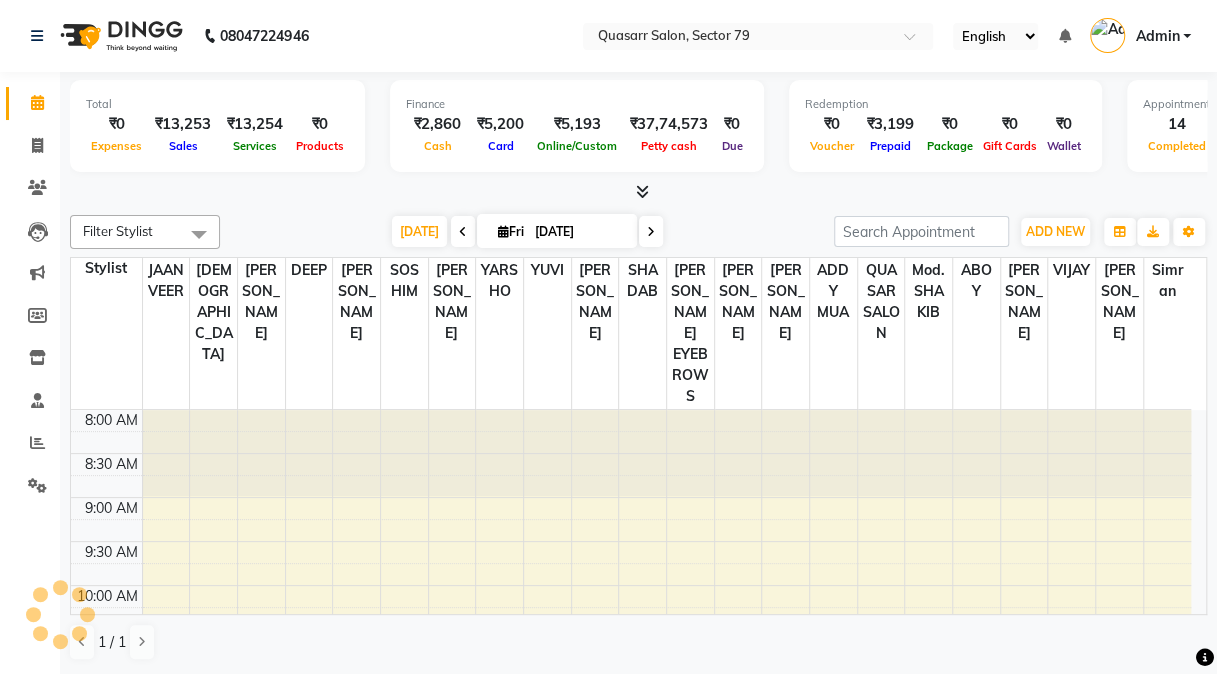 scroll, scrollTop: 0, scrollLeft: 0, axis: both 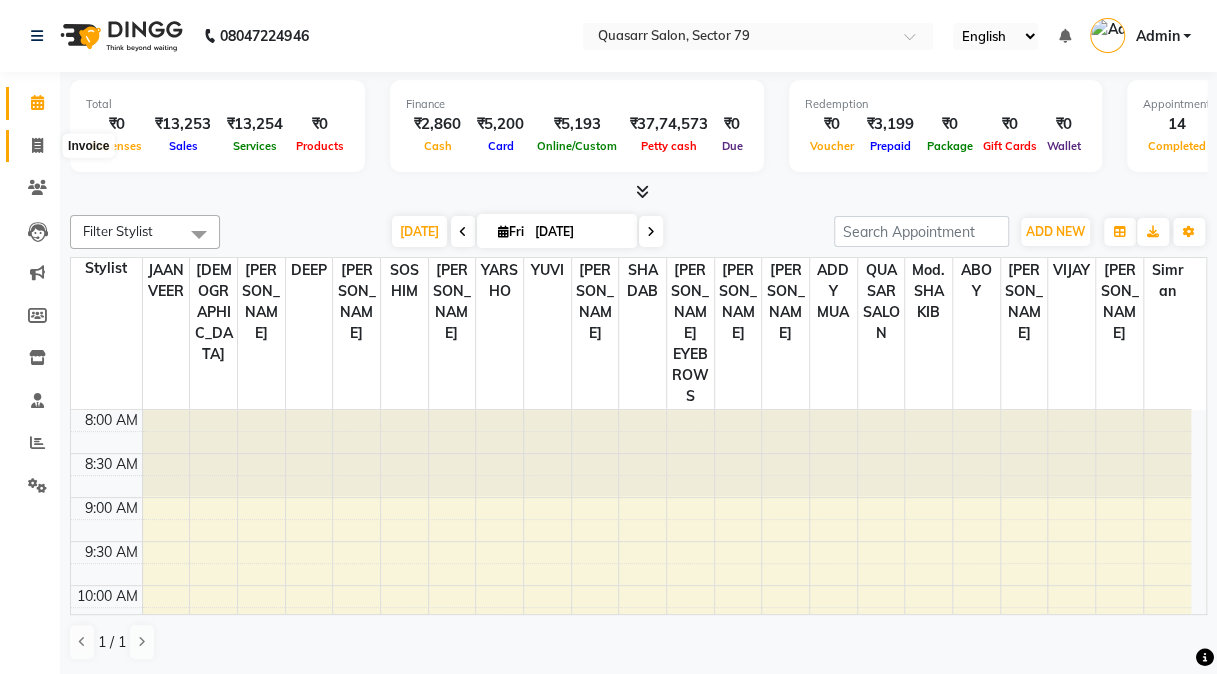 click 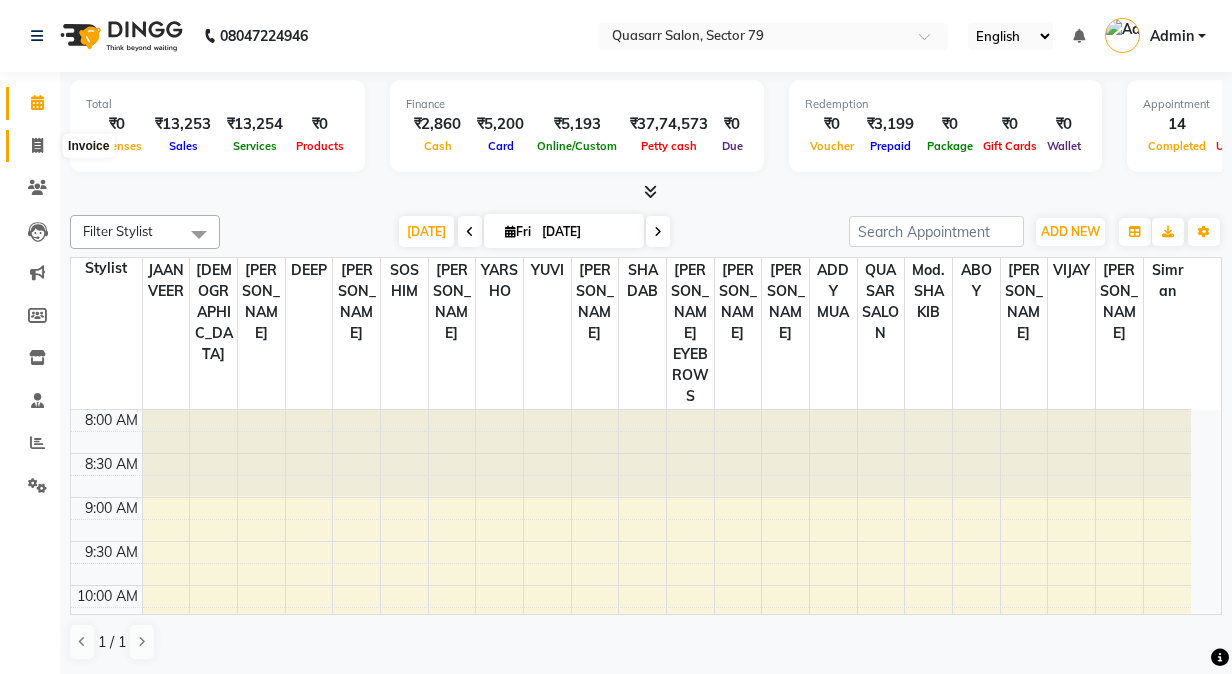 select on "7231" 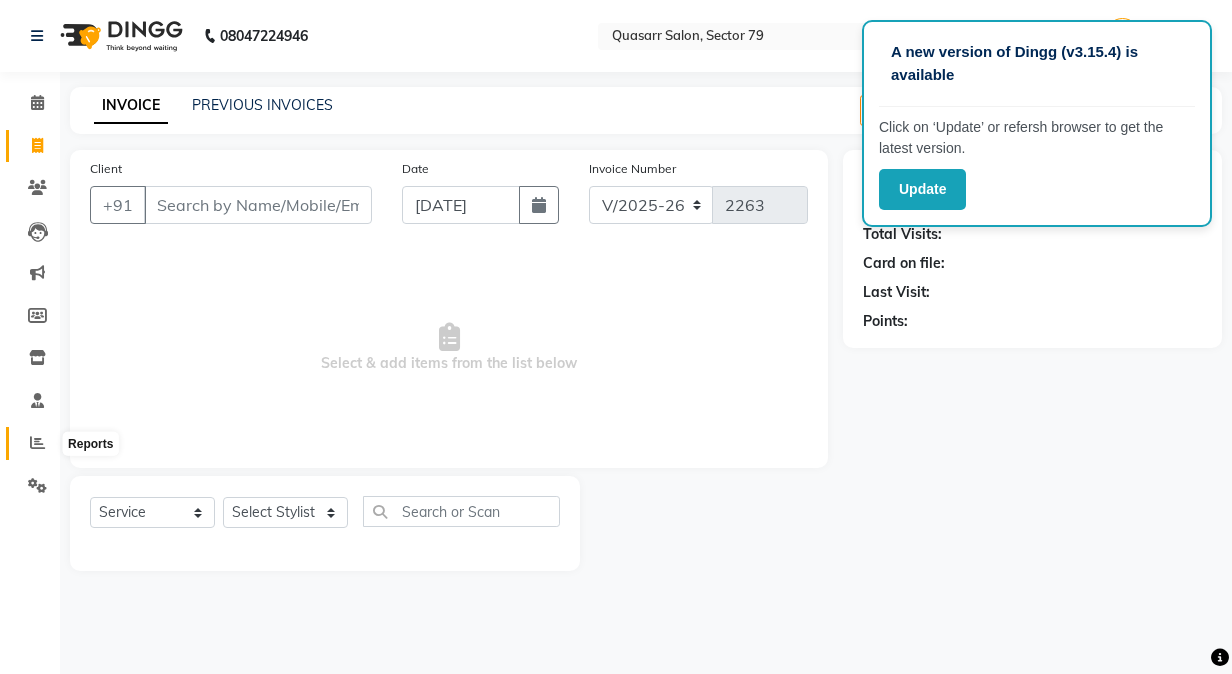 click 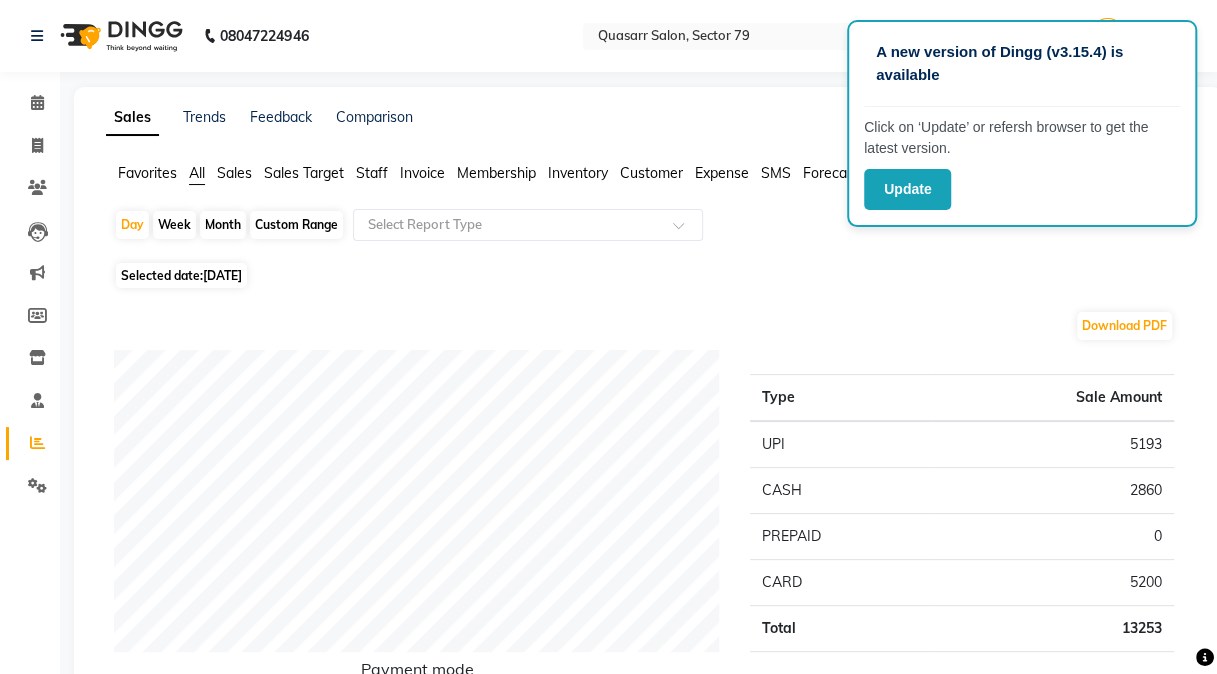 click on "Custom Range" 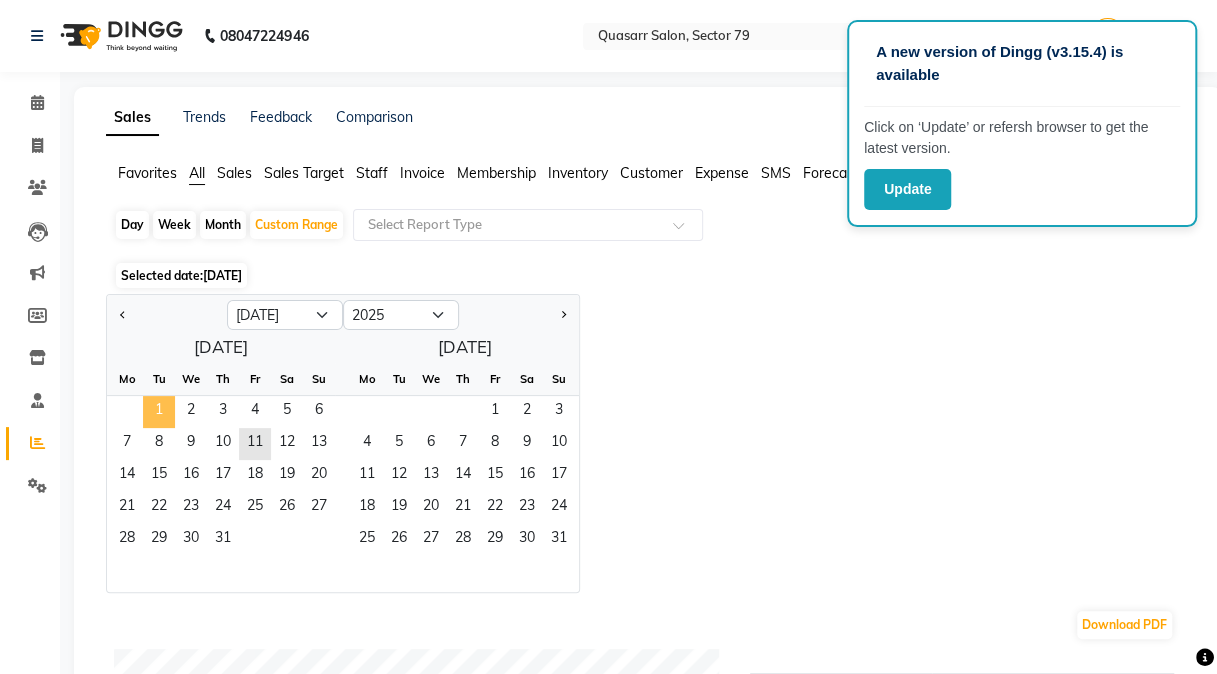 click on "1" 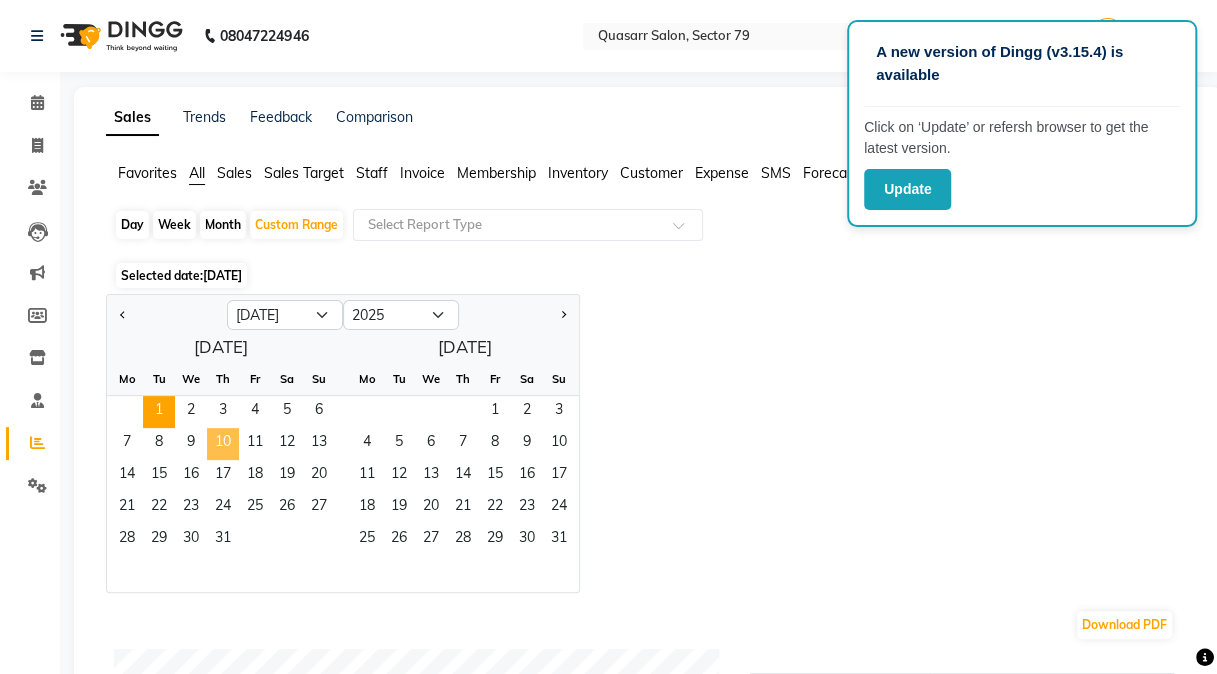 click on "10" 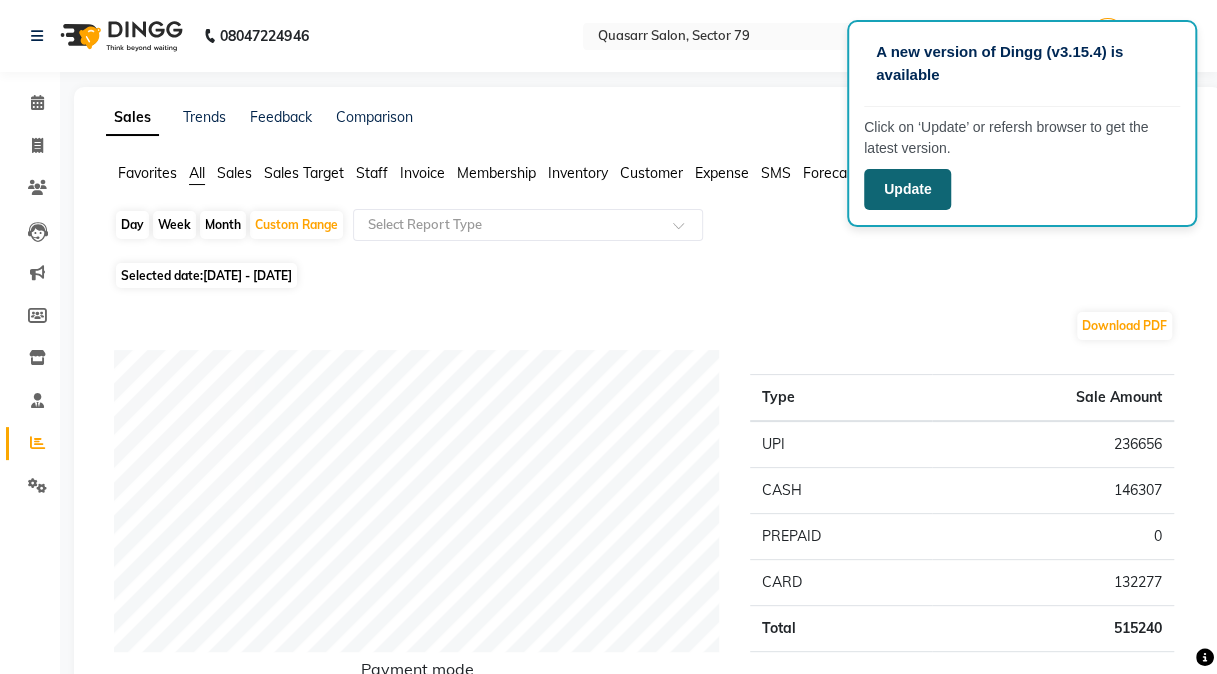 click on "Update" 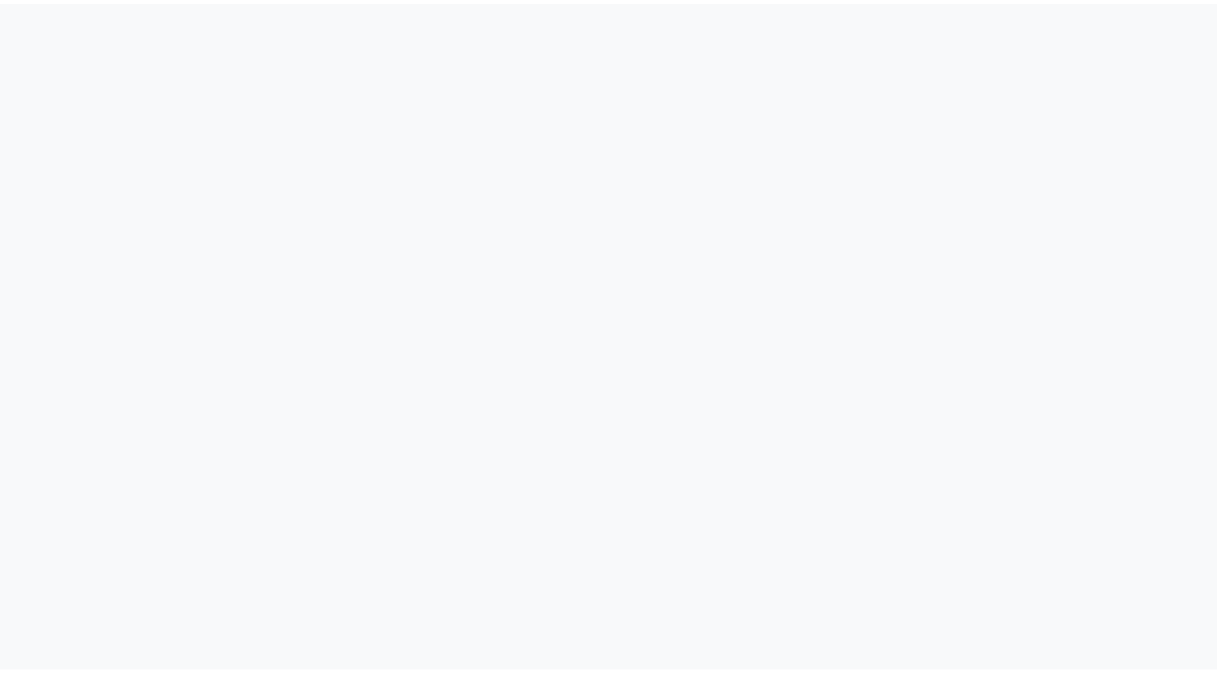 scroll, scrollTop: 0, scrollLeft: 0, axis: both 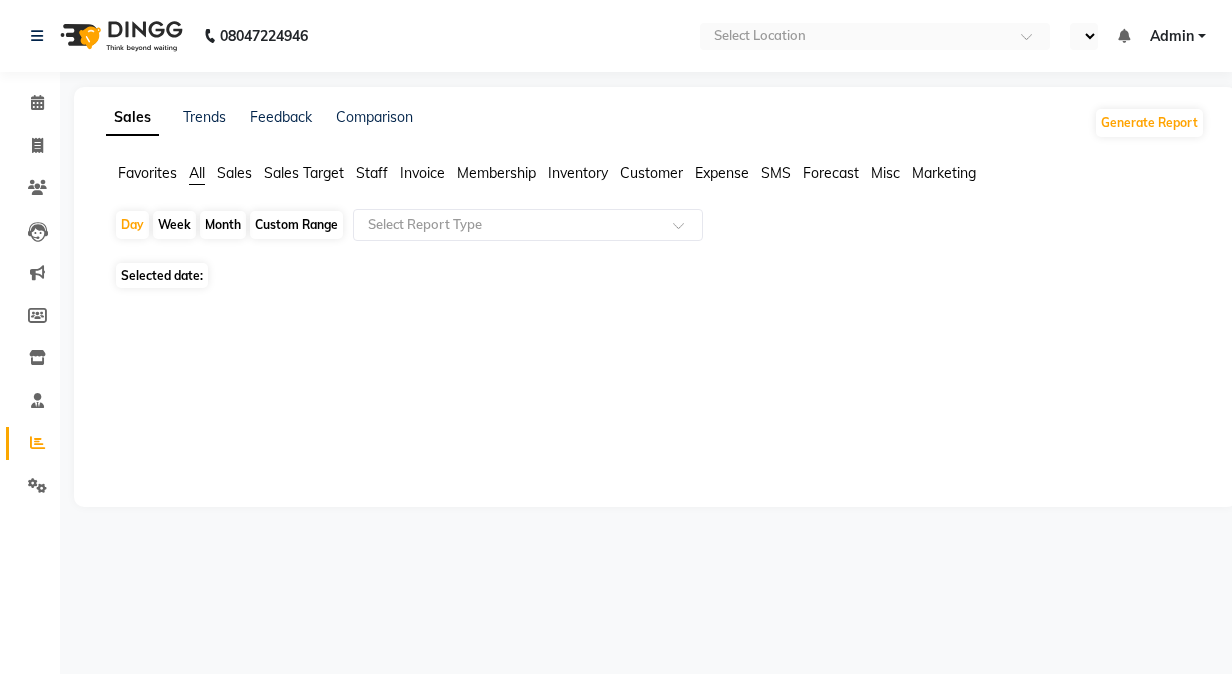 select on "en" 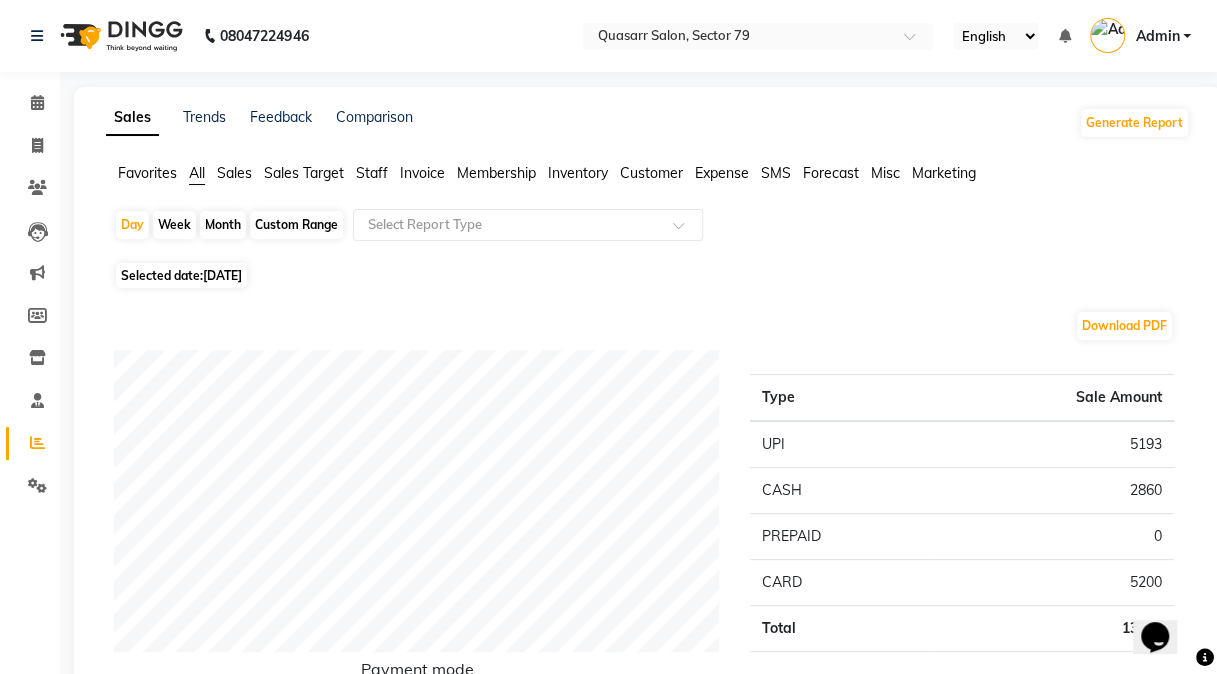 scroll, scrollTop: 0, scrollLeft: 0, axis: both 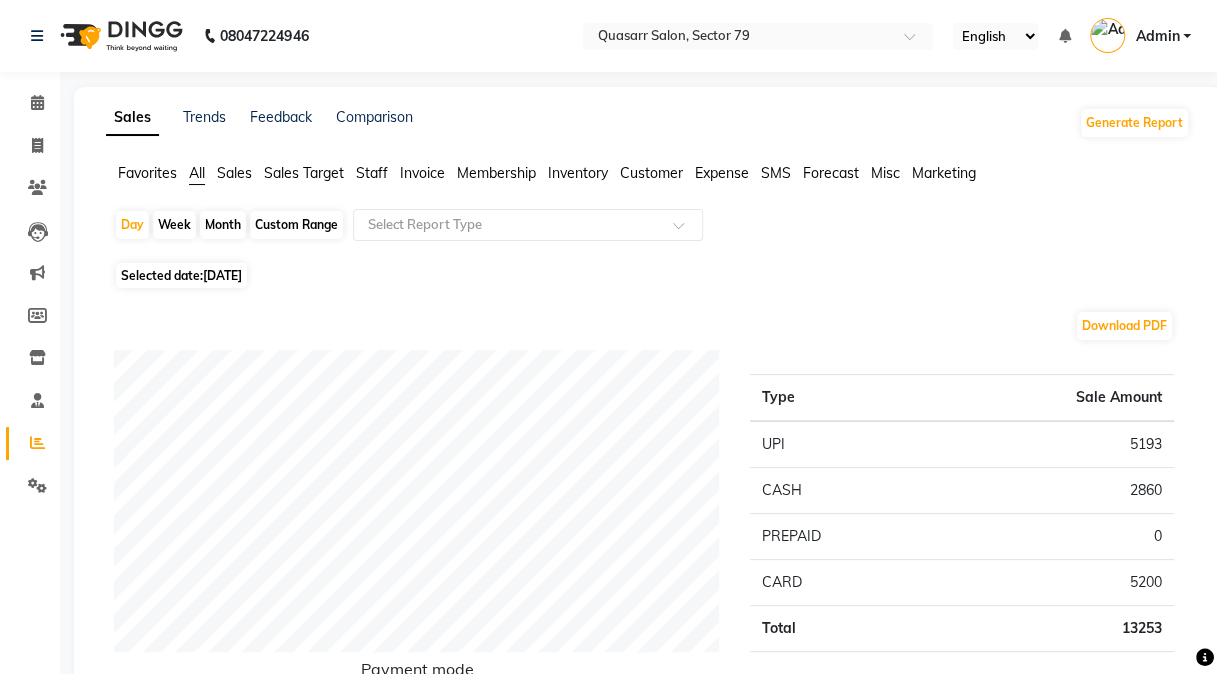 click on "Custom Range" 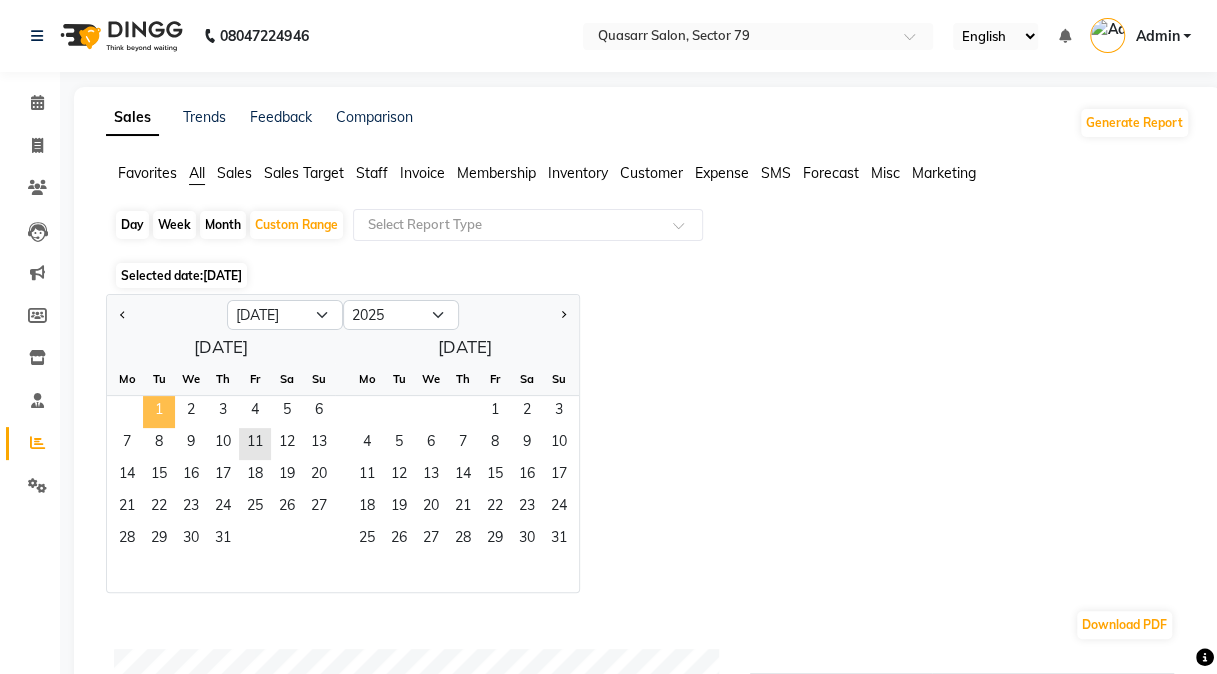 click on "1" 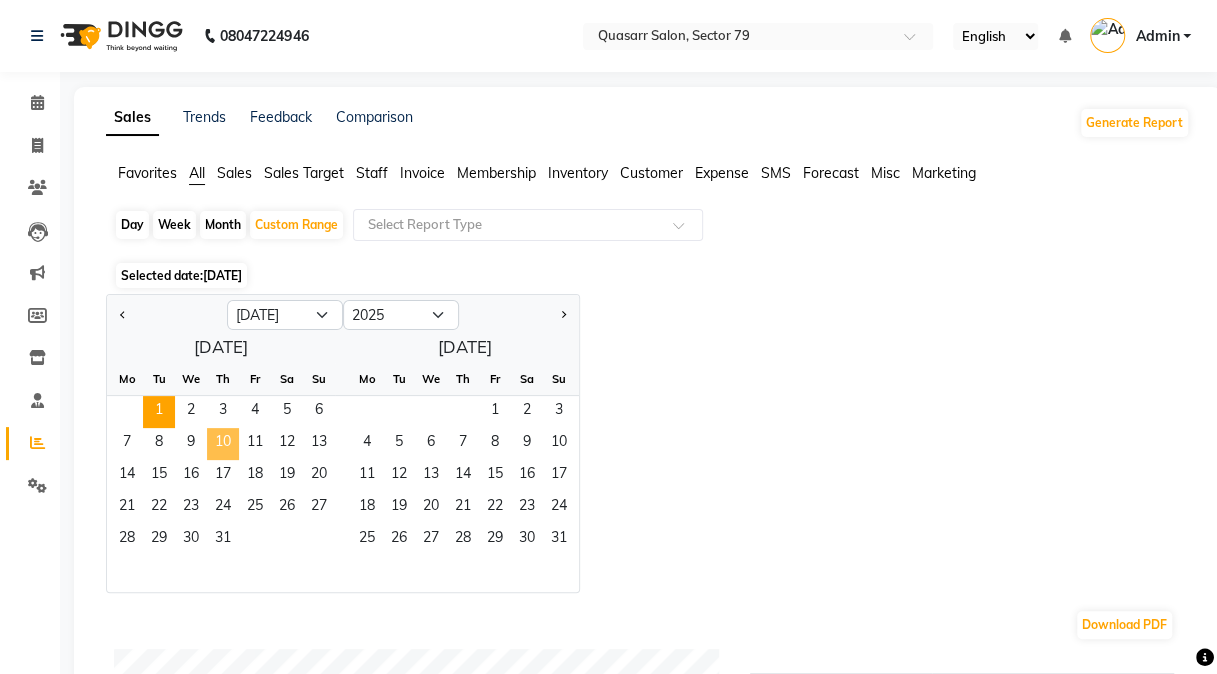 click on "10" 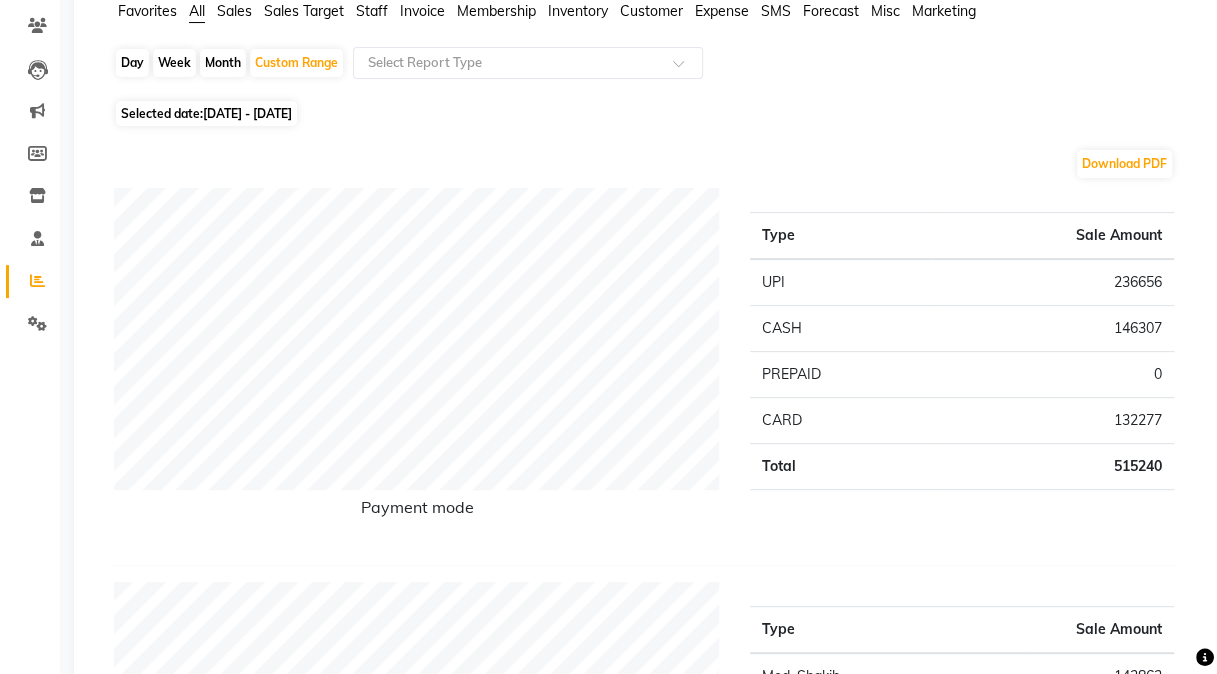 scroll, scrollTop: 241, scrollLeft: 0, axis: vertical 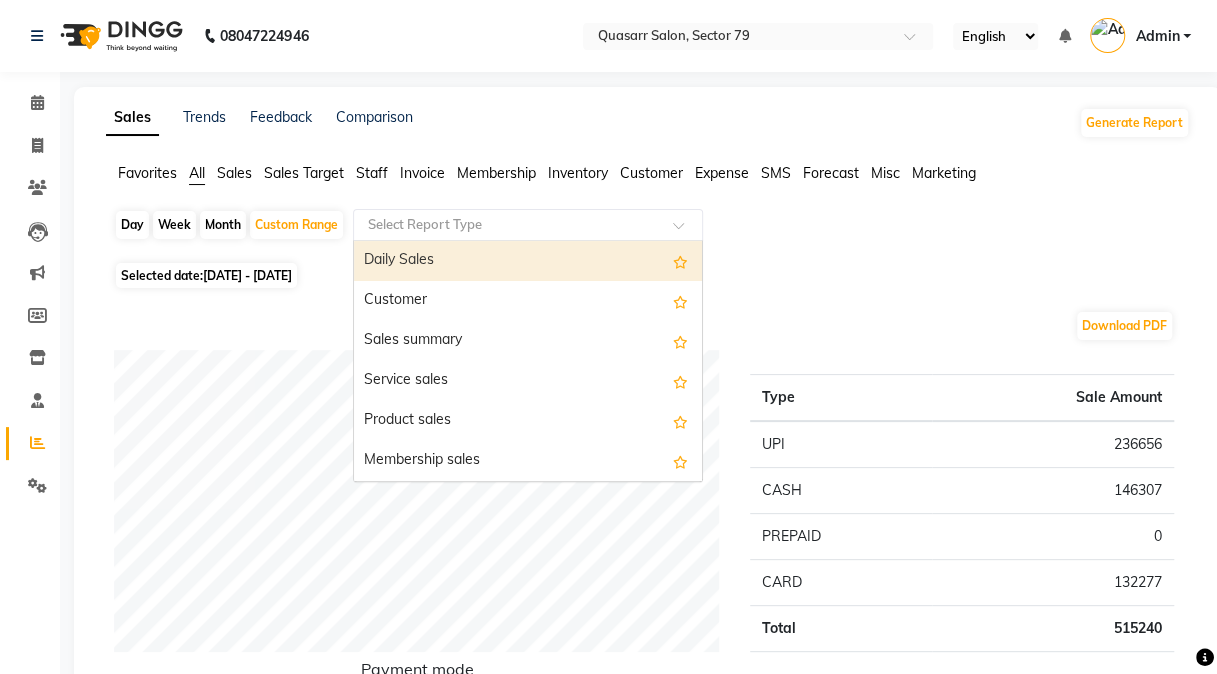 click 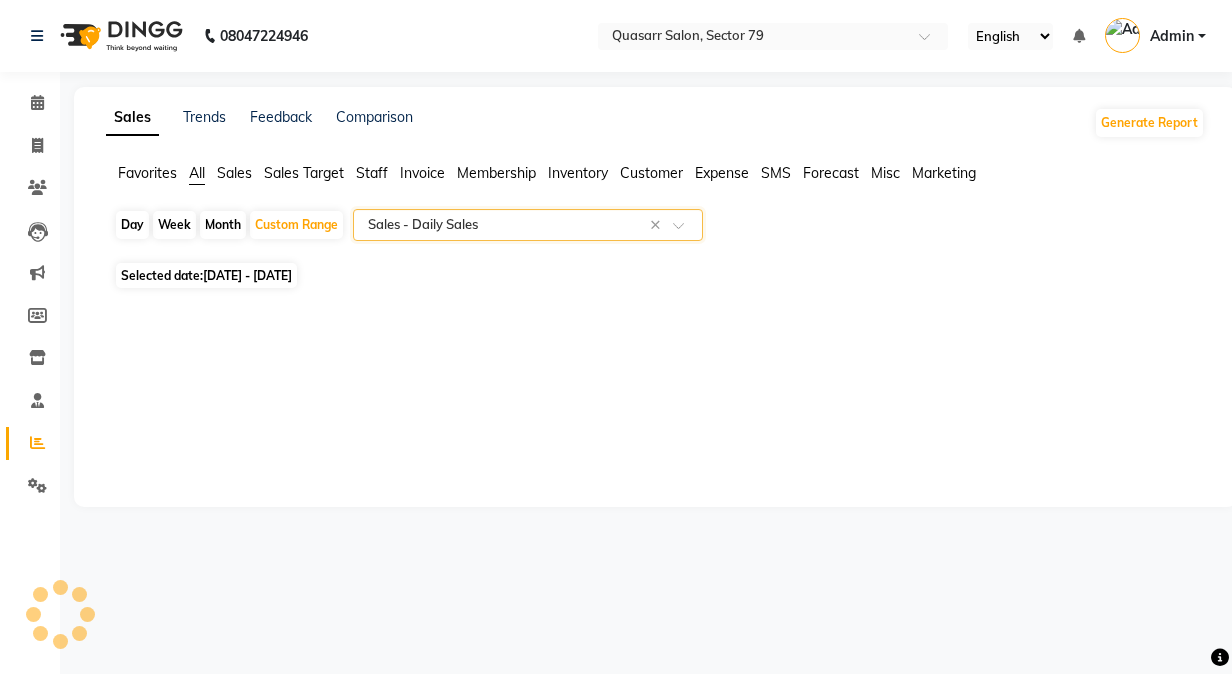 select on "full_report" 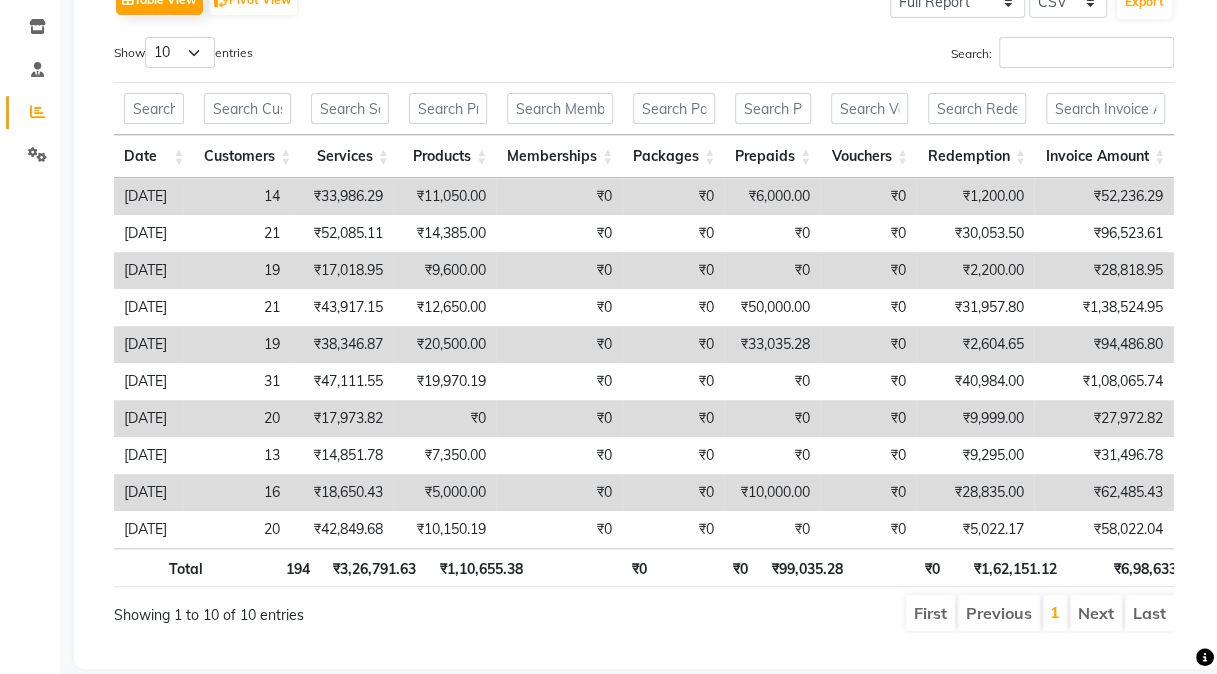 scroll, scrollTop: 324, scrollLeft: 0, axis: vertical 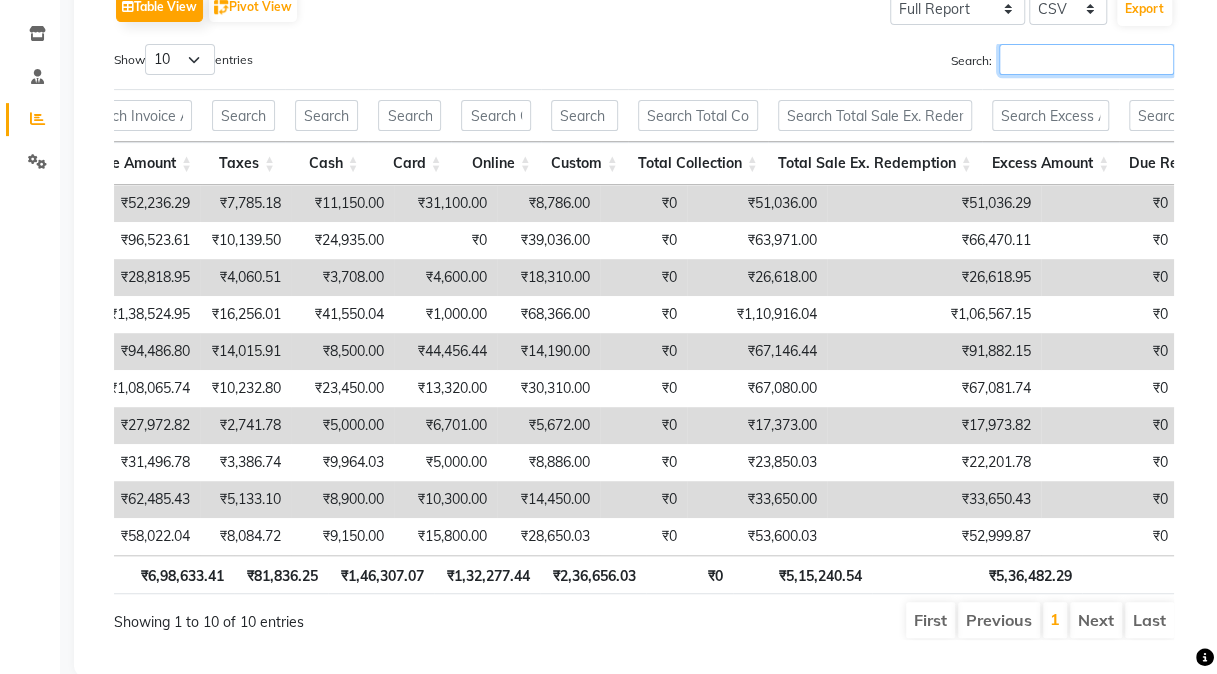 click on "Search:" at bounding box center (1086, 59) 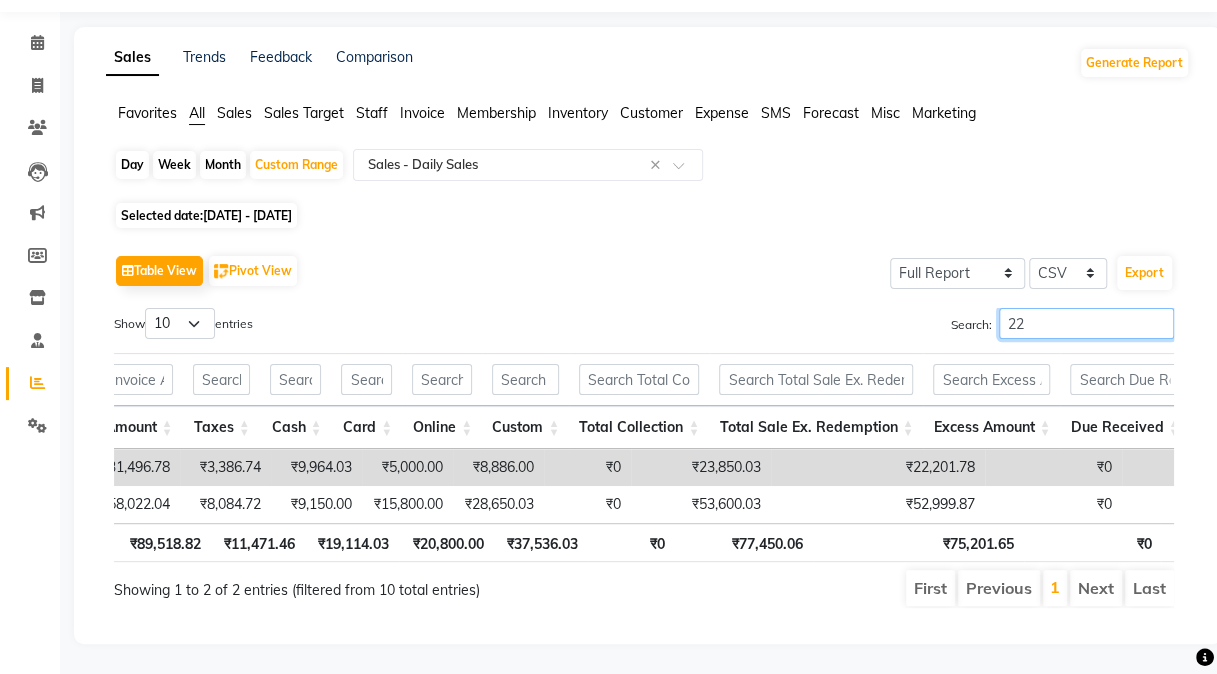 scroll, scrollTop: 87, scrollLeft: 0, axis: vertical 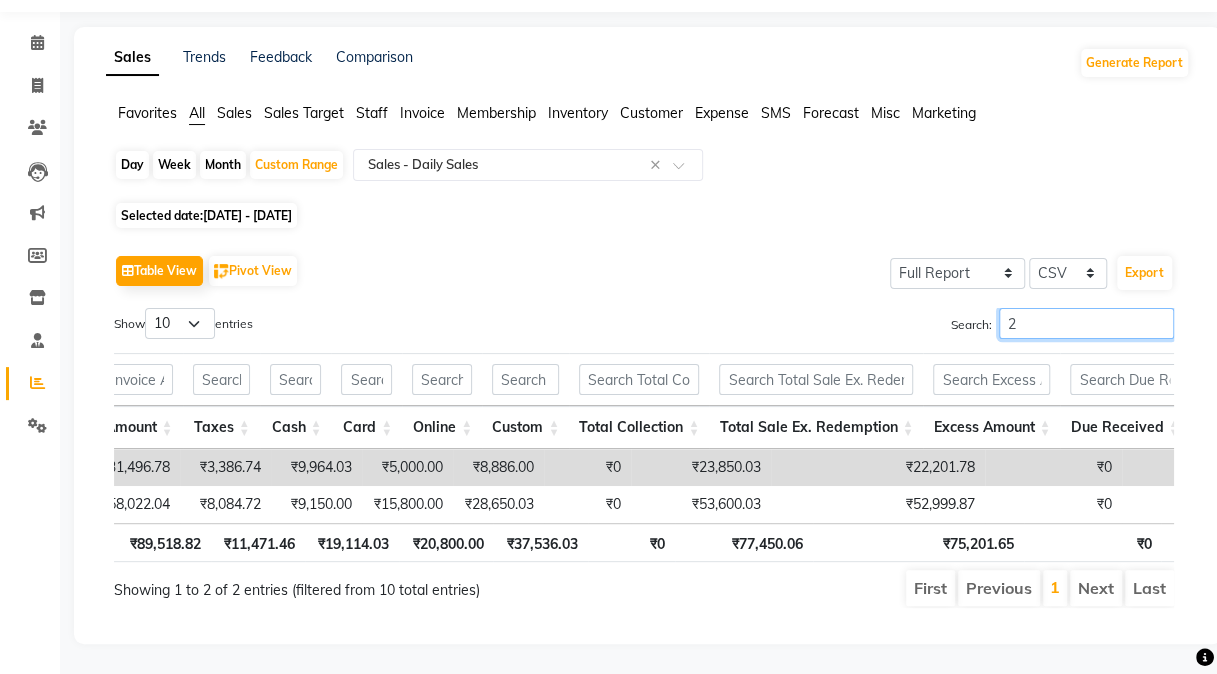 type 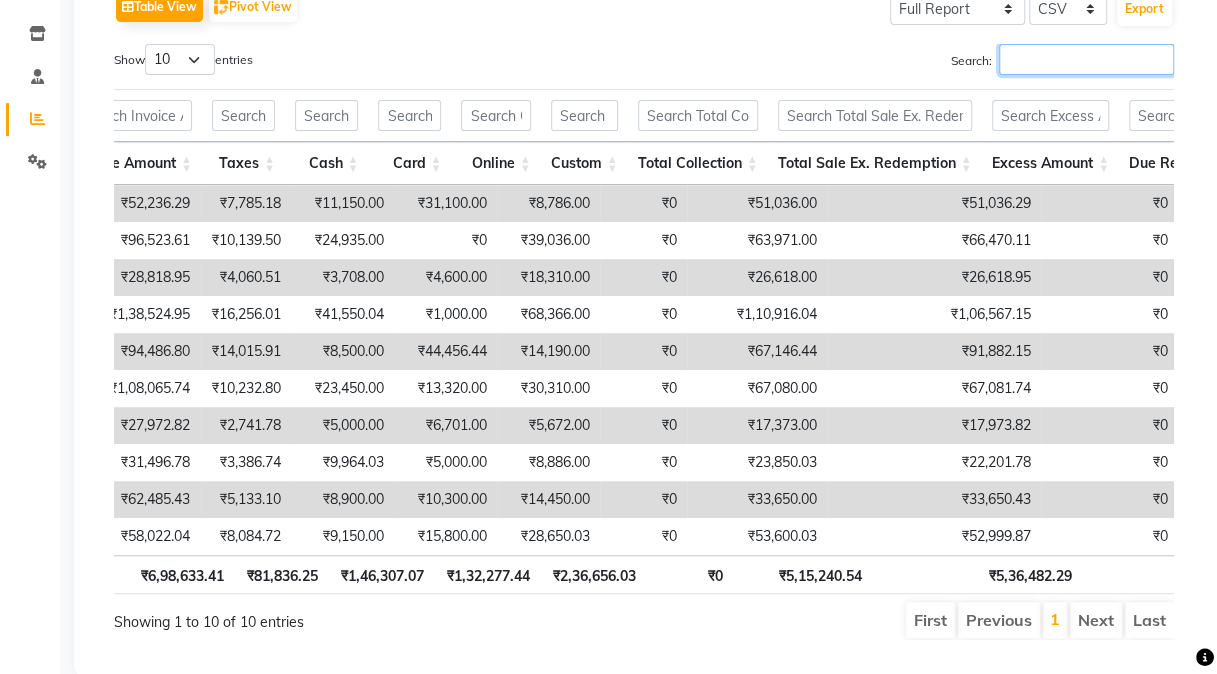 scroll, scrollTop: 0, scrollLeft: 14, axis: horizontal 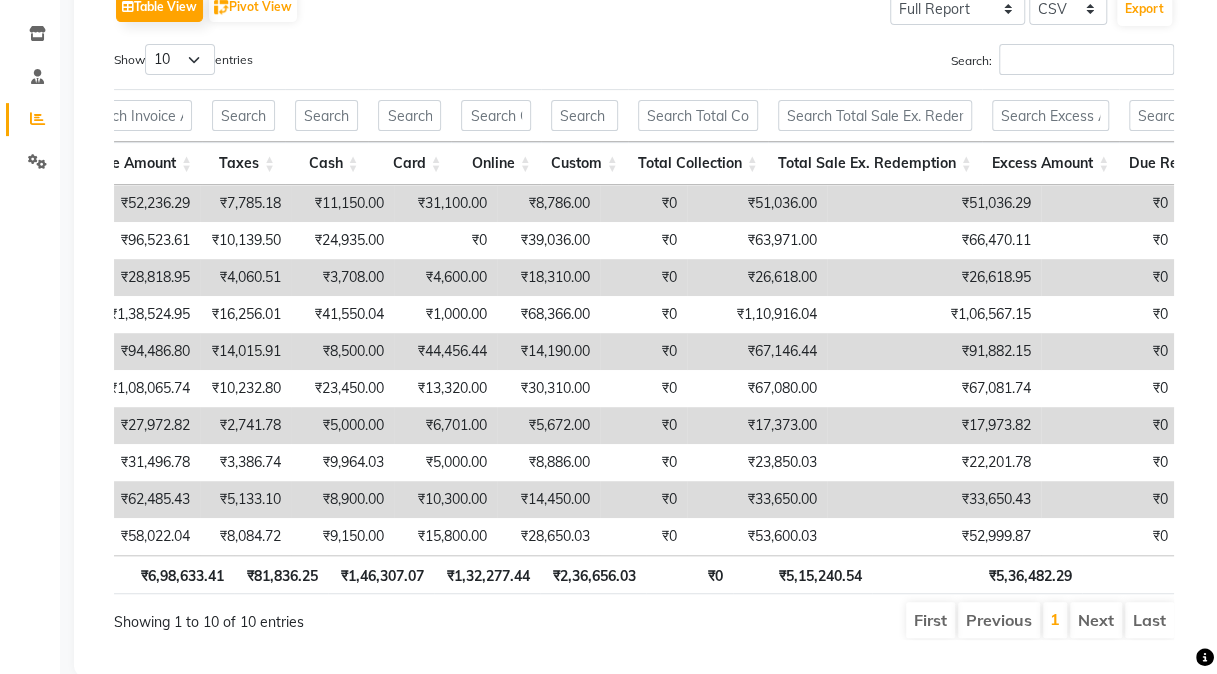 drag, startPoint x: 834, startPoint y: 666, endPoint x: 608, endPoint y: 674, distance: 226.14156 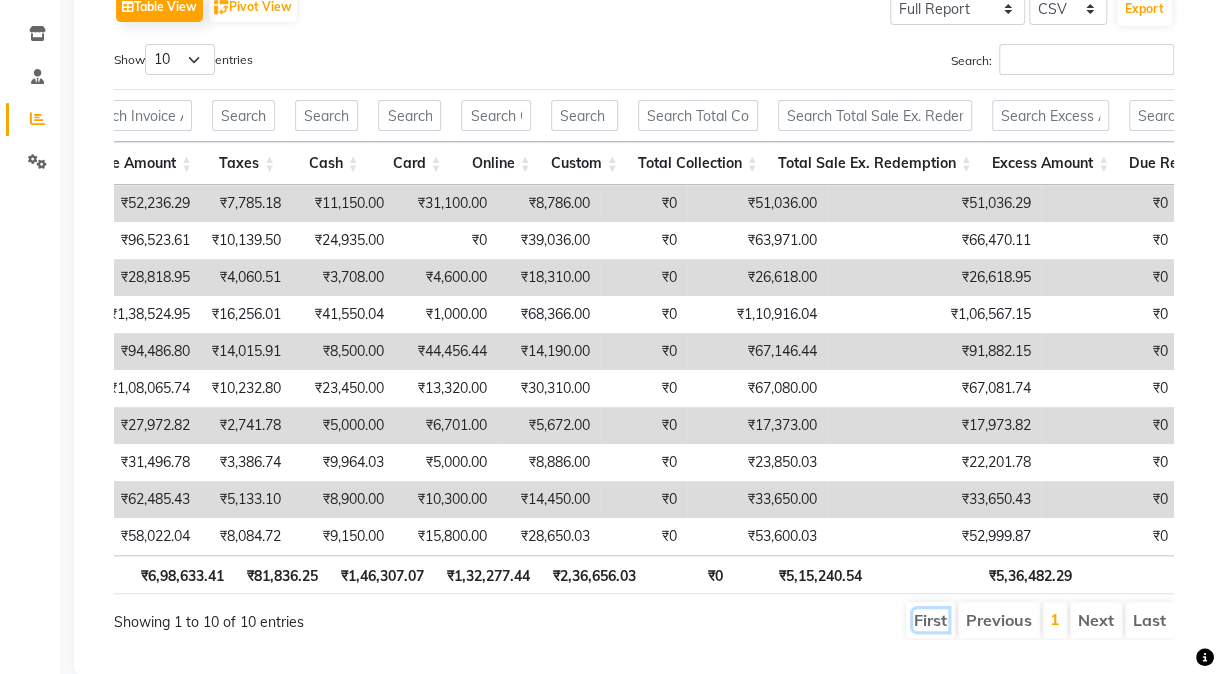 scroll, scrollTop: 0, scrollLeft: 0, axis: both 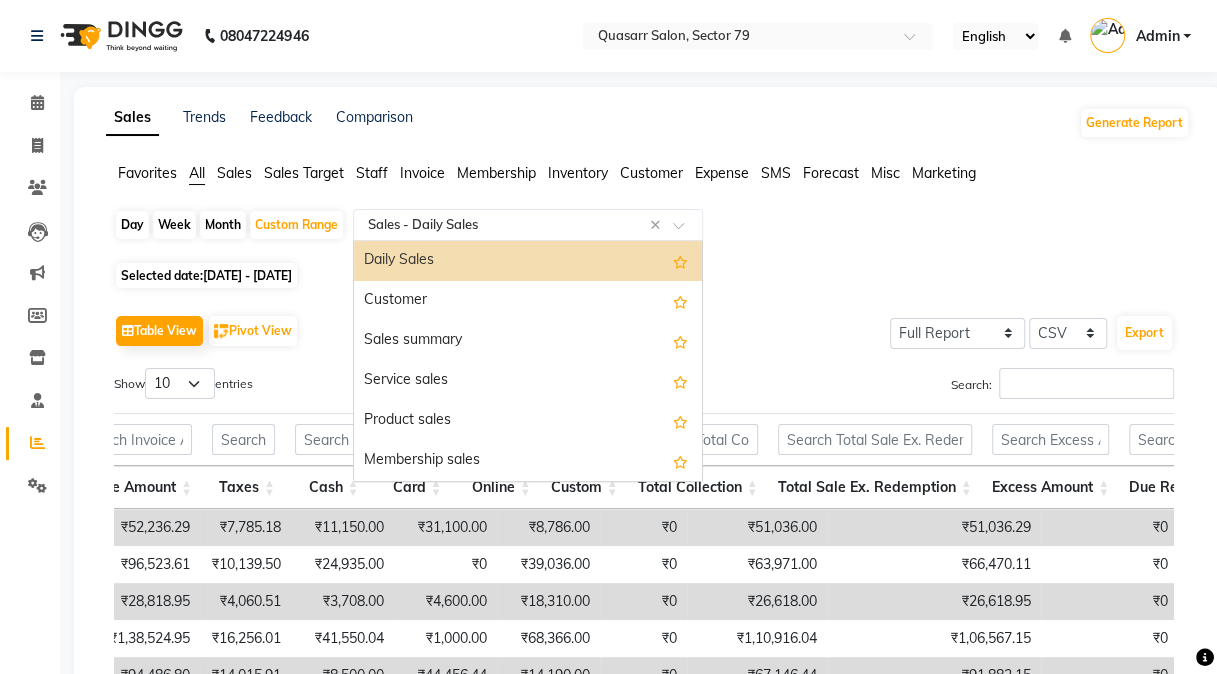 click on "Select Report Type × Sales -  Daily Sales ×" 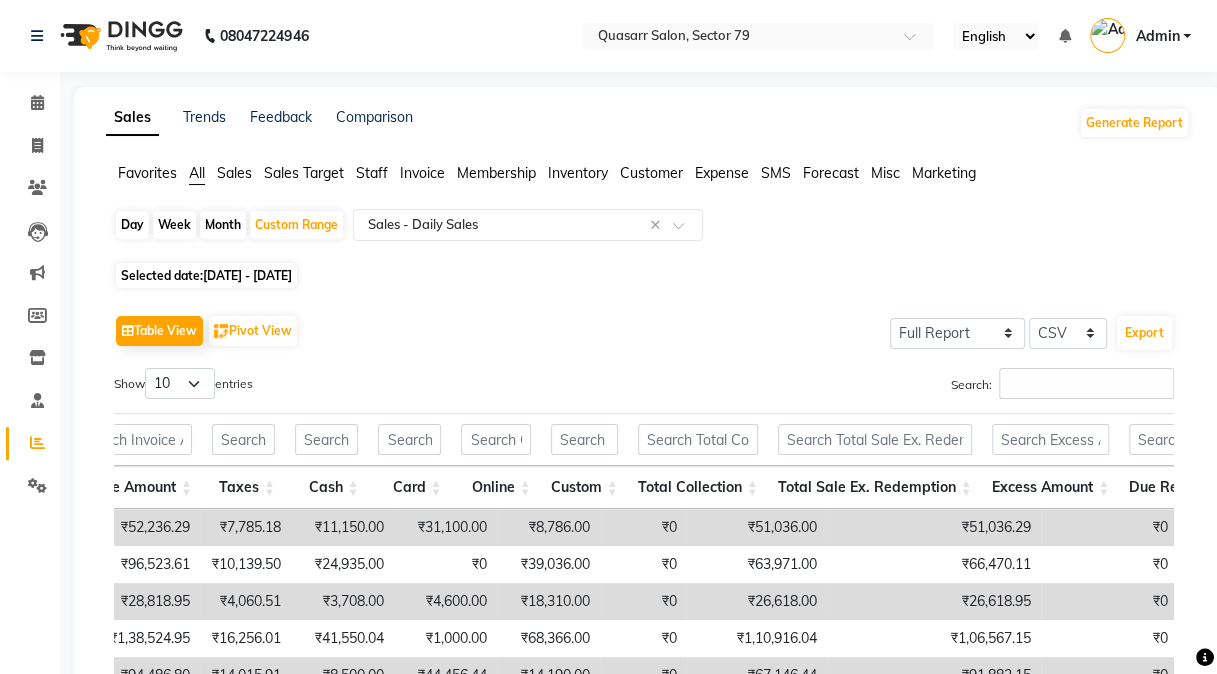 click on "Table View   Pivot View  Select Full Report Filtered Report Select CSV PDF  Export  Show  10 25 50 100  entries Search: Date Customers Services Products Memberships Packages Prepaids Vouchers Redemption Invoice Amount Taxes Cash Card Online Custom Total Collection Total Sale Ex. Redemption Excess Amount Due Received Actual Due Due As On [DATE] Expense Cash Expense Online Total Sale Ex. Expenses Opening Cash Closing / [PERSON_NAME] Cash Added To Wallet Invoice Refund Advance Refund Date Customers Services Products Memberships Packages Prepaids Vouchers Redemption Invoice Amount Taxes Cash Card Online Custom Total Collection Total Sale Ex. Redemption Excess Amount Due Received Actual Due Due As On [DATE] Expense Cash Expense Online Total Sale Ex. Expenses Opening Cash Closing / [PERSON_NAME] Cash Added To Wallet Invoice Refund Advance Refund Total 194 ₹3,26,791.63 ₹1,10,655.38 ₹0 ₹0 ₹99,035.28 ₹0 ₹1,62,151.12 ₹6,98,633.41 ₹81,836.25 ₹1,46,307.07 ₹1,32,277.44 ₹2,36,656.03 ₹0 ₹5,15,240.54 ₹0 ₹0 1" 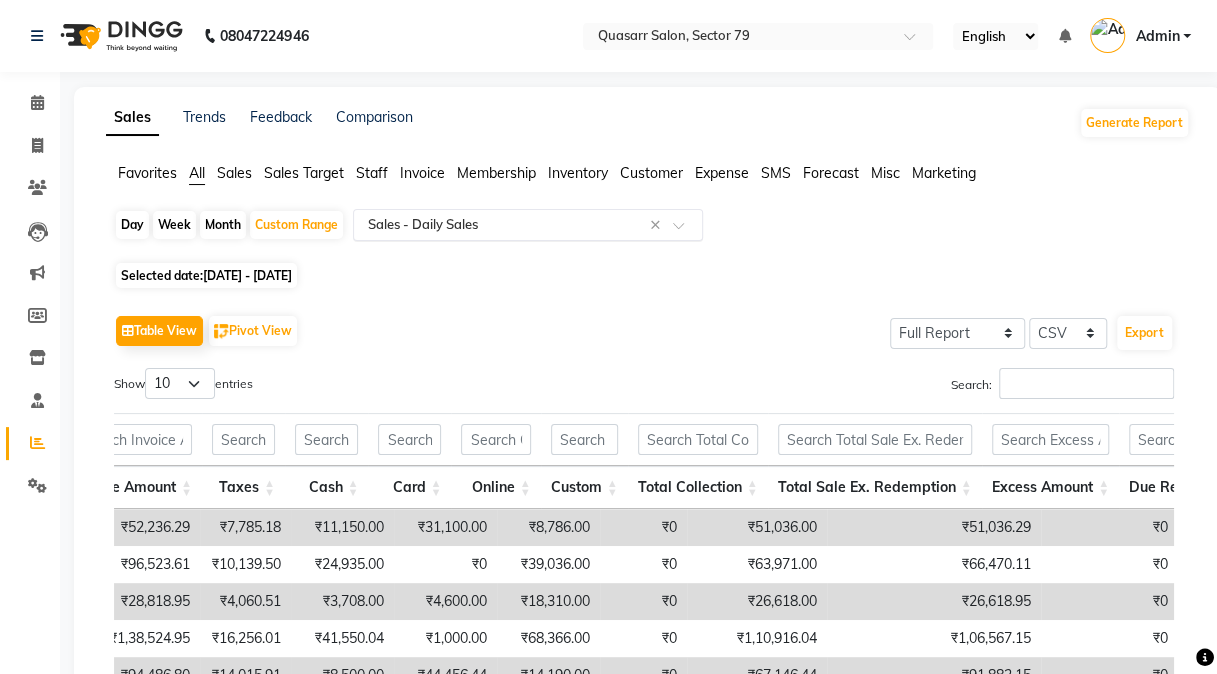 click 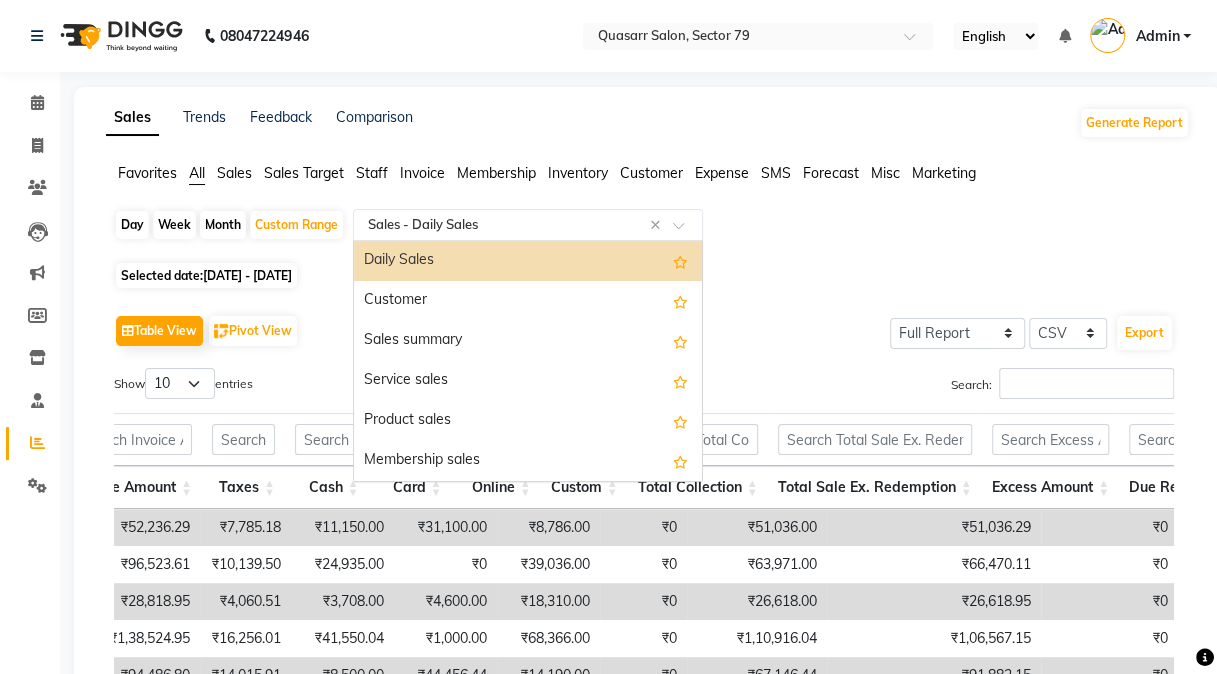 click on "Daily Sales" at bounding box center [528, 261] 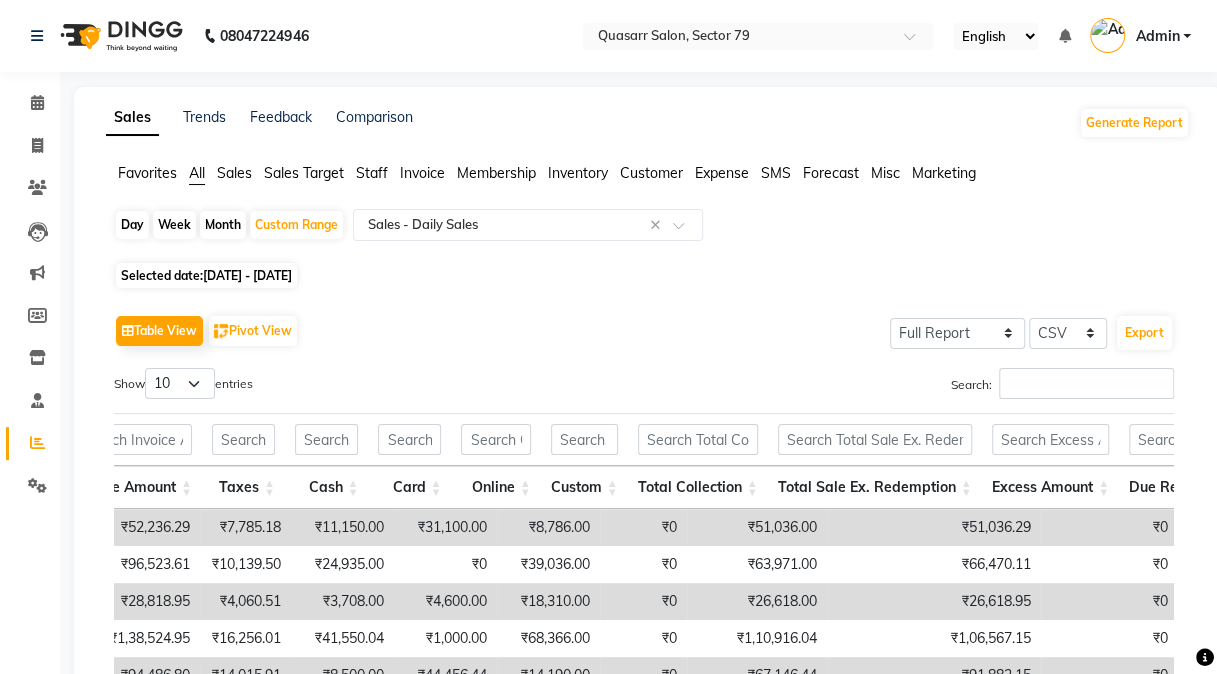 click on "Selected date:  [DATE] - [DATE]" 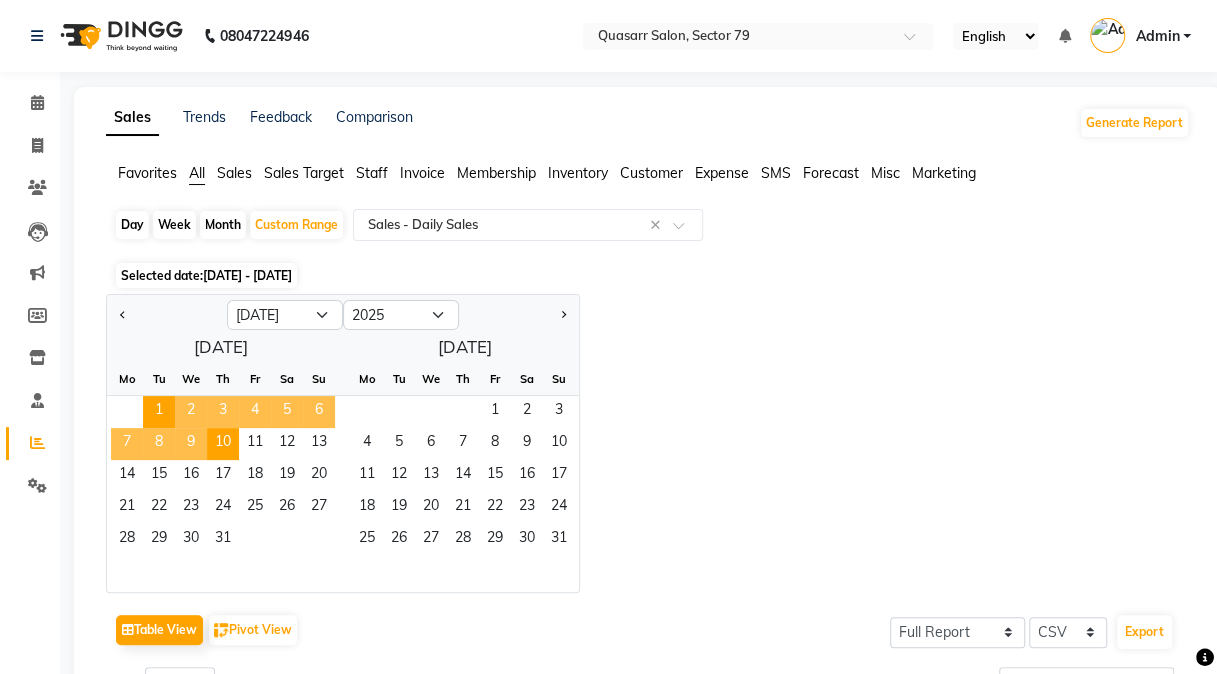 click on "Day" 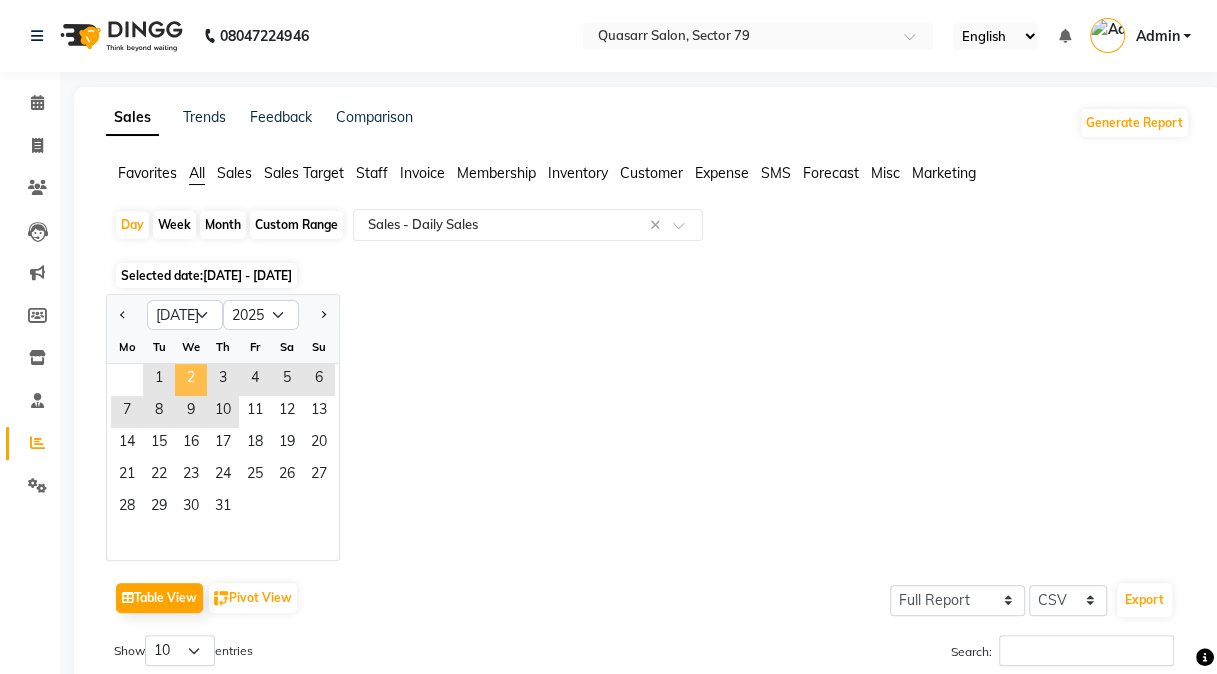 click on "2" 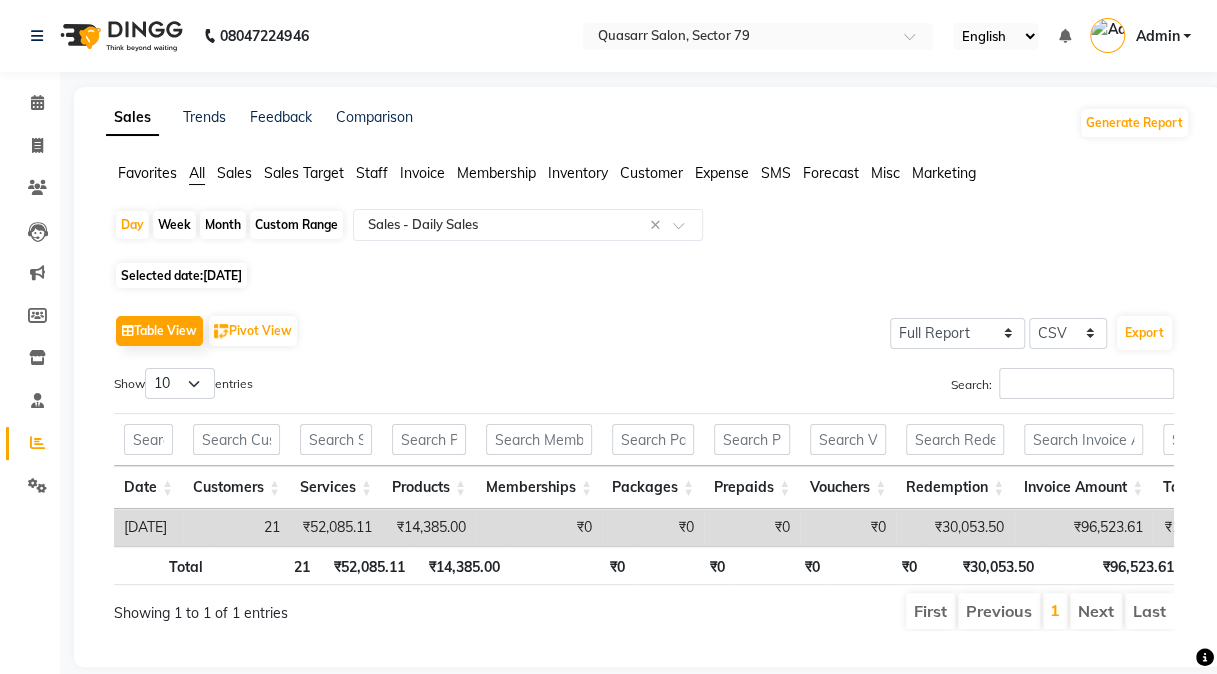 scroll, scrollTop: 50, scrollLeft: 0, axis: vertical 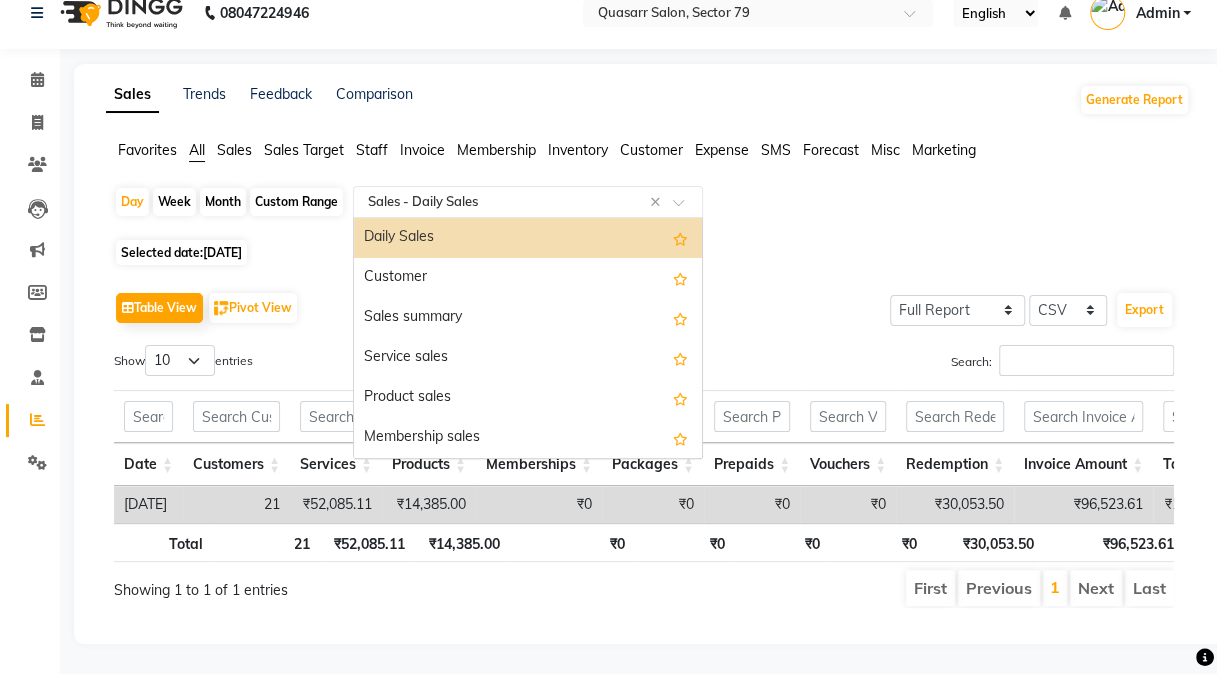 click on "Select Report Type × Sales -  Daily Sales ×" 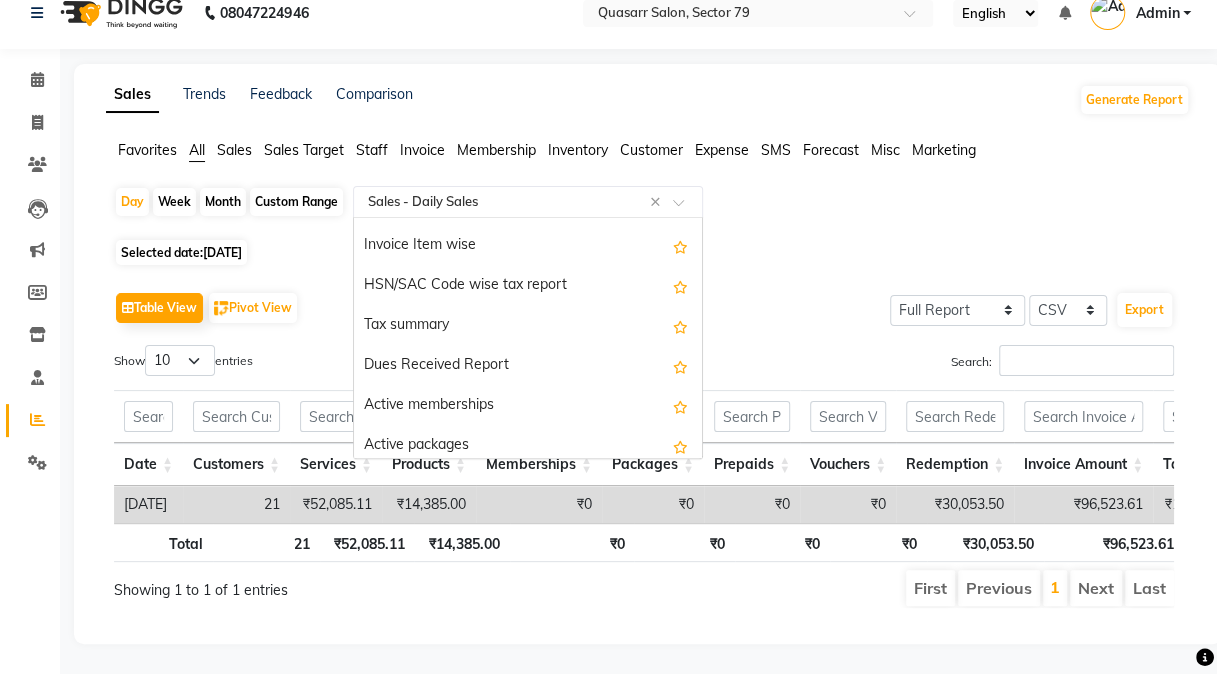 scroll, scrollTop: 1447, scrollLeft: 0, axis: vertical 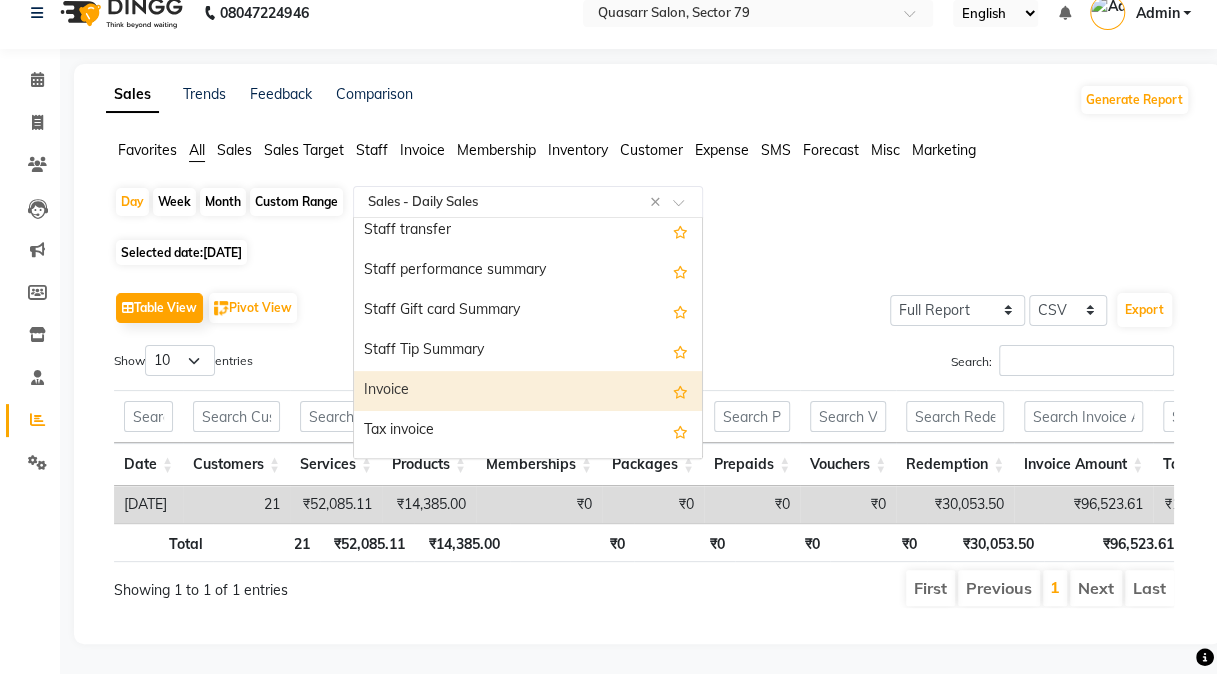 click on "Invoice" at bounding box center [528, 391] 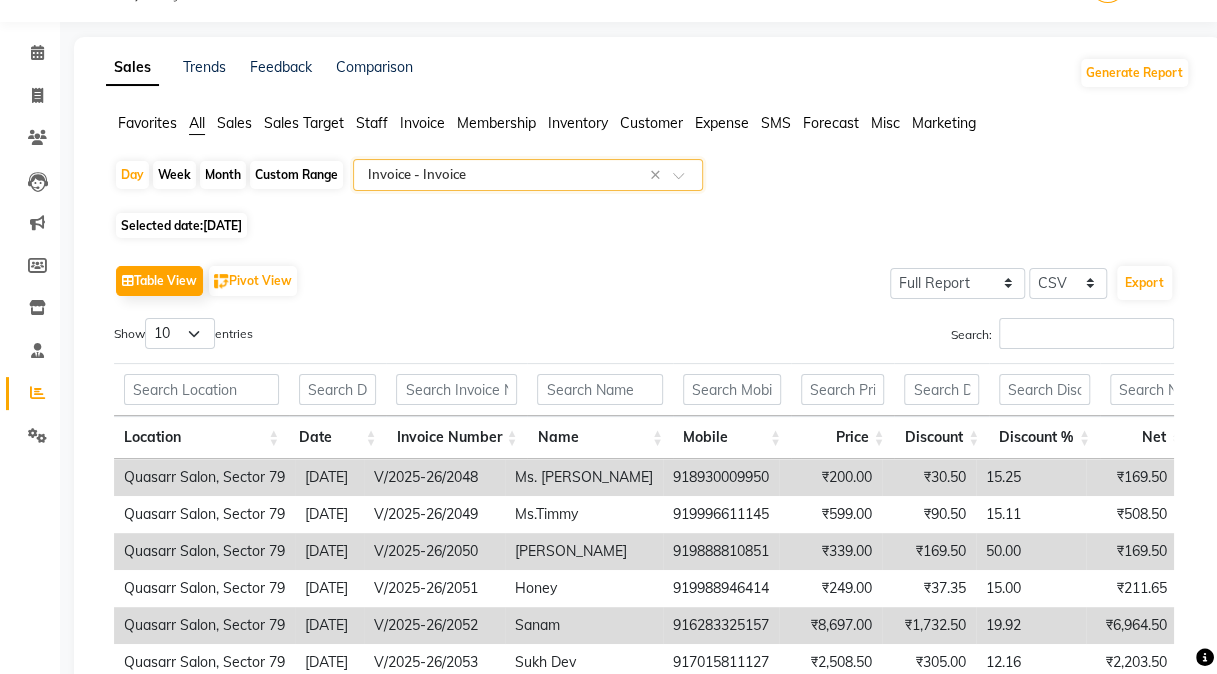 scroll, scrollTop: 0, scrollLeft: 0, axis: both 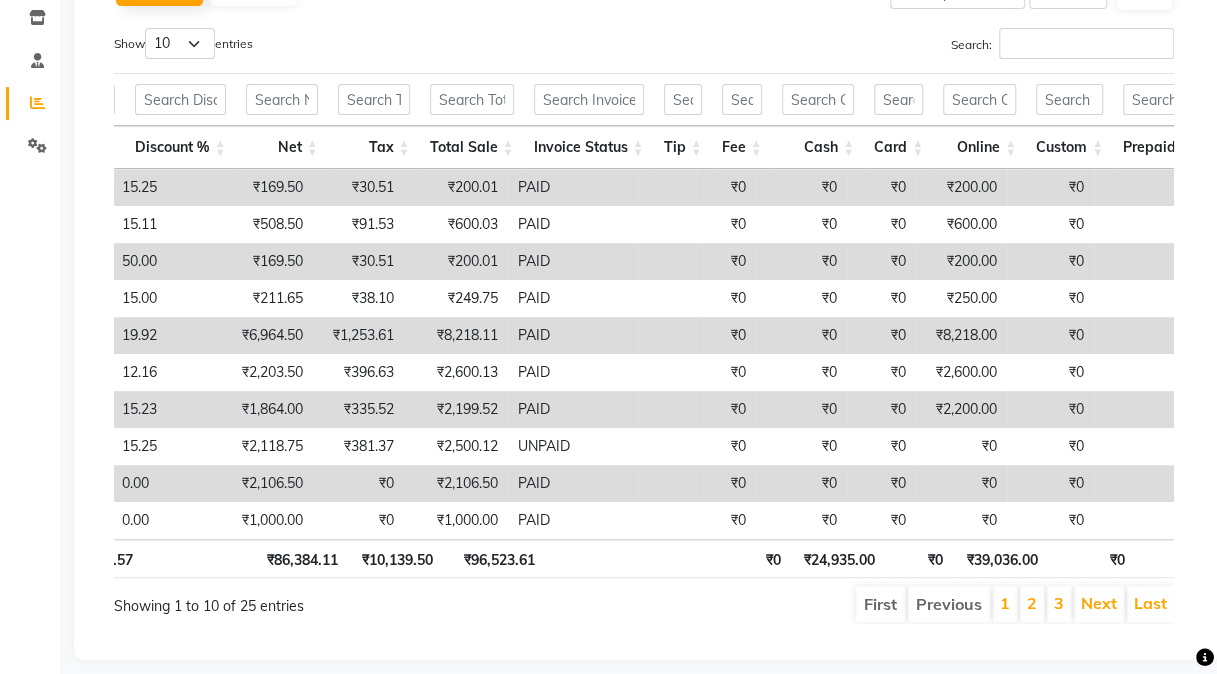 click at bounding box center [703, 558] 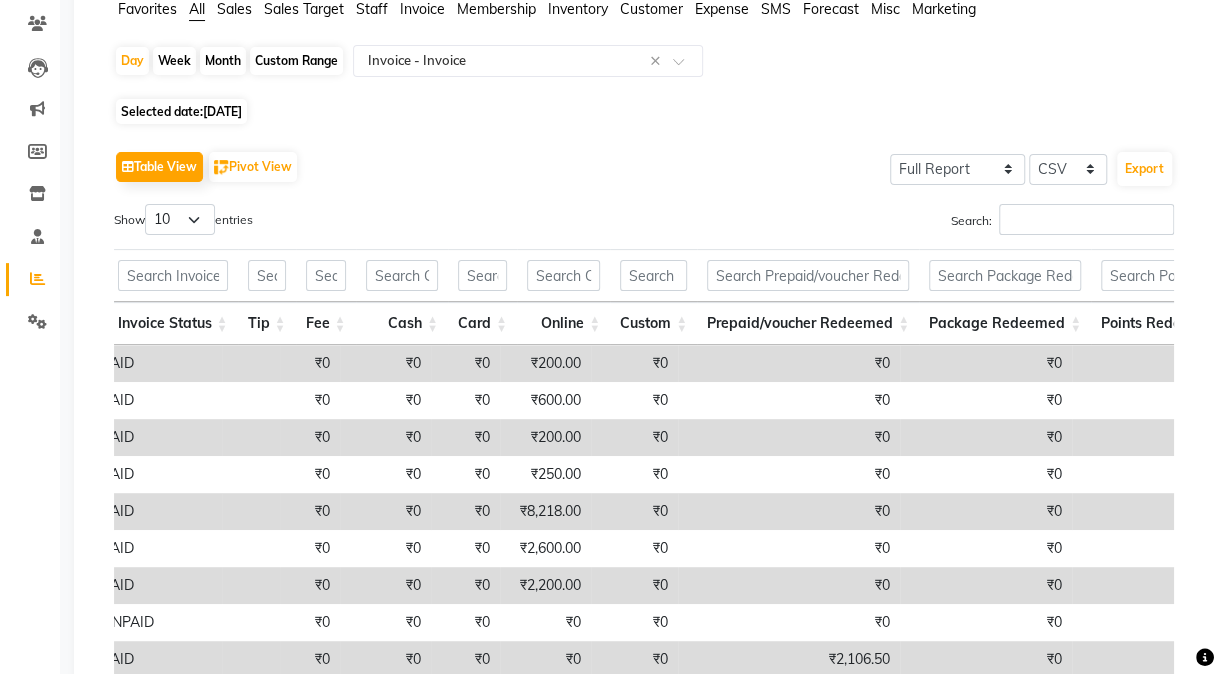 scroll, scrollTop: 314, scrollLeft: 0, axis: vertical 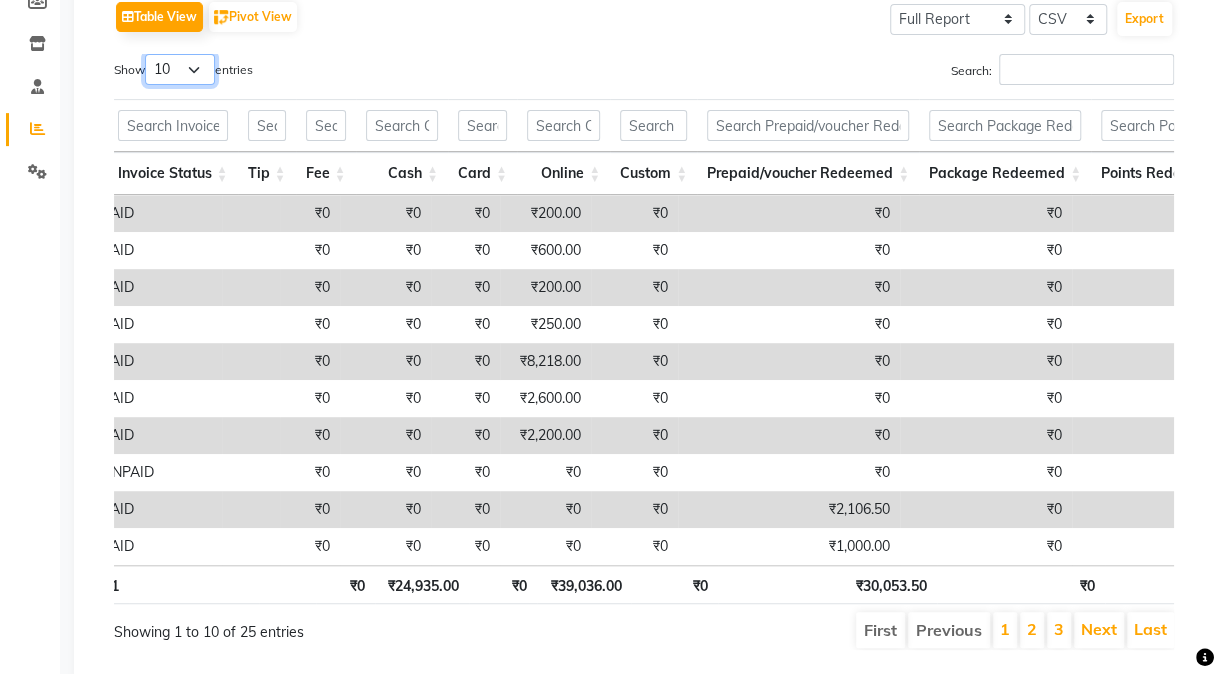 click on "10 25 50 100" at bounding box center [180, 69] 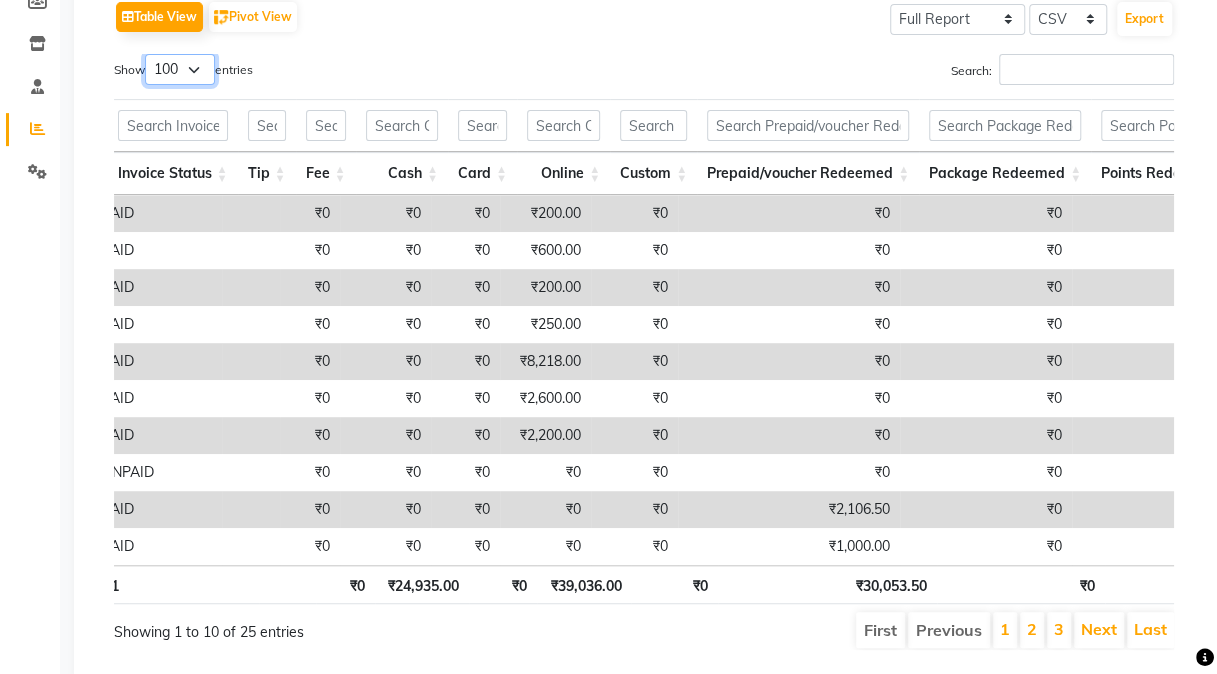 click on "10 25 50 100" at bounding box center (180, 69) 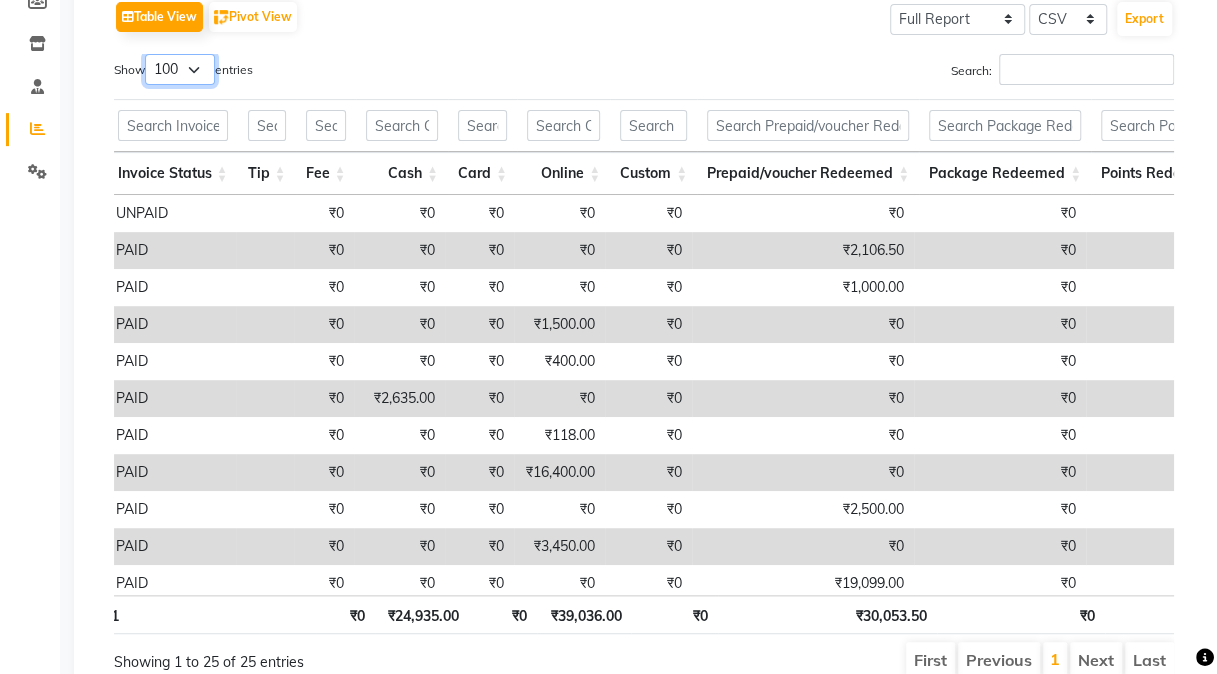 scroll, scrollTop: 266, scrollLeft: 1280, axis: both 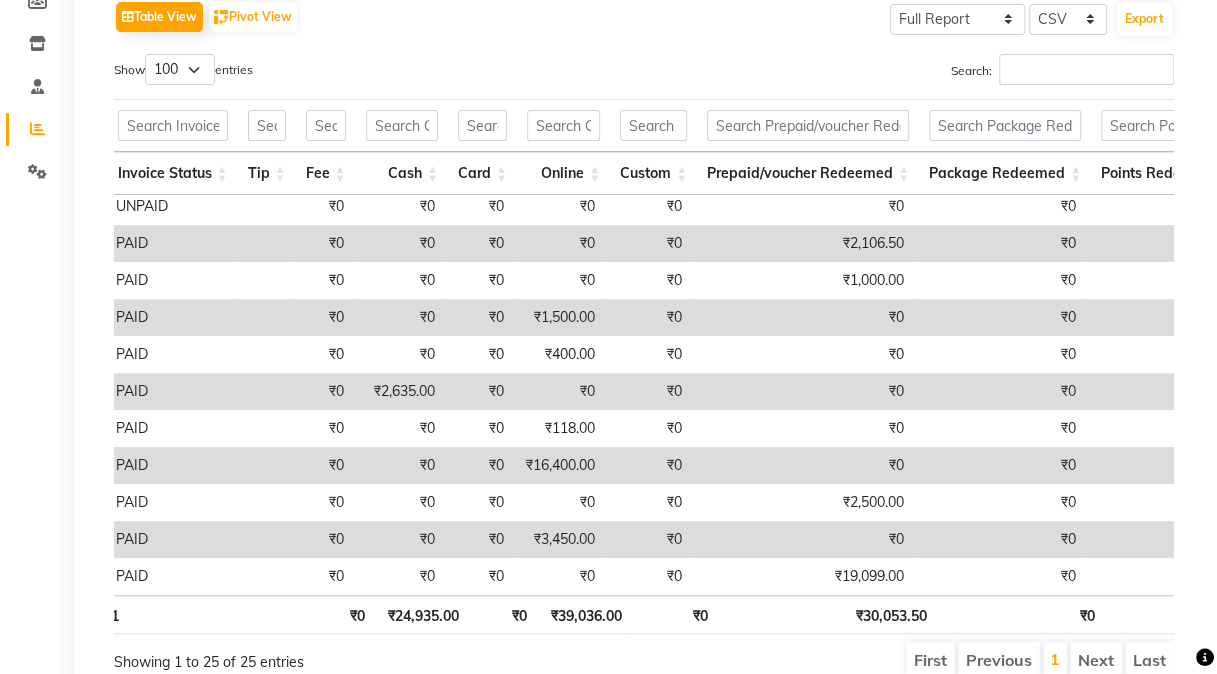 click on "₹30,053.50" at bounding box center [827, 614] 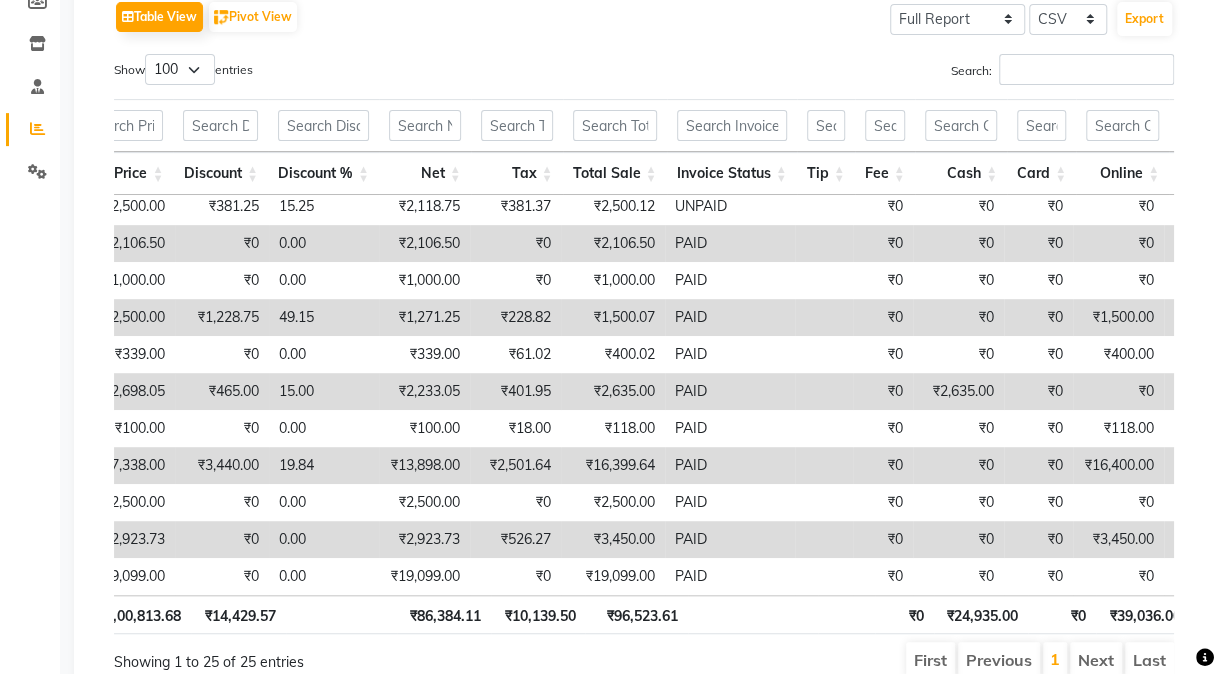 scroll, scrollTop: 266, scrollLeft: 166, axis: both 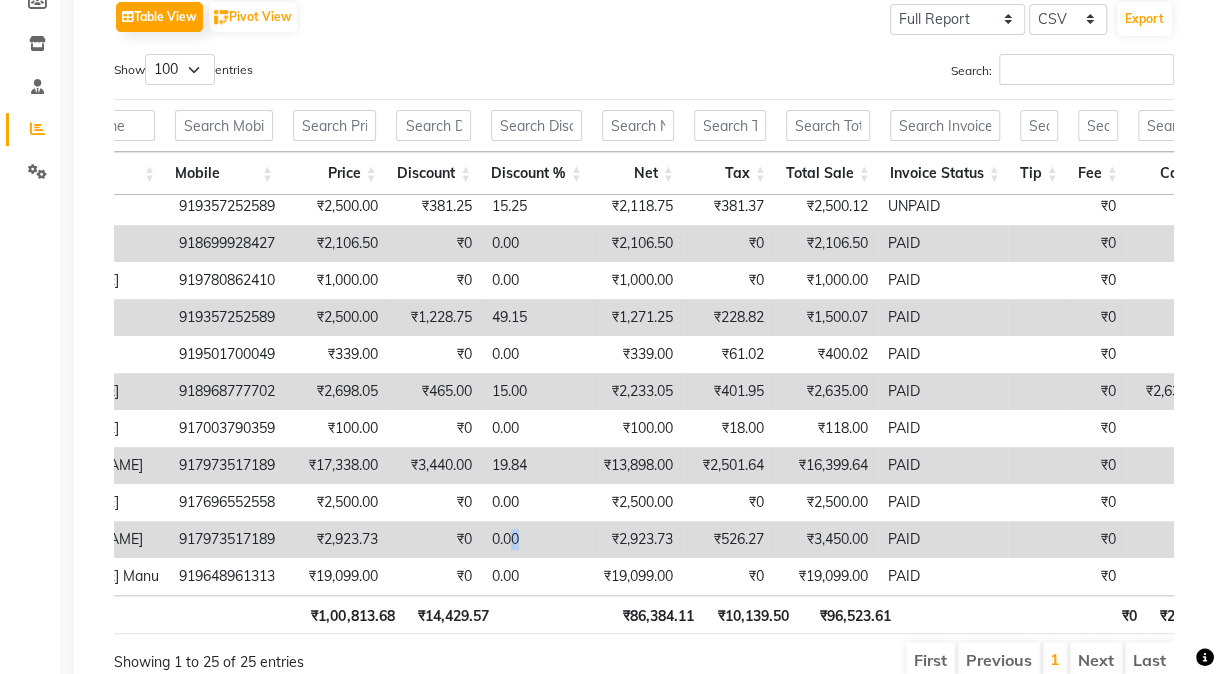 drag, startPoint x: 532, startPoint y: 551, endPoint x: 557, endPoint y: 543, distance: 26.24881 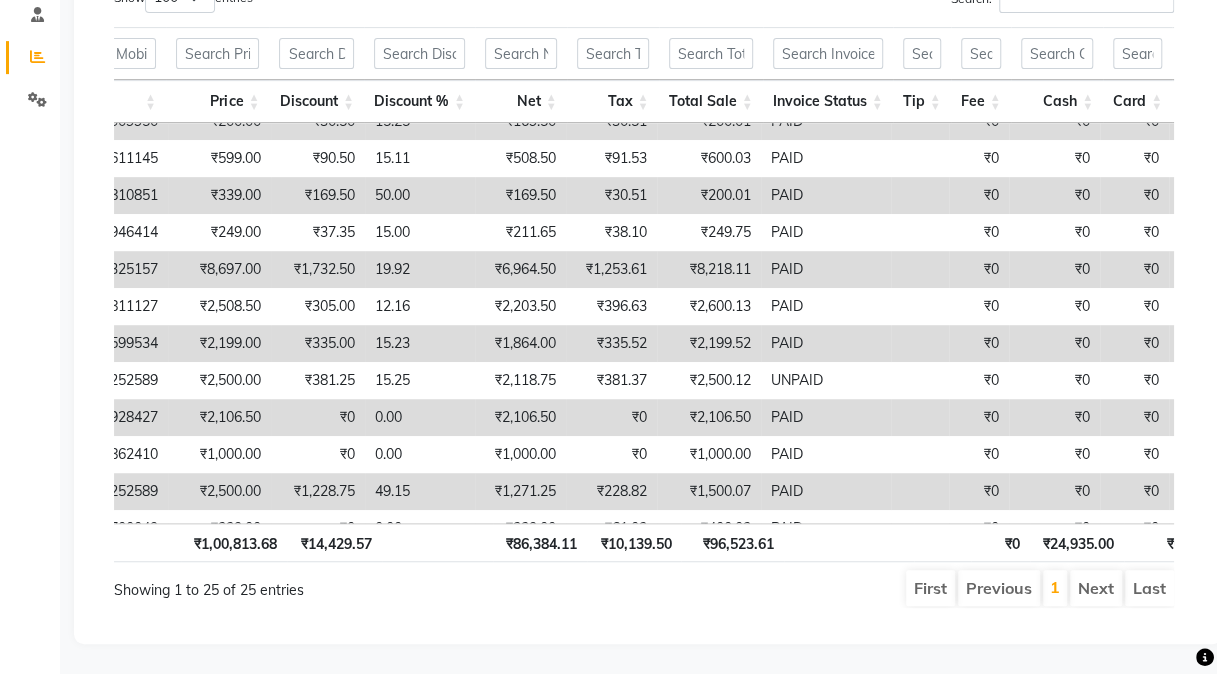 scroll, scrollTop: 0, scrollLeft: 625, axis: horizontal 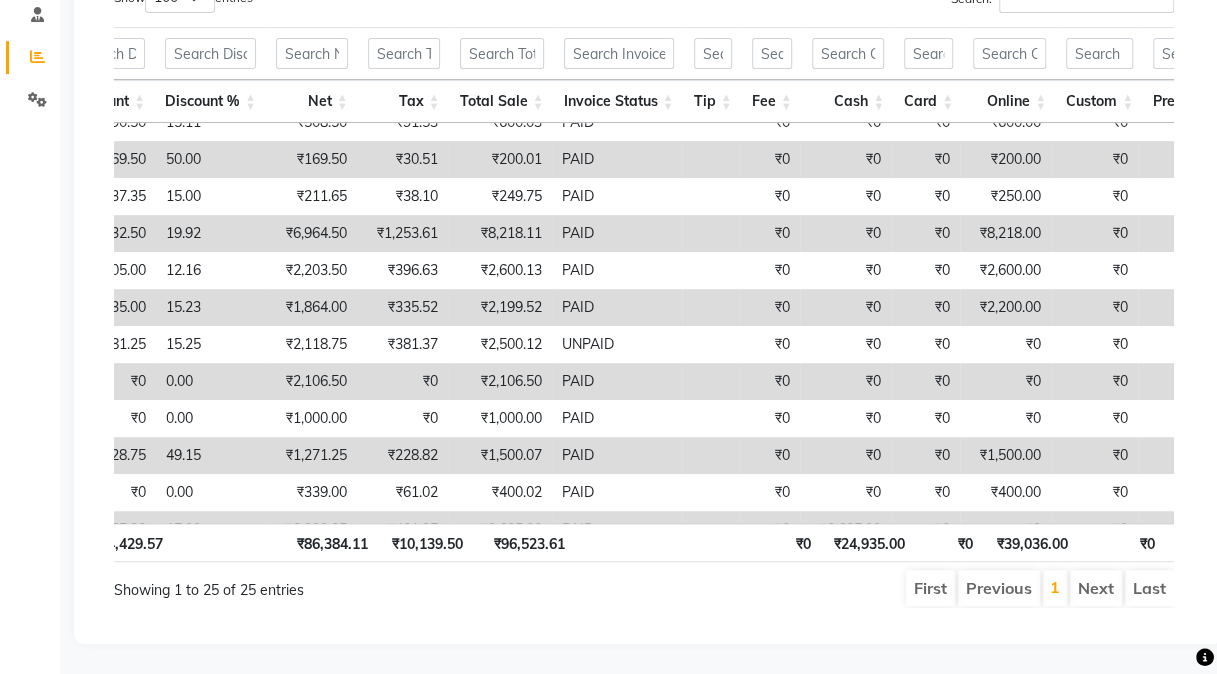 click on "Table View   Pivot View  Select Full Report Filtered Report Select CSV PDF  Export  Show  10 25 50 100  entries Search: Location Date Invoice Number Name Mobile Price Discount Discount % Net Tax Total Sale Invoice Status Tip Fee Cash Card Online Custom Prepaid/voucher Redeemed Package Redeemed Points Redeemed Gift Card Redeemed Advance Redeemed Gift Card Issued Voucher/prepaid Issued Package Issued Advance Issued Points Issued Location Date Invoice Number Name Mobile Price Discount Discount % Net Tax Total Sale Invoice Status Tip Fee Cash Card Online Custom Prepaid/voucher Redeemed Package Redeemed Points Redeemed Gift Card Redeemed Advance Redeemed Gift Card Issued Voucher/prepaid Issued Package Issued Advance Issued Points Issued Total ₹1,00,813.68 ₹14,429.57 ₹86,384.11 ₹10,139.50 ₹96,523.61 ₹0 ₹24,935.00 ₹0 ₹39,036.00 ₹0 ₹30,053.50 ₹0 ₹0 ₹0 ₹0 ₹0 ₹0 ₹0 ₹0 ₹0 Quasarr Salon, Sector 79 [DATE] V/2025-26/2048 Ms. [PERSON_NAME] 918930009950 ₹200.00 ₹30.50 15.25" 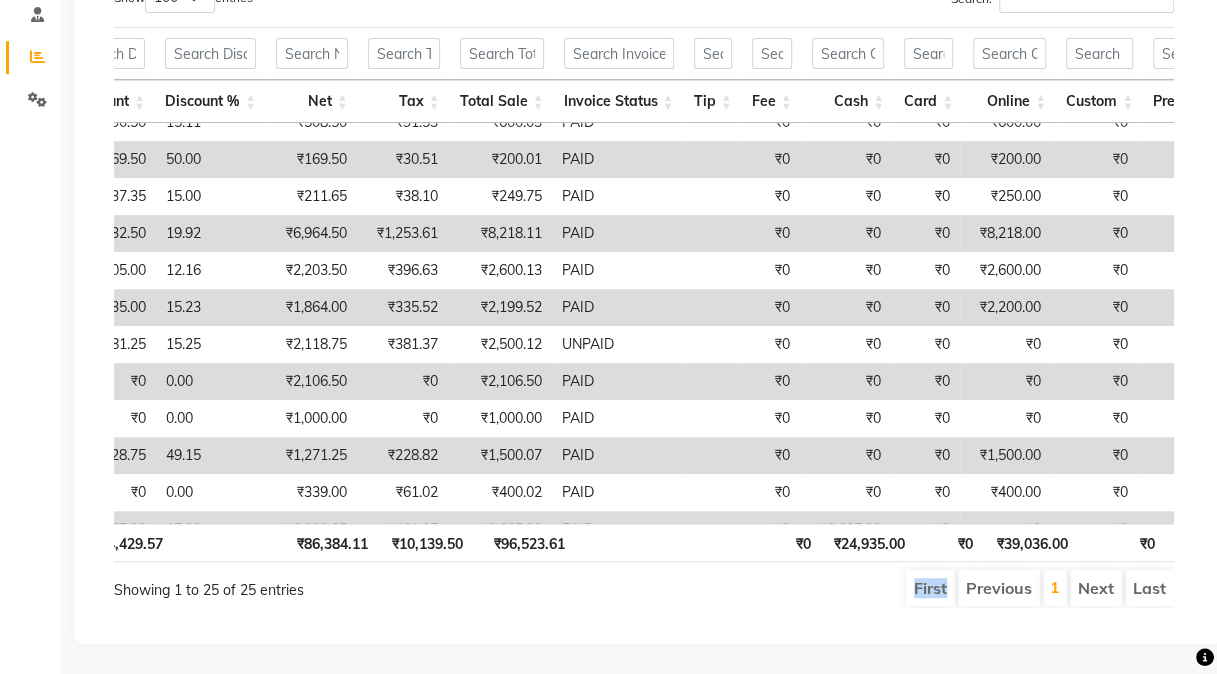 click on "Table View   Pivot View  Select Full Report Filtered Report Select CSV PDF  Export  Show  10 25 50 100  entries Search: Location Date Invoice Number Name Mobile Price Discount Discount % Net Tax Total Sale Invoice Status Tip Fee Cash Card Online Custom Prepaid/voucher Redeemed Package Redeemed Points Redeemed Gift Card Redeemed Advance Redeemed Gift Card Issued Voucher/prepaid Issued Package Issued Advance Issued Points Issued Location Date Invoice Number Name Mobile Price Discount Discount % Net Tax Total Sale Invoice Status Tip Fee Cash Card Online Custom Prepaid/voucher Redeemed Package Redeemed Points Redeemed Gift Card Redeemed Advance Redeemed Gift Card Issued Voucher/prepaid Issued Package Issued Advance Issued Points Issued Total ₹1,00,813.68 ₹14,429.57 ₹86,384.11 ₹10,139.50 ₹96,523.61 ₹0 ₹24,935.00 ₹0 ₹39,036.00 ₹0 ₹30,053.50 ₹0 ₹0 ₹0 ₹0 ₹0 ₹0 ₹0 ₹0 ₹0 Quasarr Salon, Sector 79 [DATE] V/2025-26/2048 Ms. [PERSON_NAME] 918930009950 ₹200.00 ₹30.50 15.25" 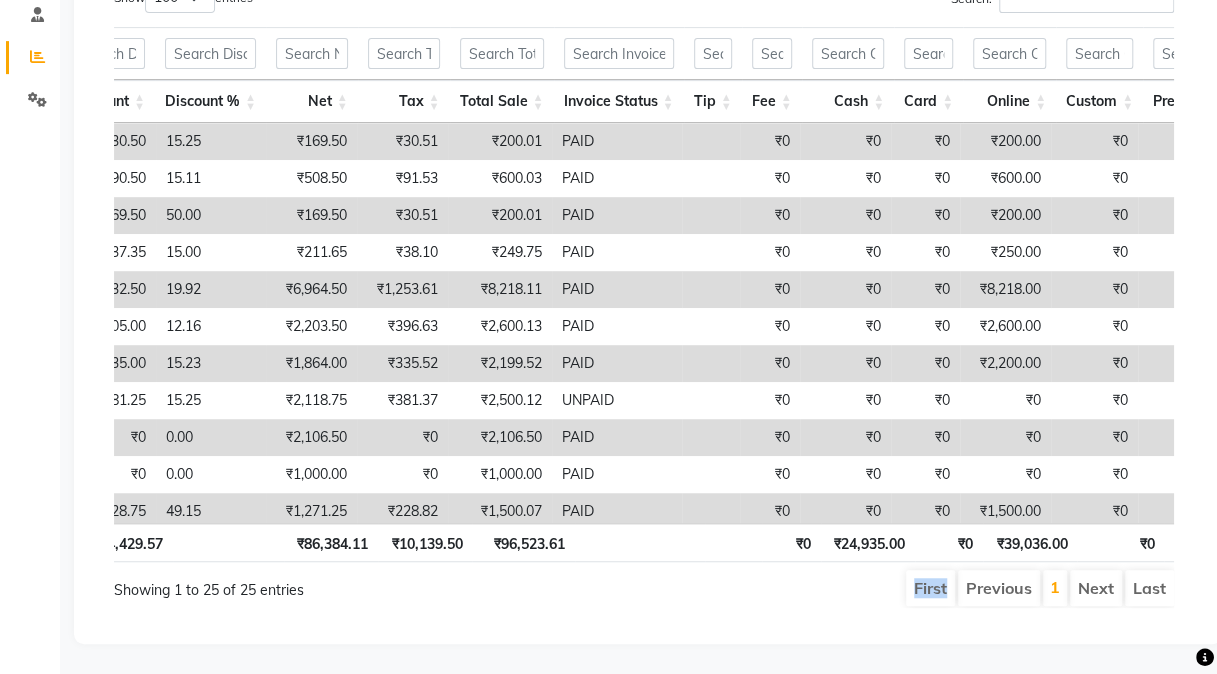 scroll, scrollTop: 0, scrollLeft: 904, axis: horizontal 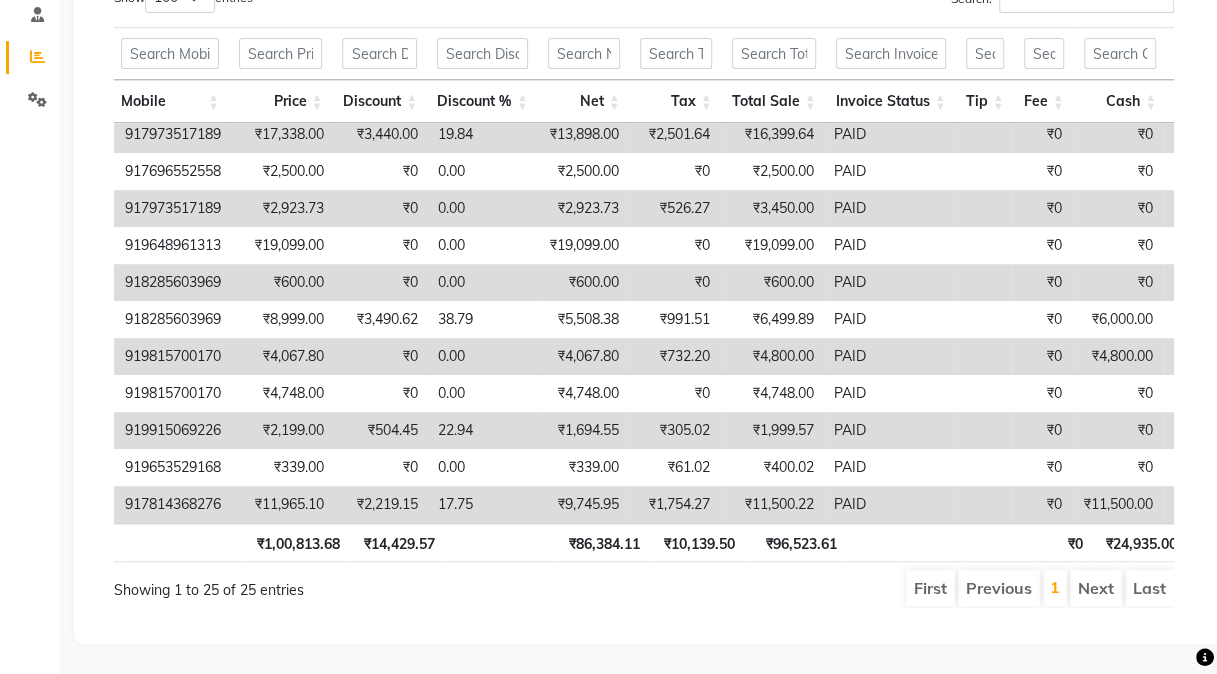 click on "₹2,219.15" at bounding box center [381, 504] 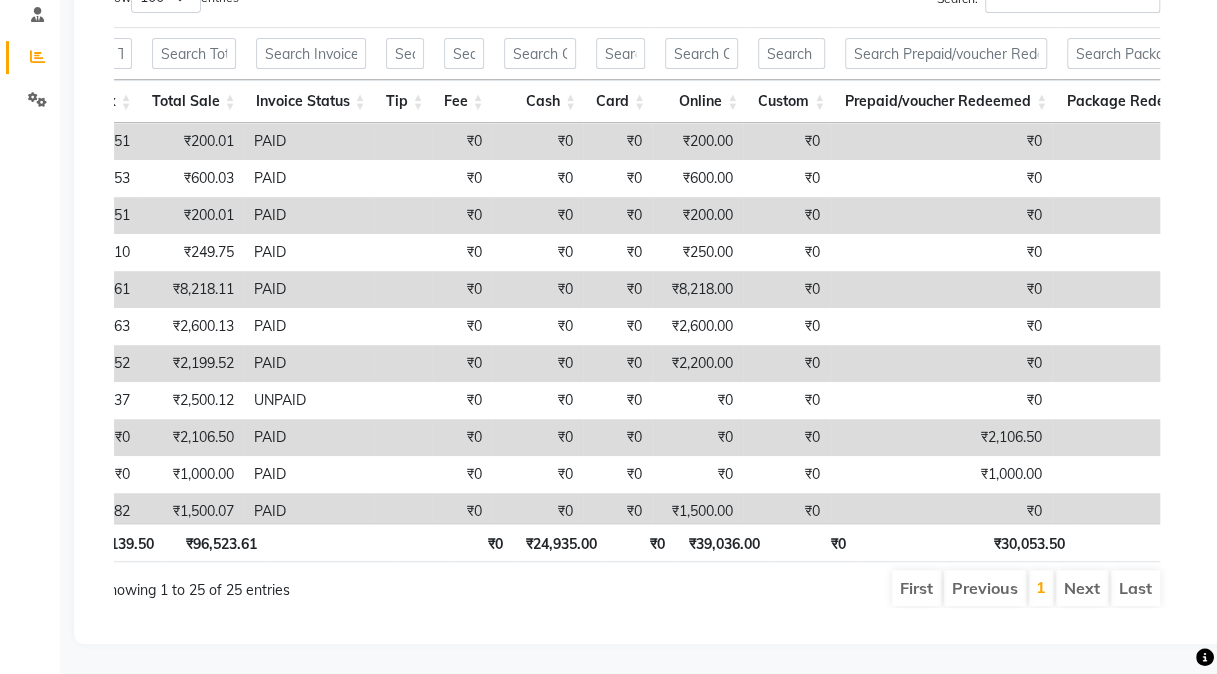 scroll, scrollTop: 0, scrollLeft: 0, axis: both 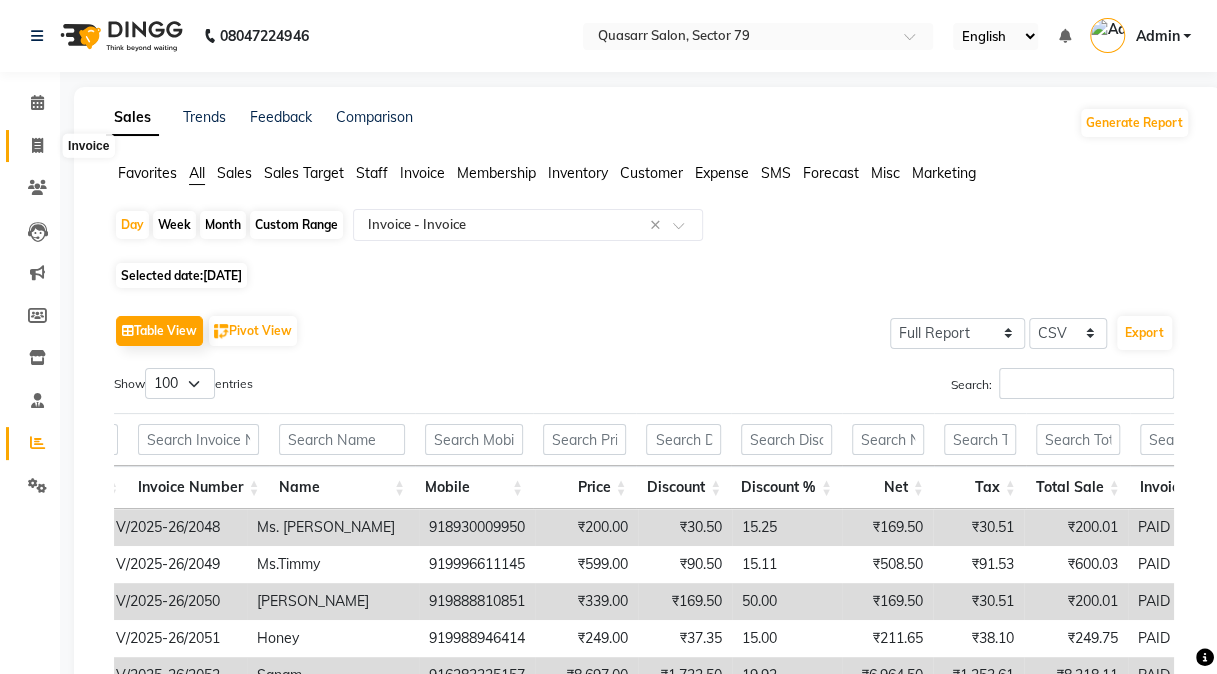 click 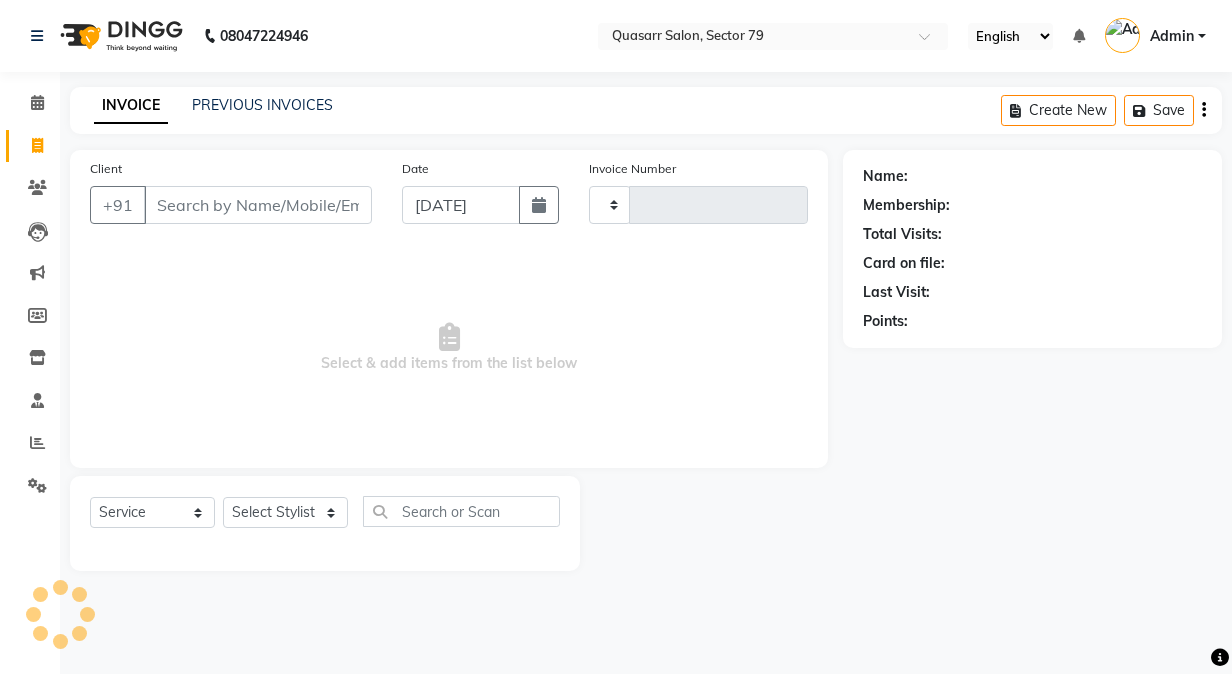 type on "2264" 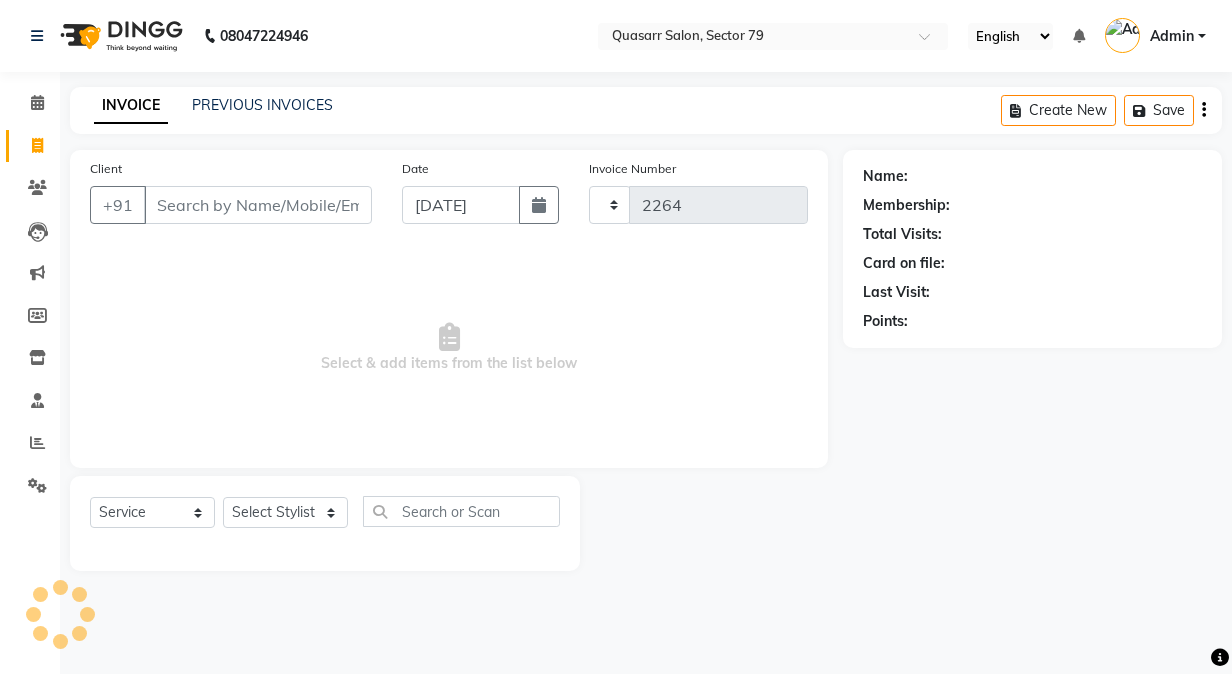 select on "7231" 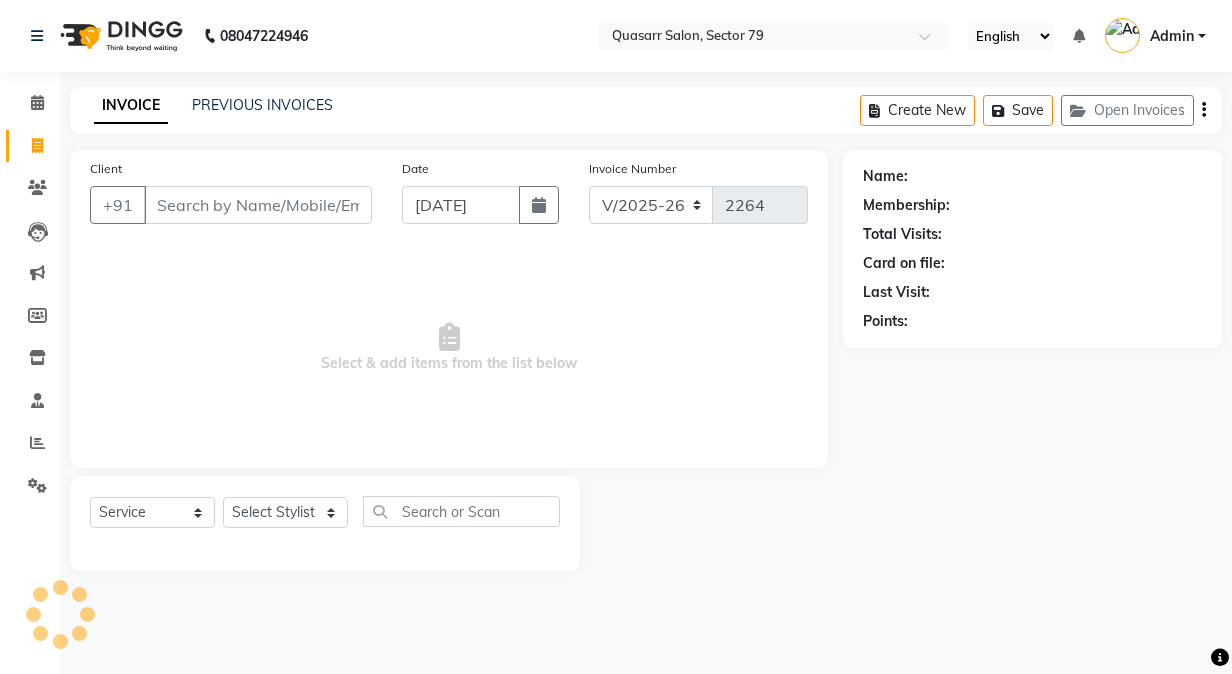 click on "Client" at bounding box center [258, 205] 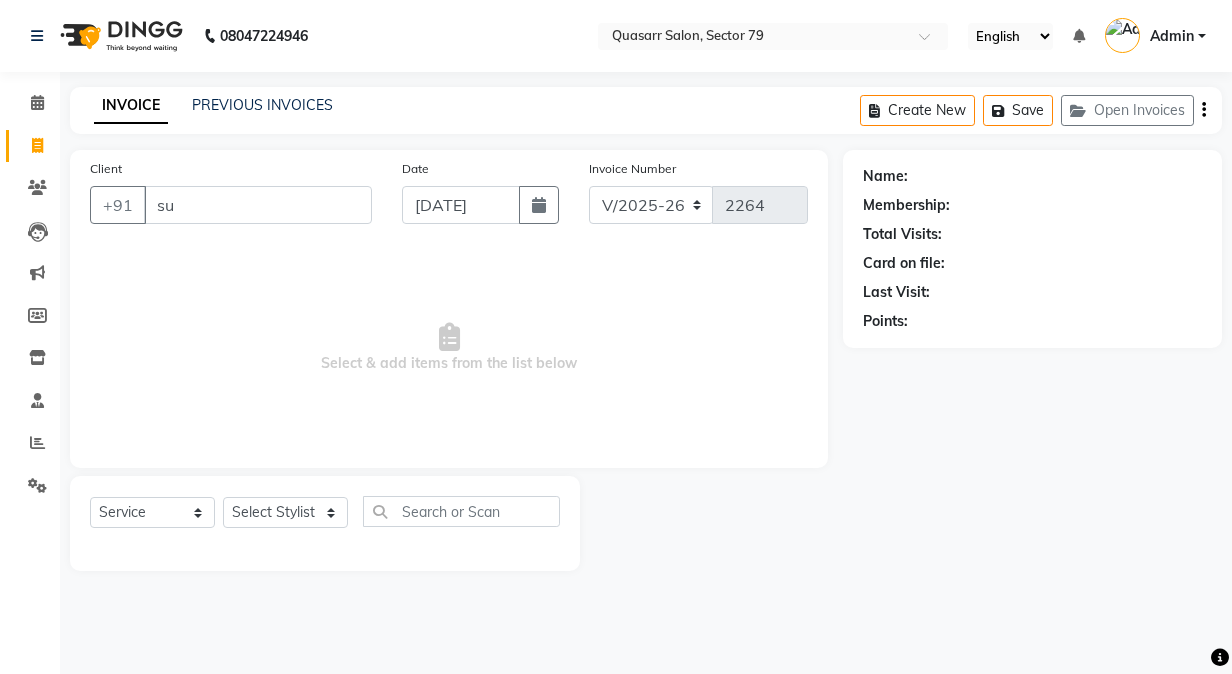 type on "su" 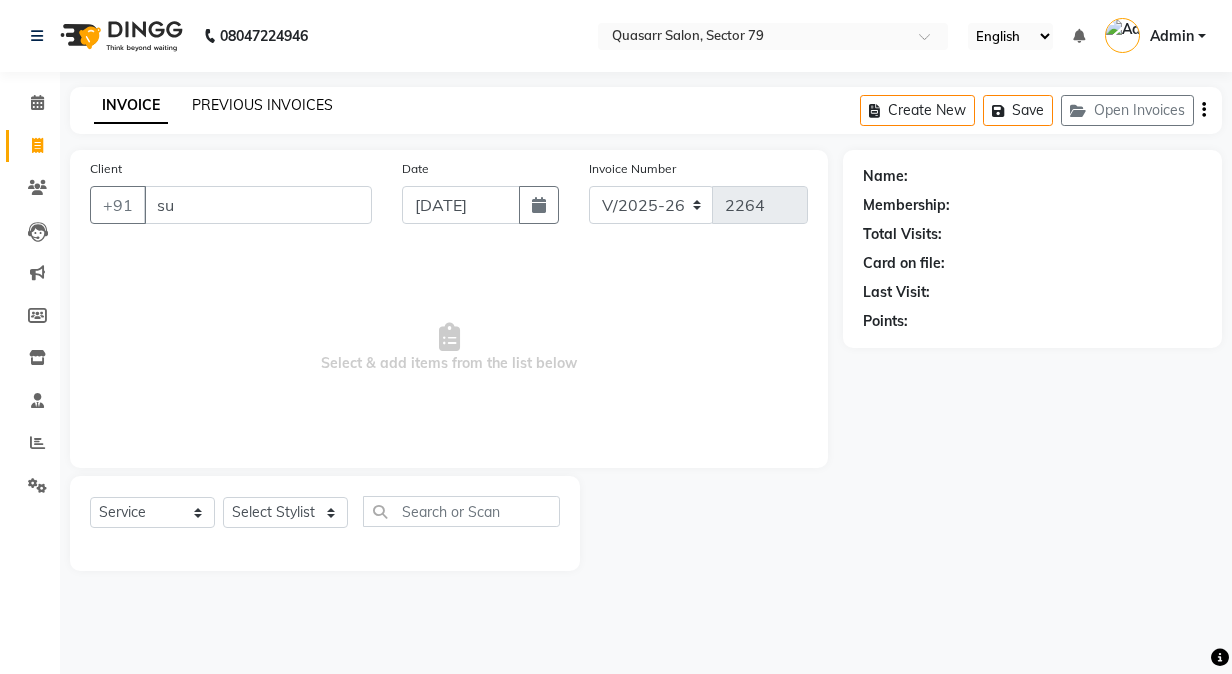 click on "PREVIOUS INVOICES" 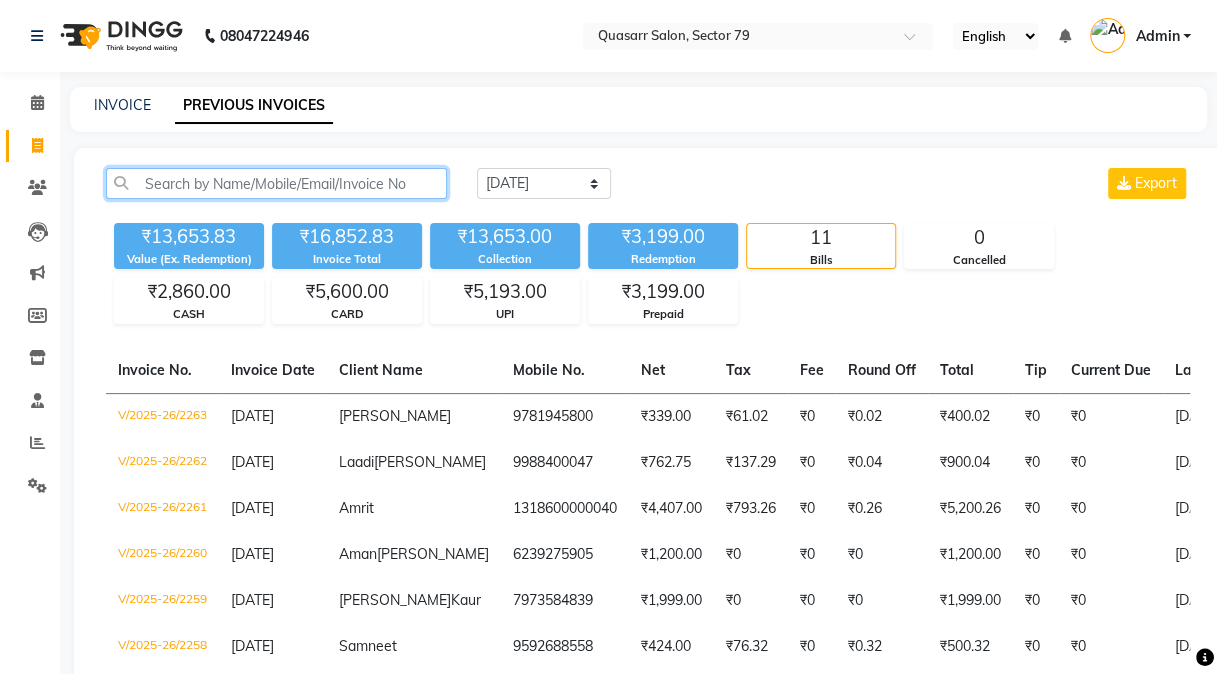 click 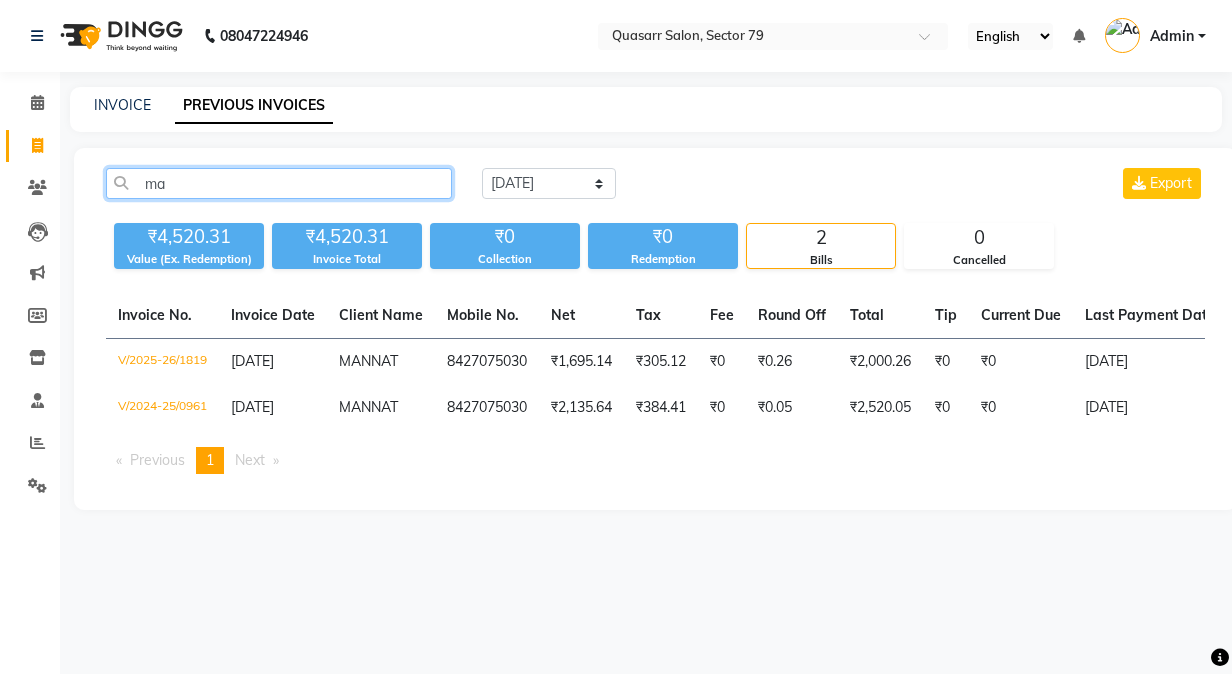 type on "m" 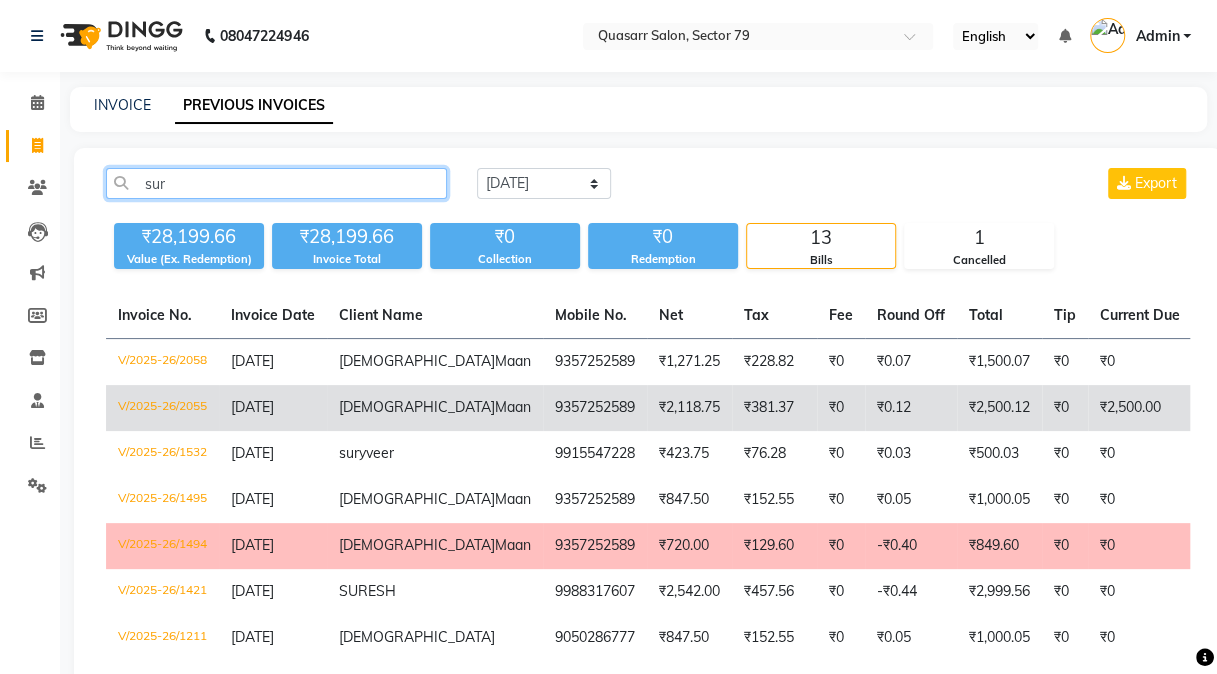 type on "sur" 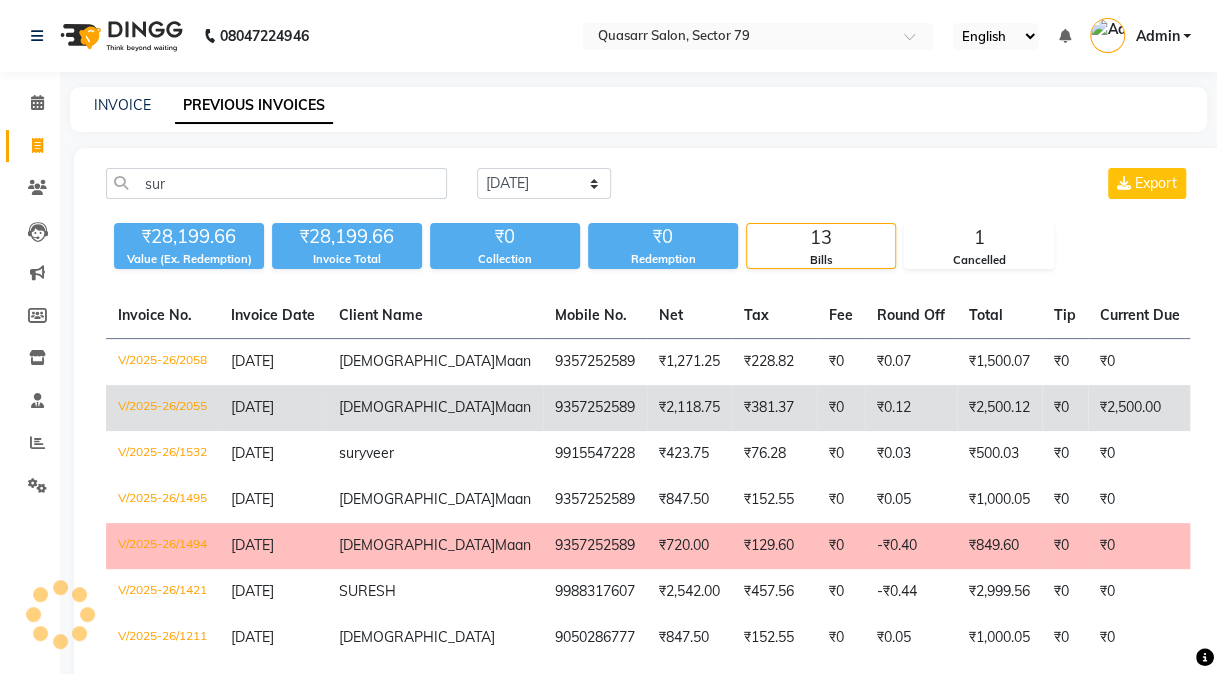 click on "₹0.12" 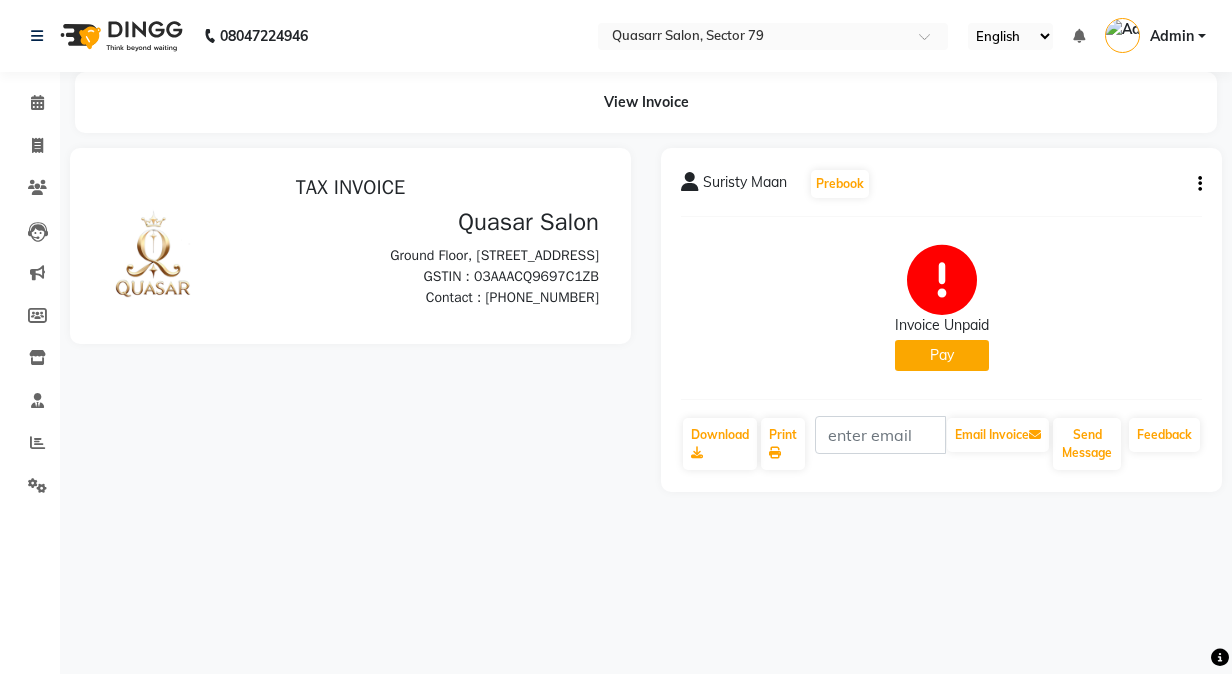 scroll, scrollTop: 0, scrollLeft: 0, axis: both 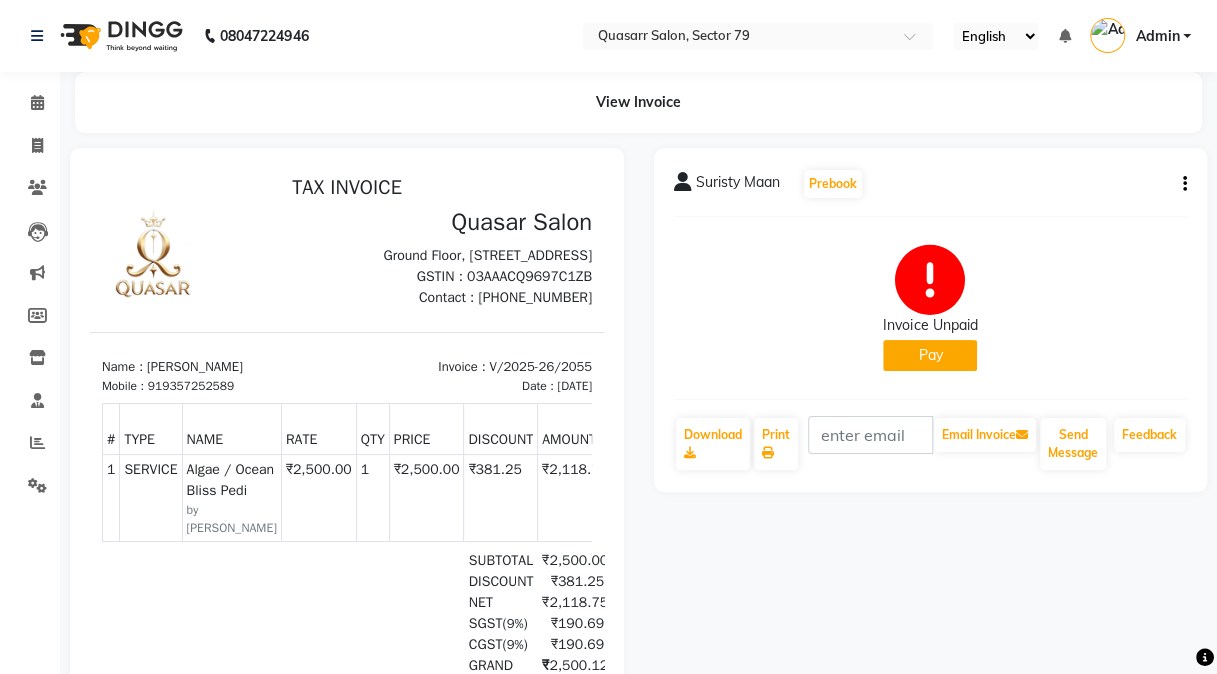 click 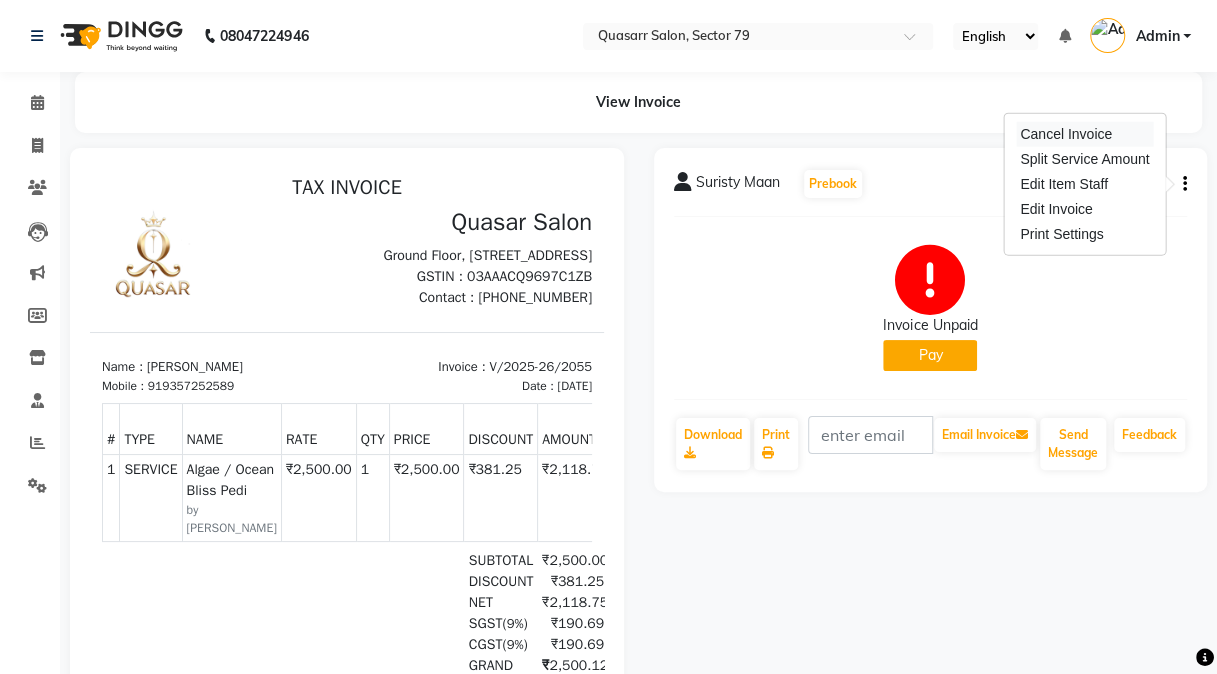 click on "Cancel Invoice" at bounding box center (1084, 134) 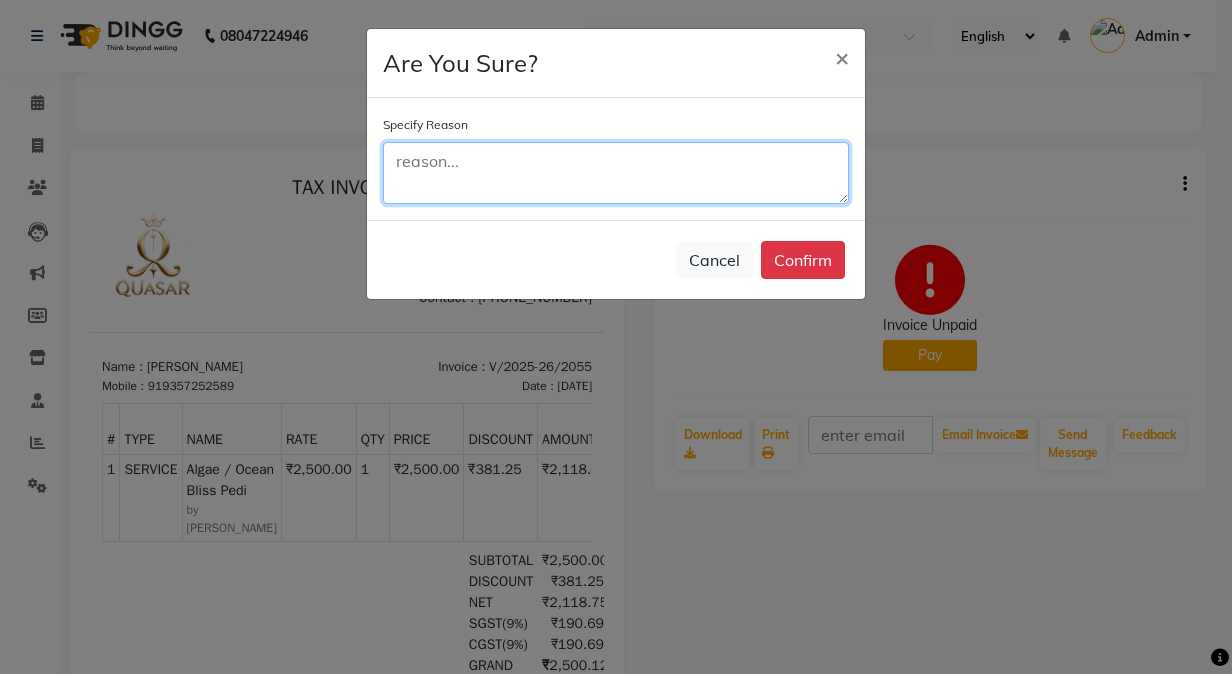 click 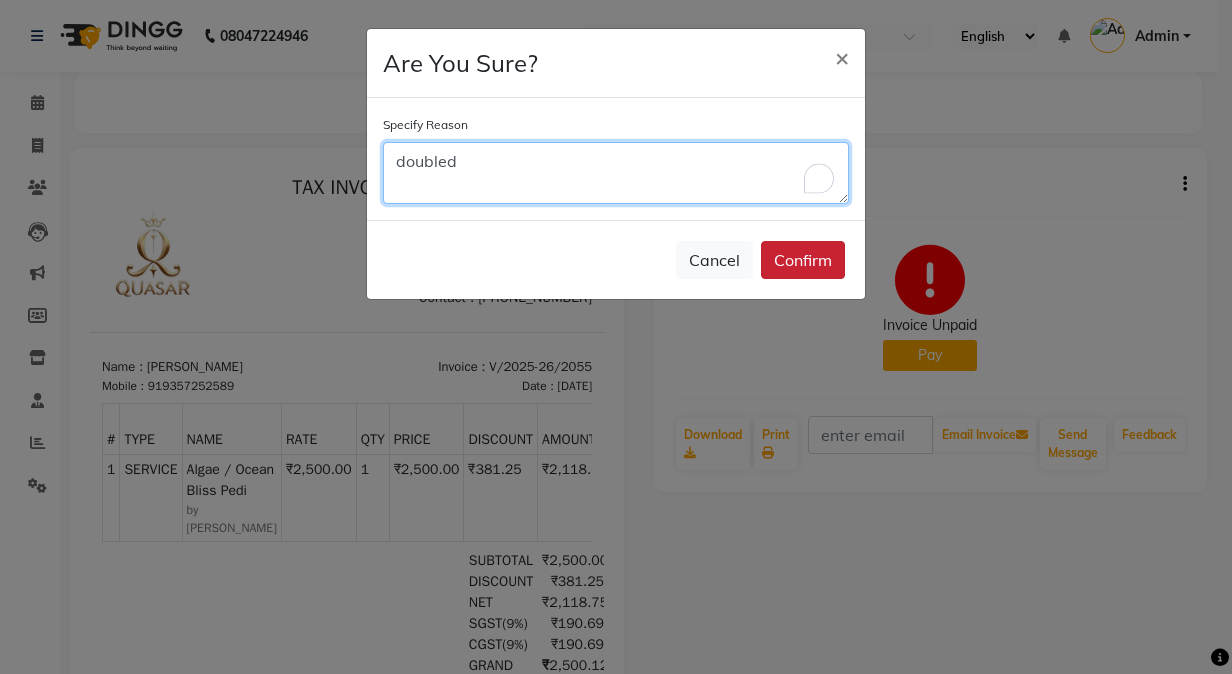 type on "doubled" 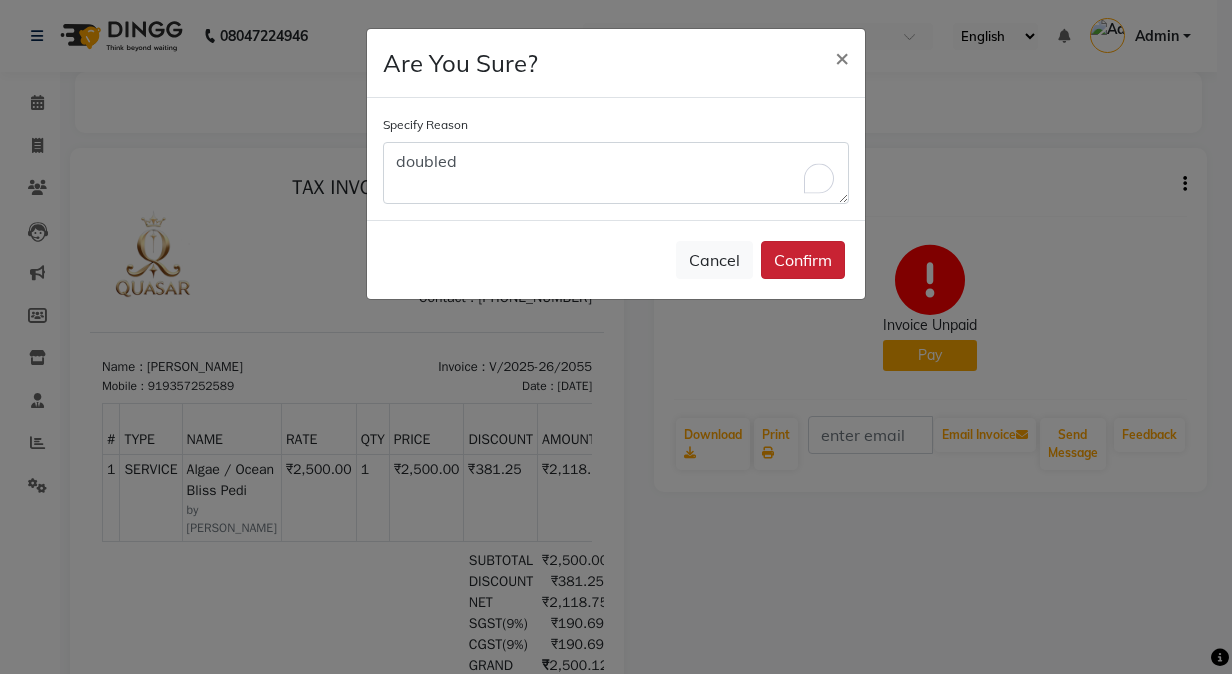 click on "Confirm" 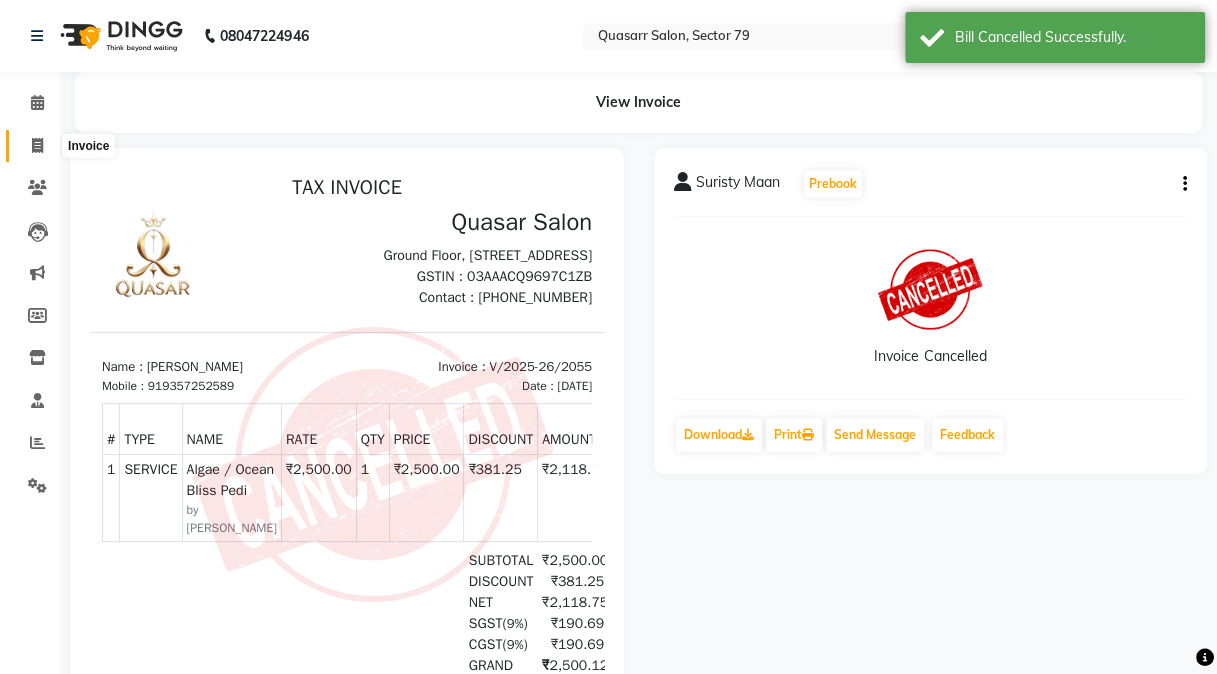 click 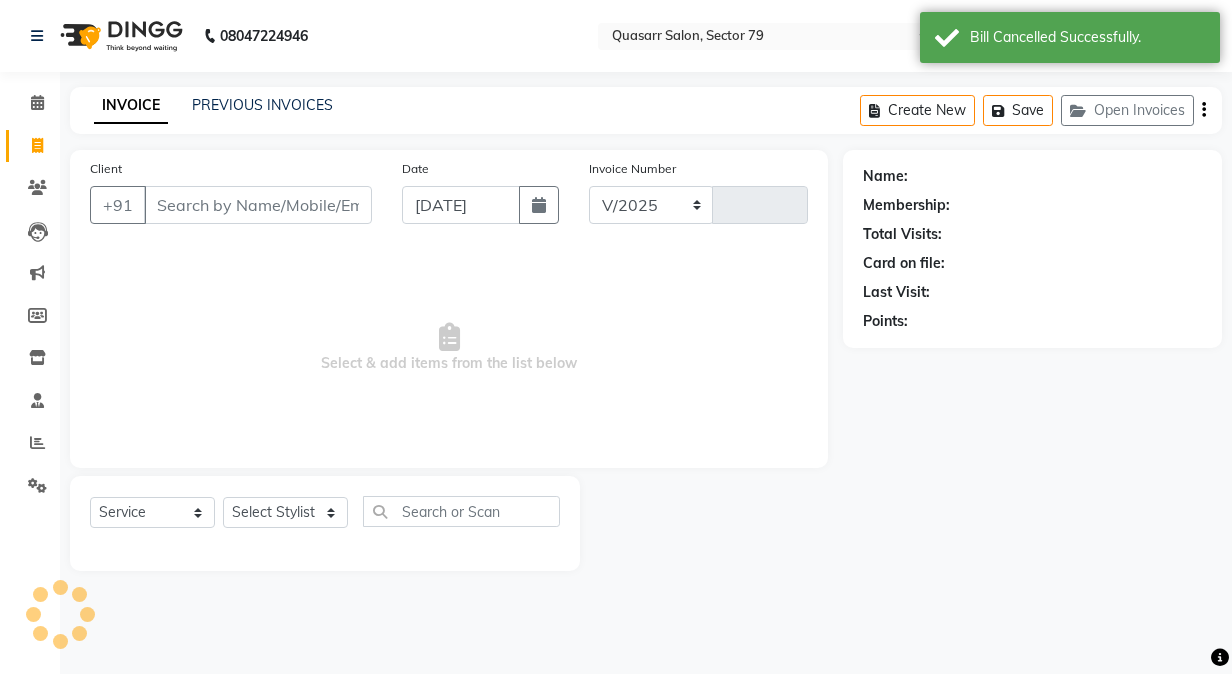 select on "7231" 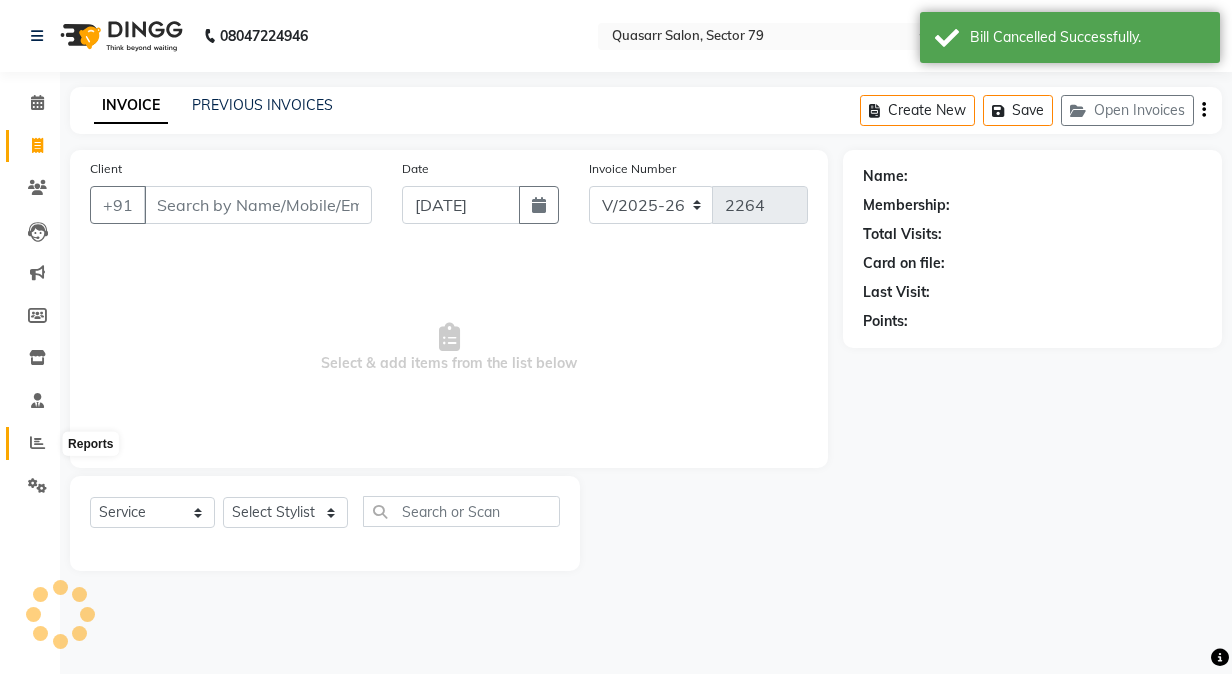 click 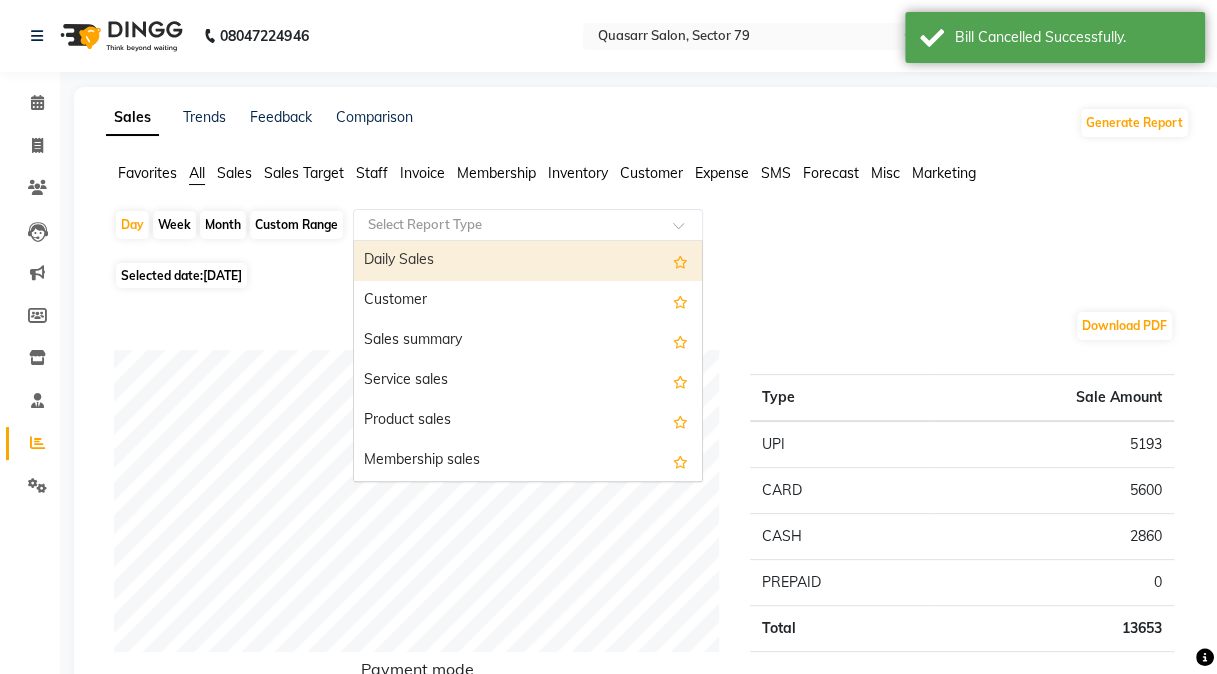 click on "Select Report Type" 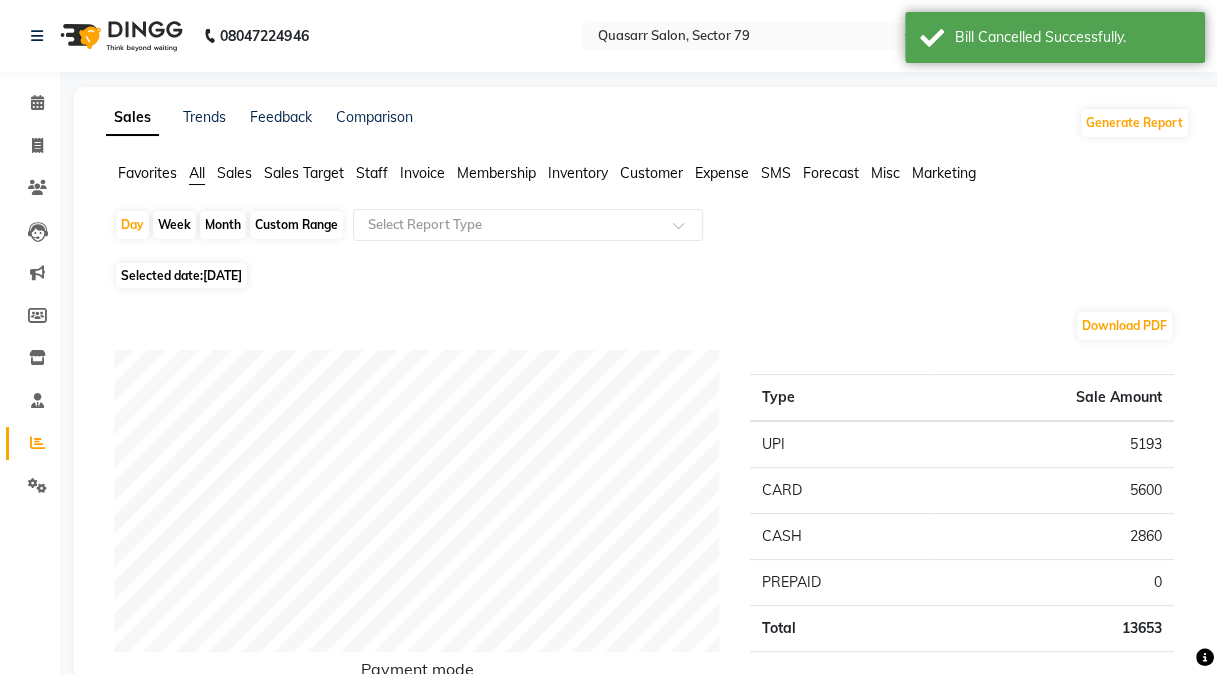 click on "[DATE]" 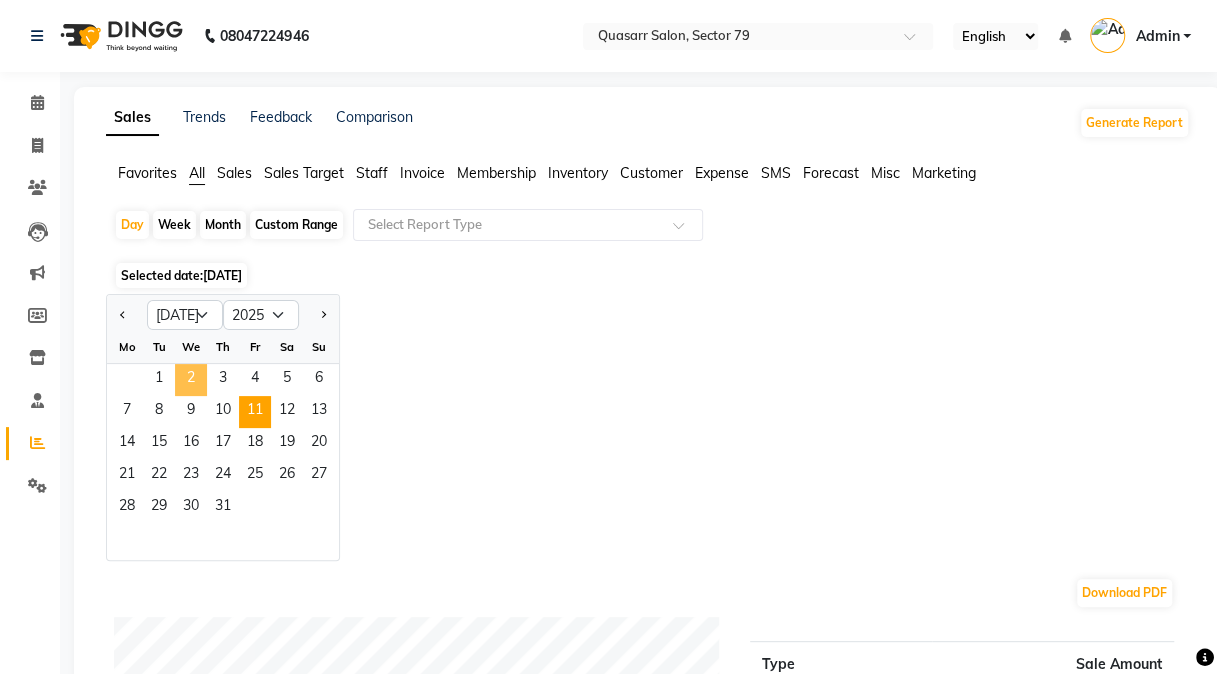 click on "2" 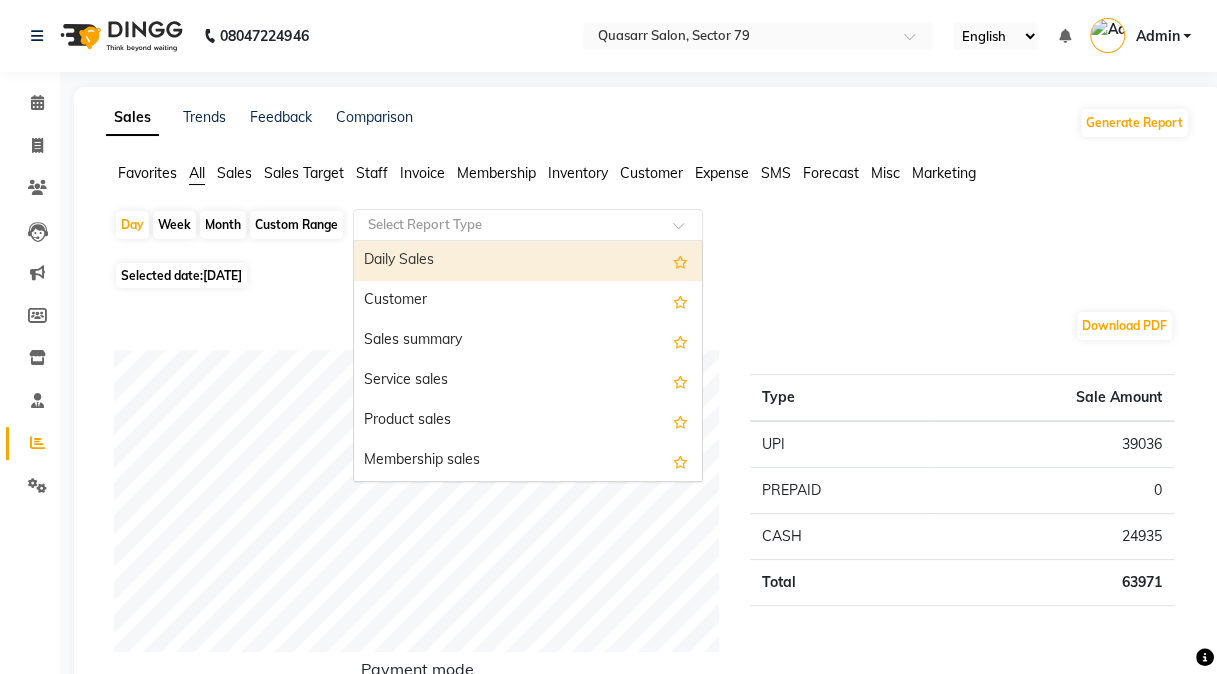 click 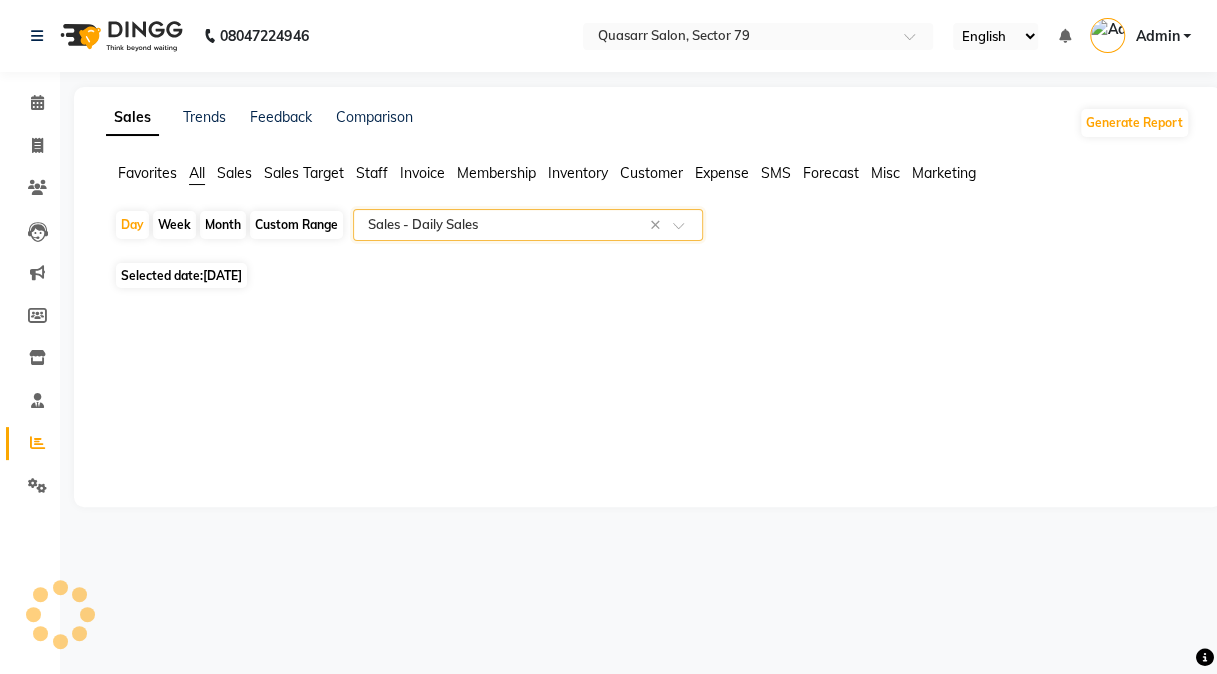 select on "full_report" 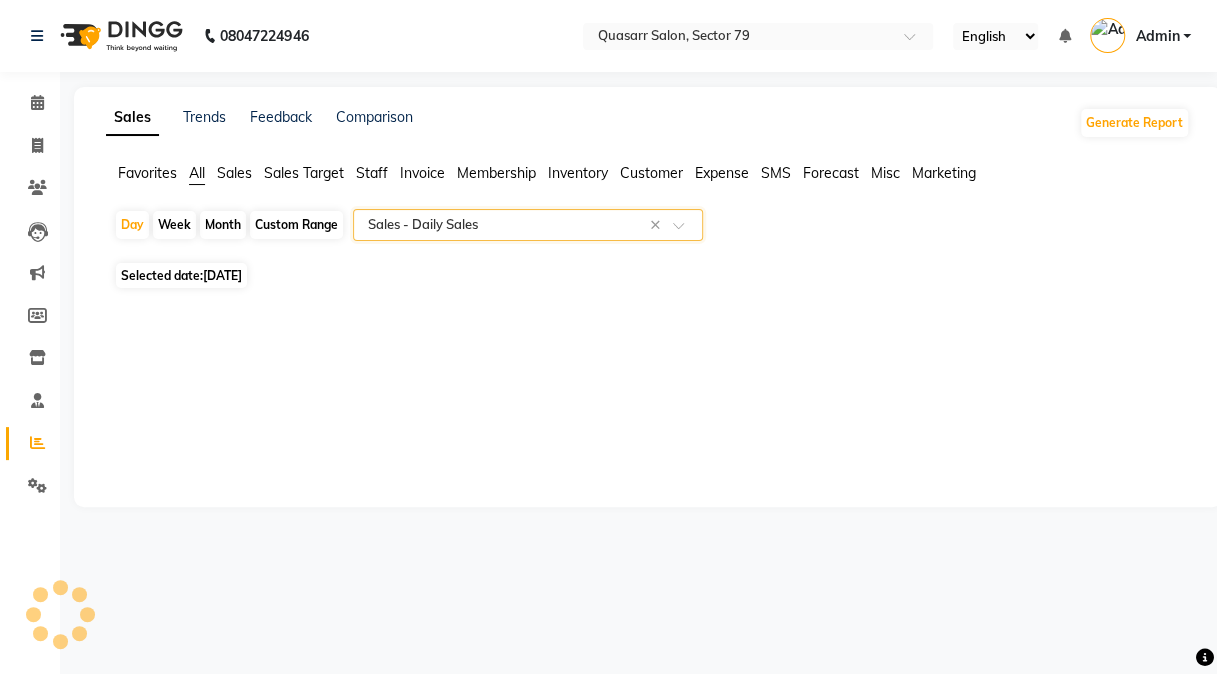 select on "csv" 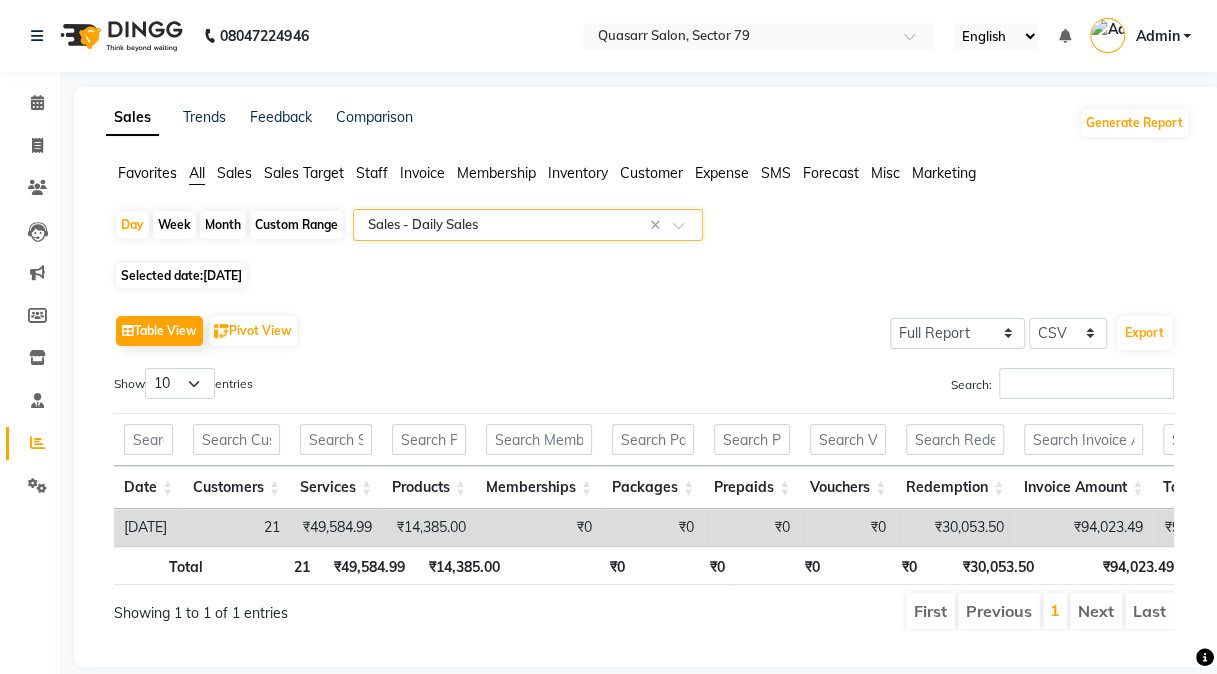 scroll, scrollTop: 0, scrollLeft: 14, axis: horizontal 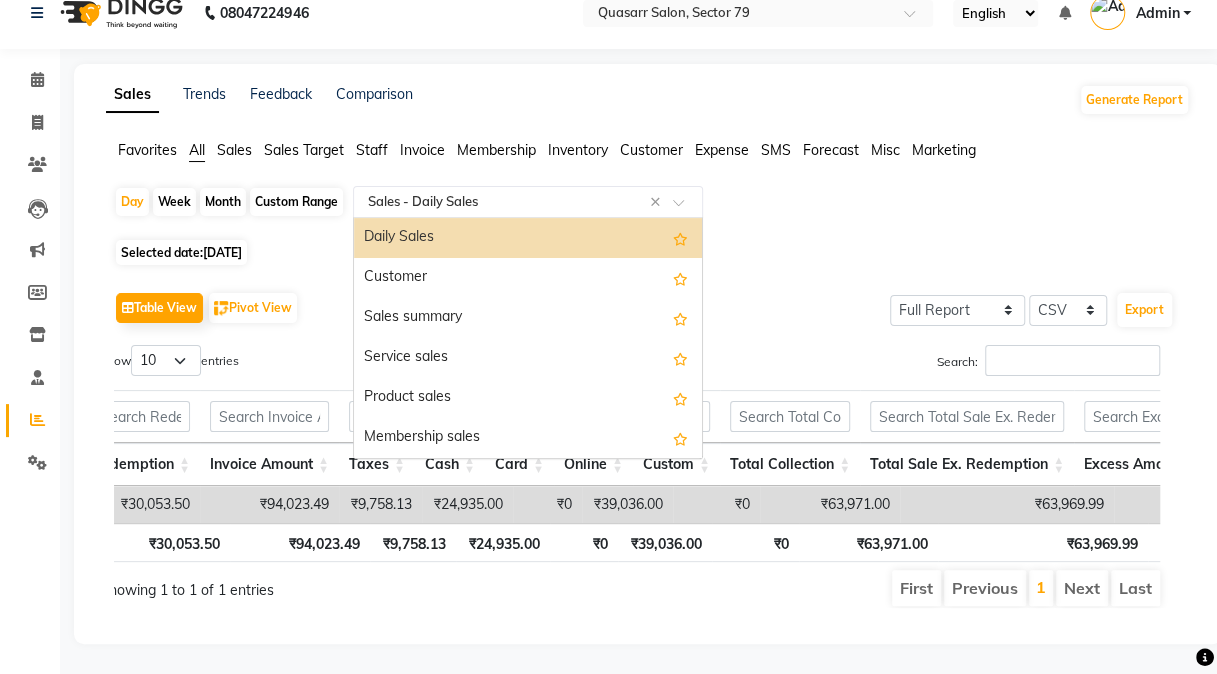 click 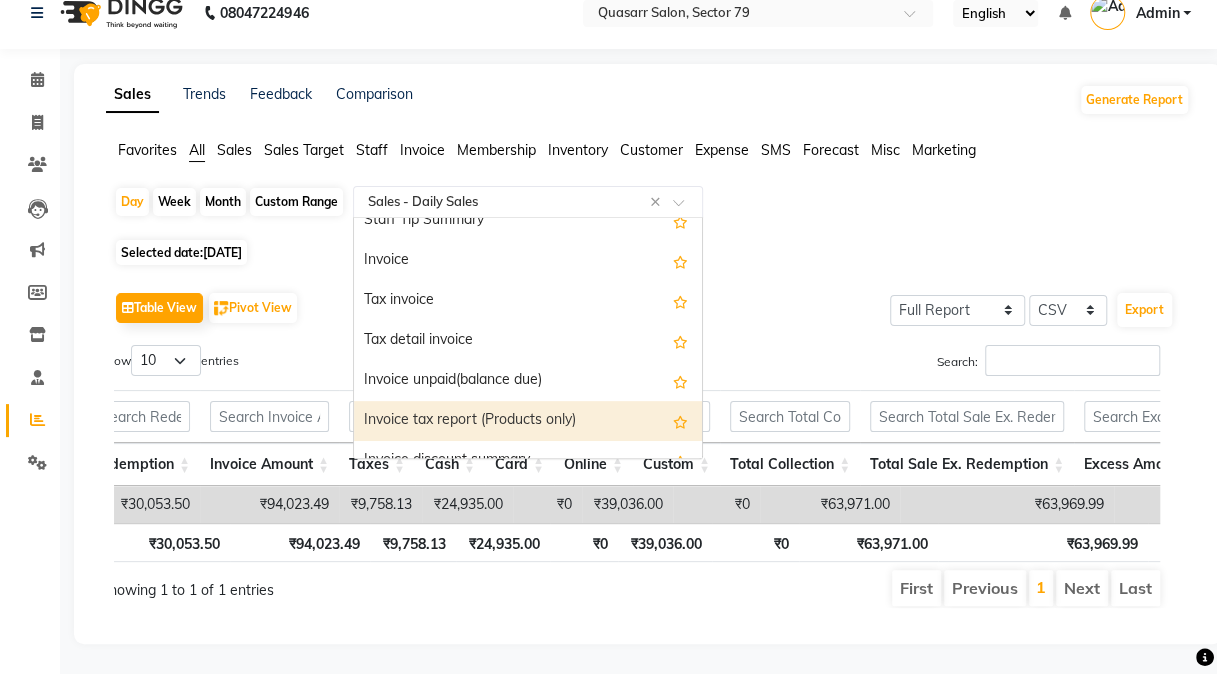 scroll, scrollTop: 1560, scrollLeft: 0, axis: vertical 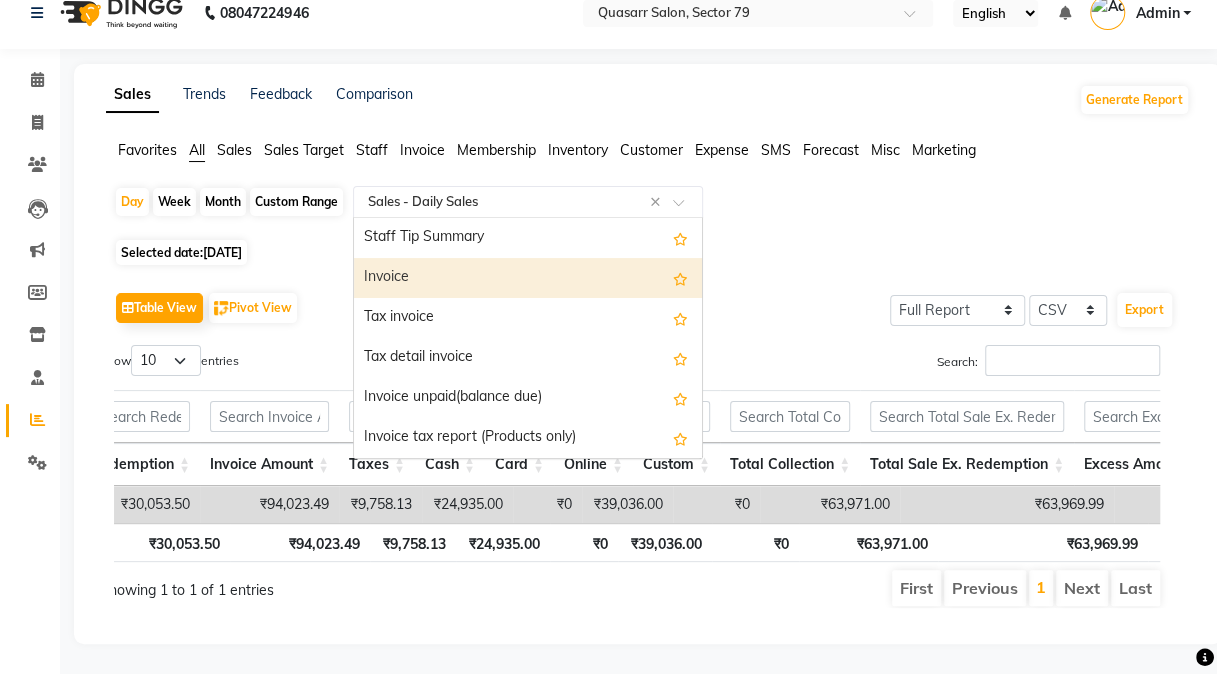 click on "Invoice" at bounding box center (528, 278) 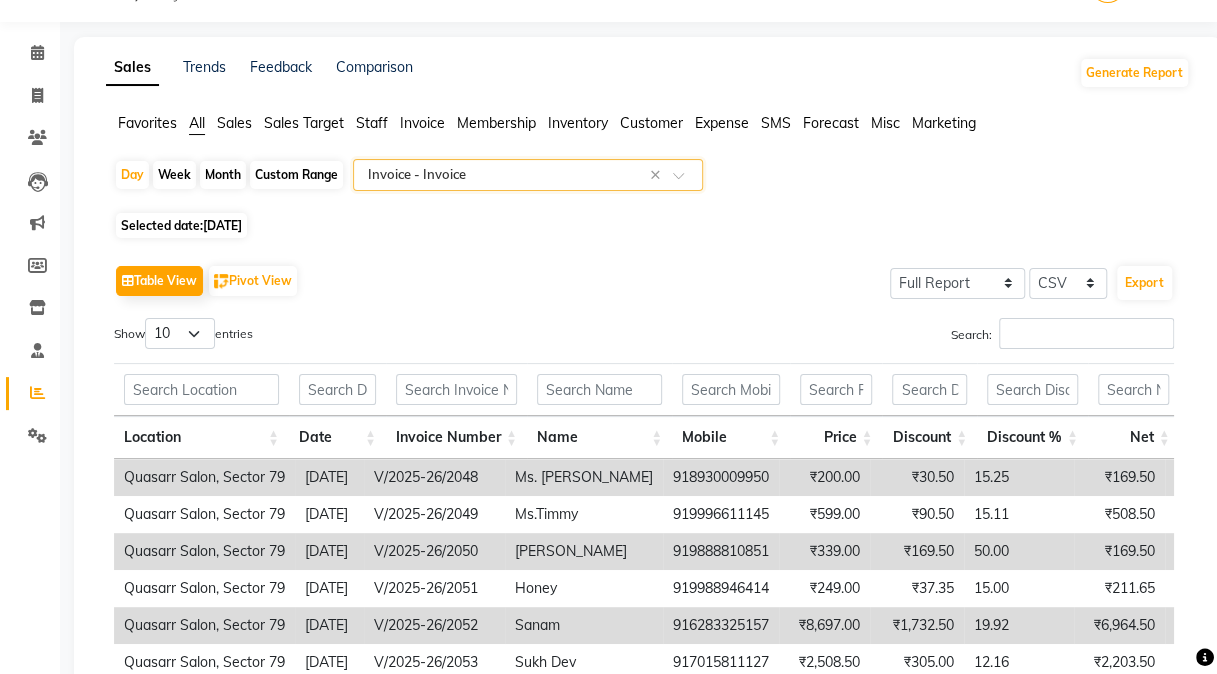 scroll, scrollTop: 0, scrollLeft: 0, axis: both 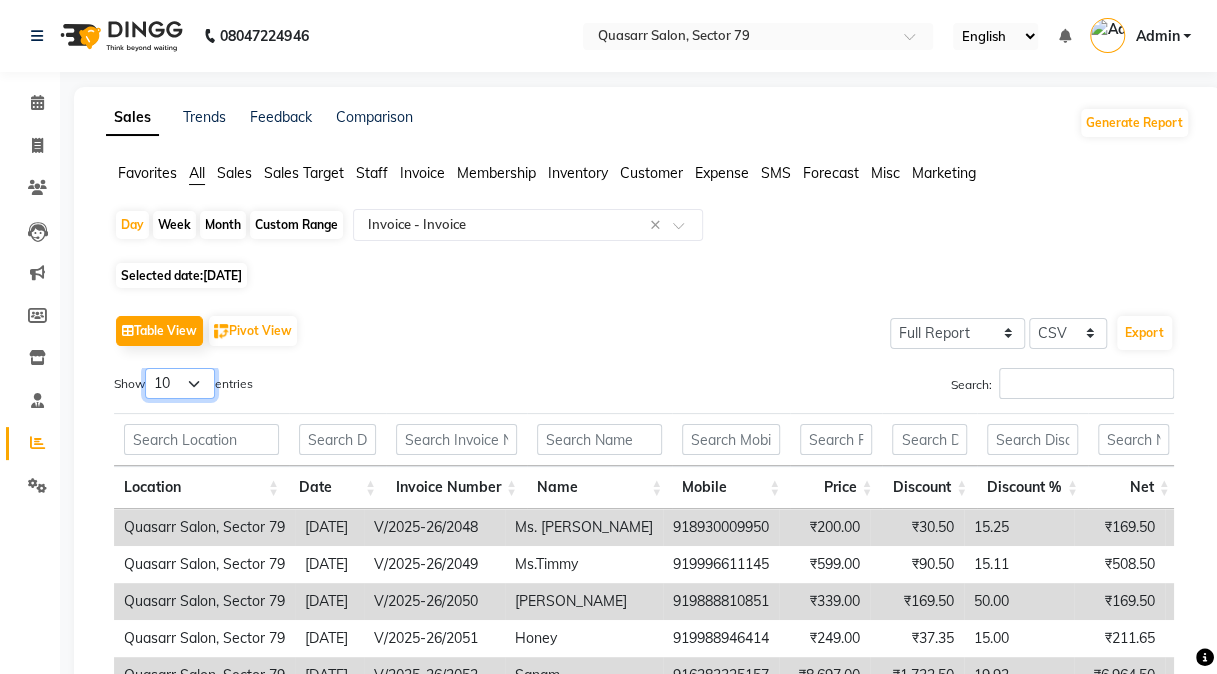 click on "10 25 50 100" at bounding box center (180, 383) 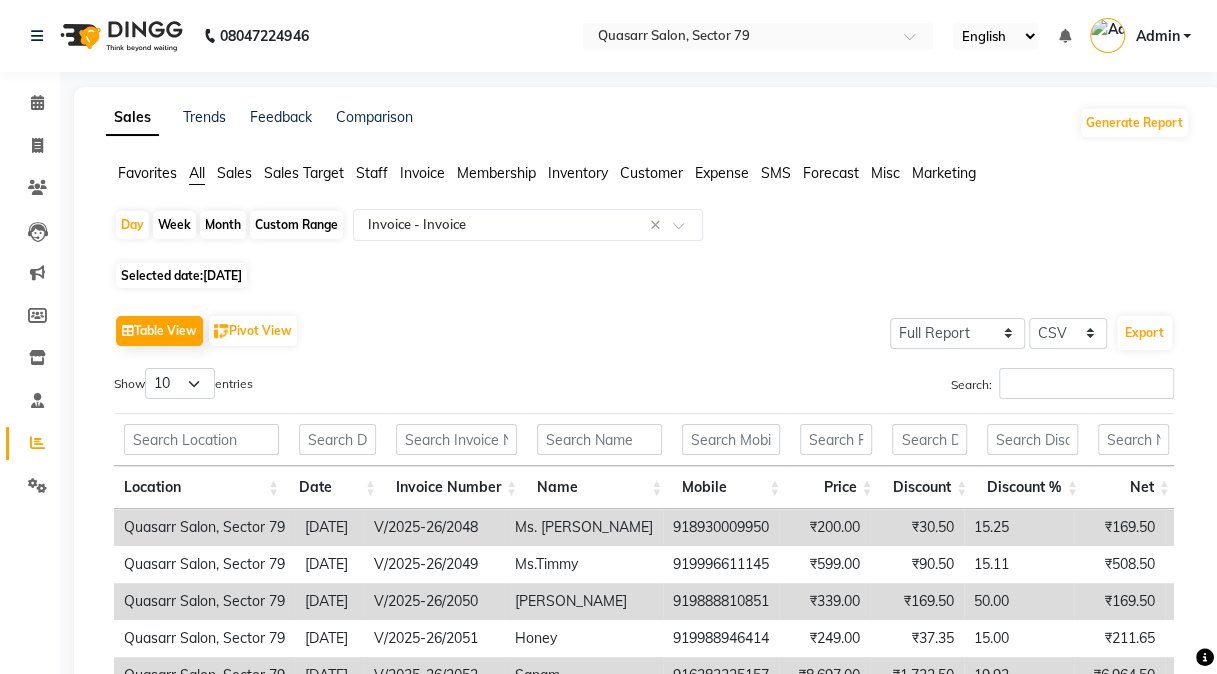 click on "Location" at bounding box center (201, 487) 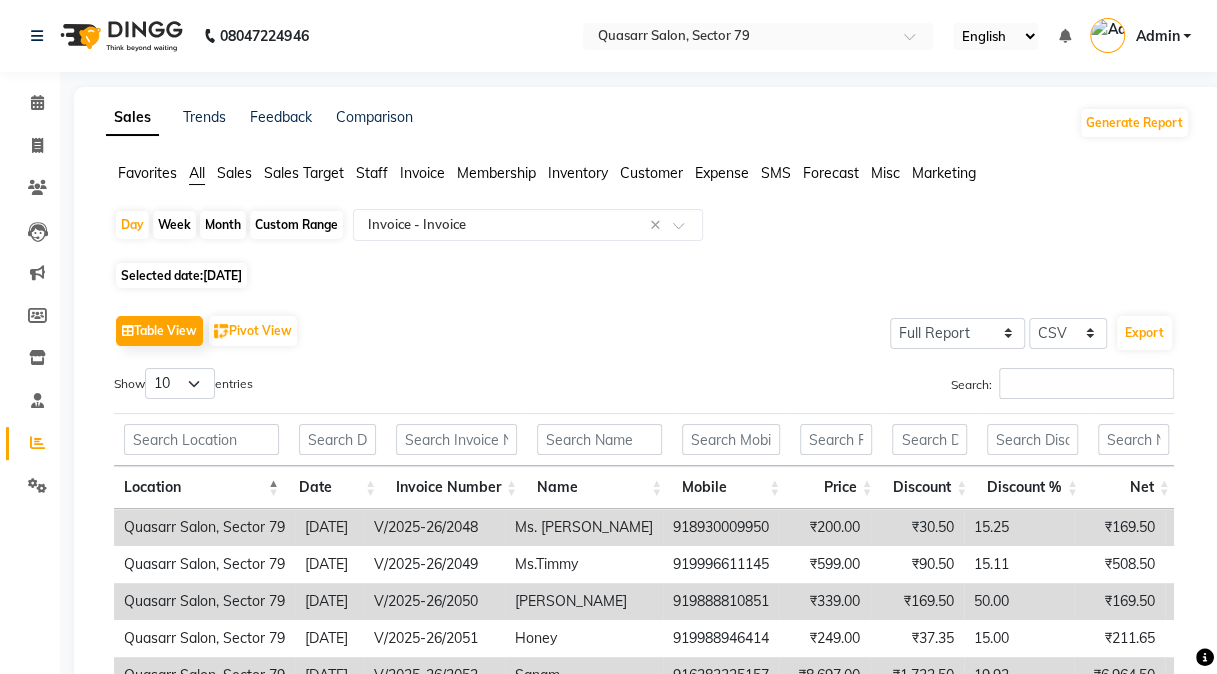 click on "Location" at bounding box center (201, 487) 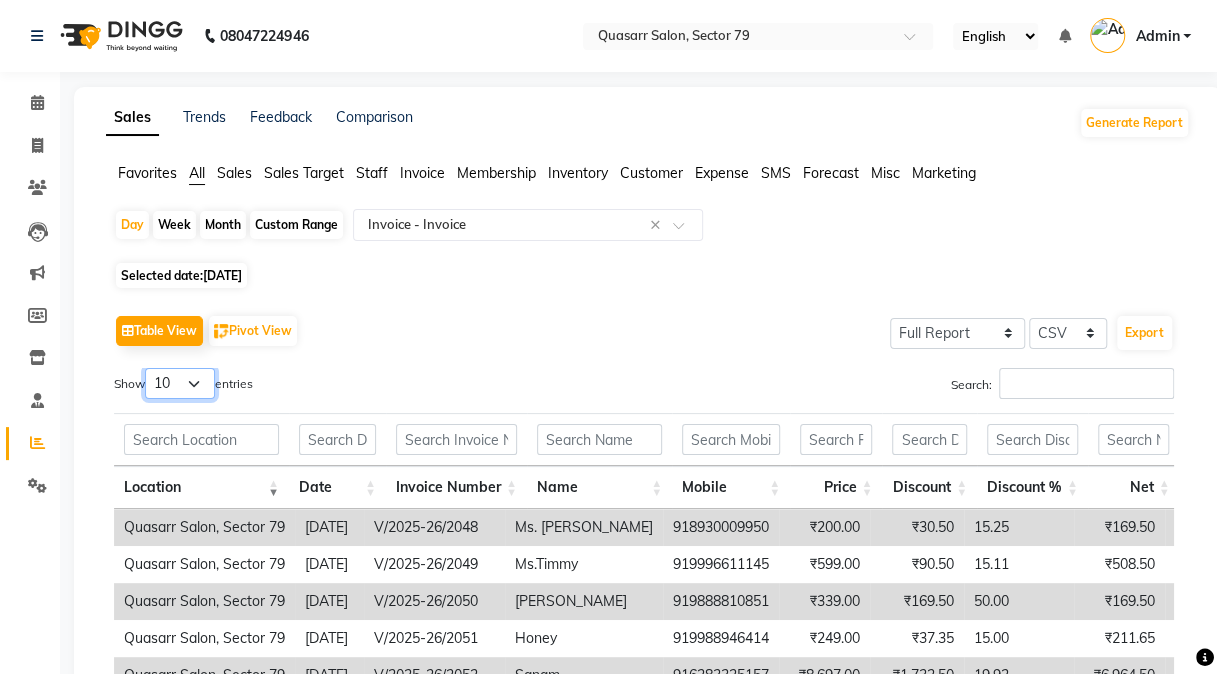 click on "10 25 50 100" at bounding box center [180, 383] 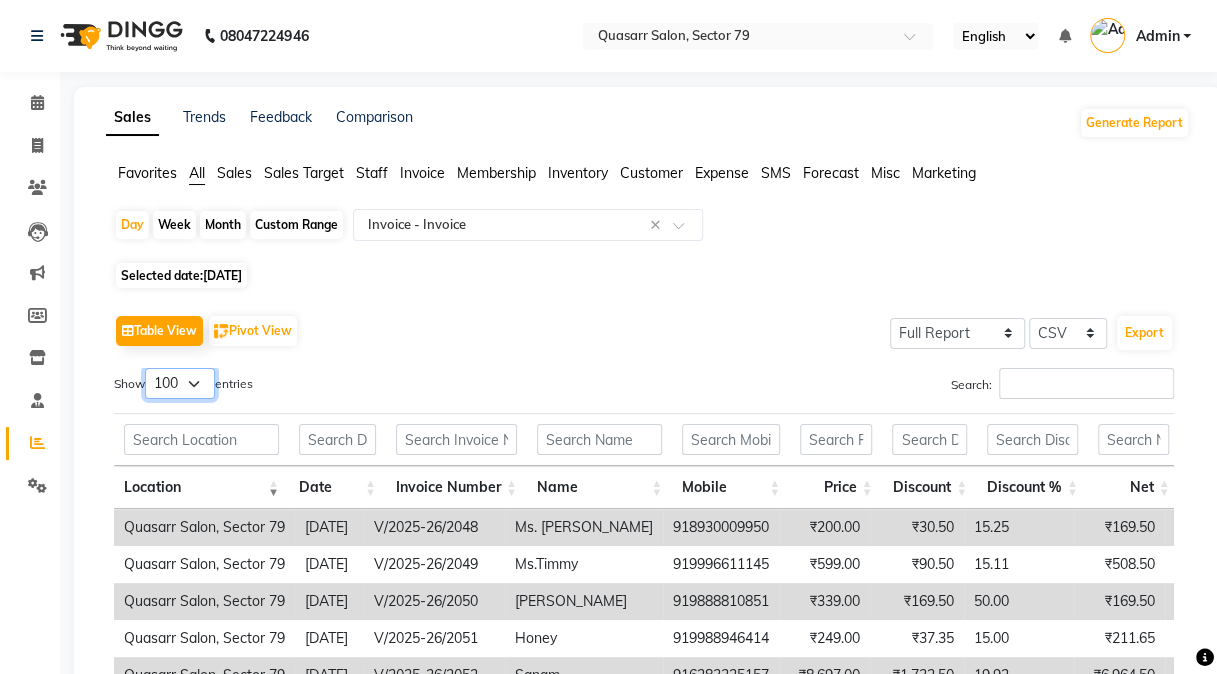click on "10 25 50 100" at bounding box center [180, 383] 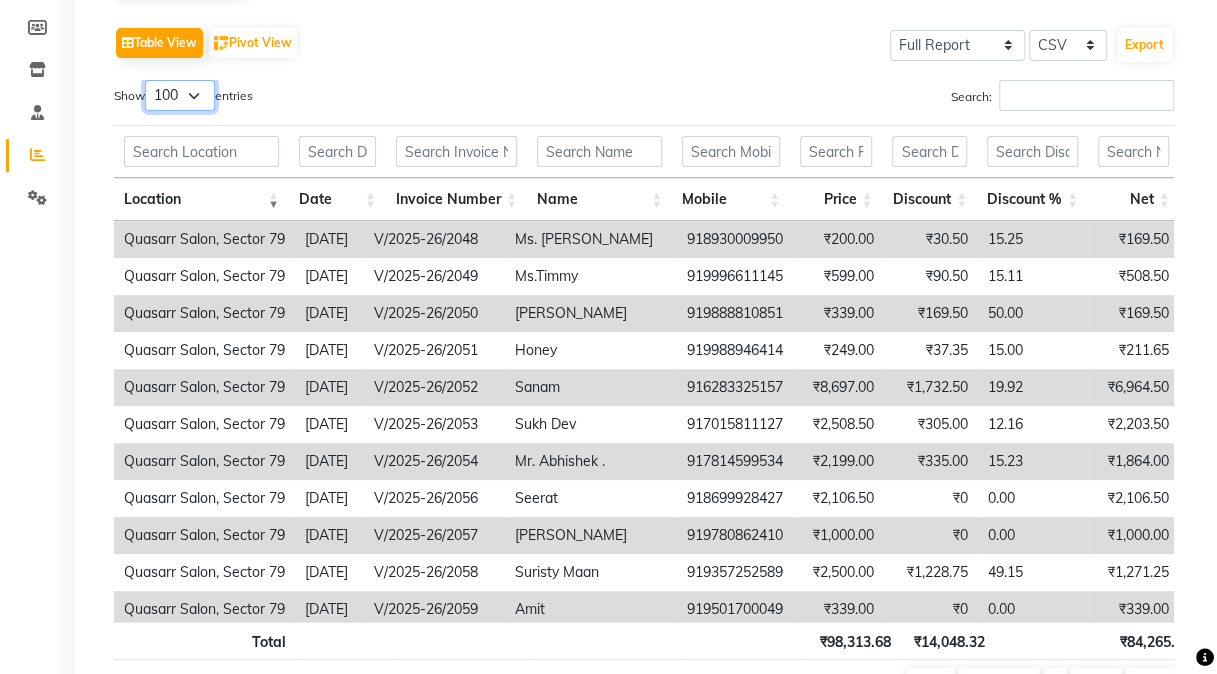 scroll, scrollTop: 295, scrollLeft: 0, axis: vertical 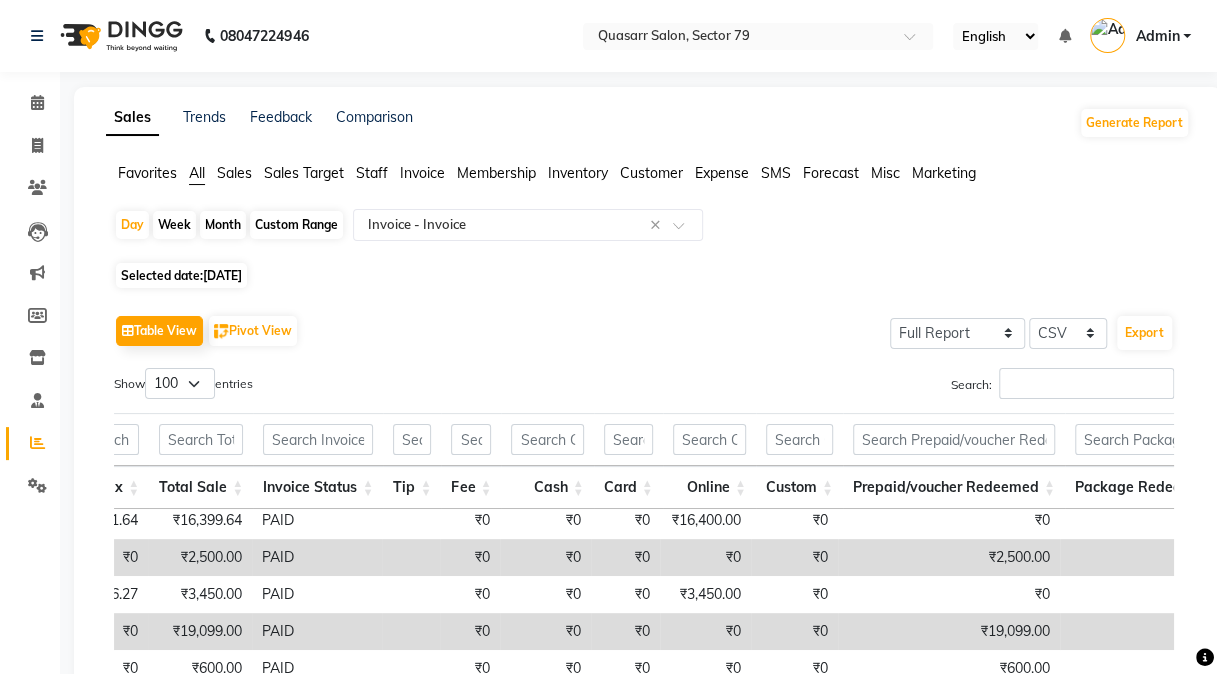 click on "Custom Range" 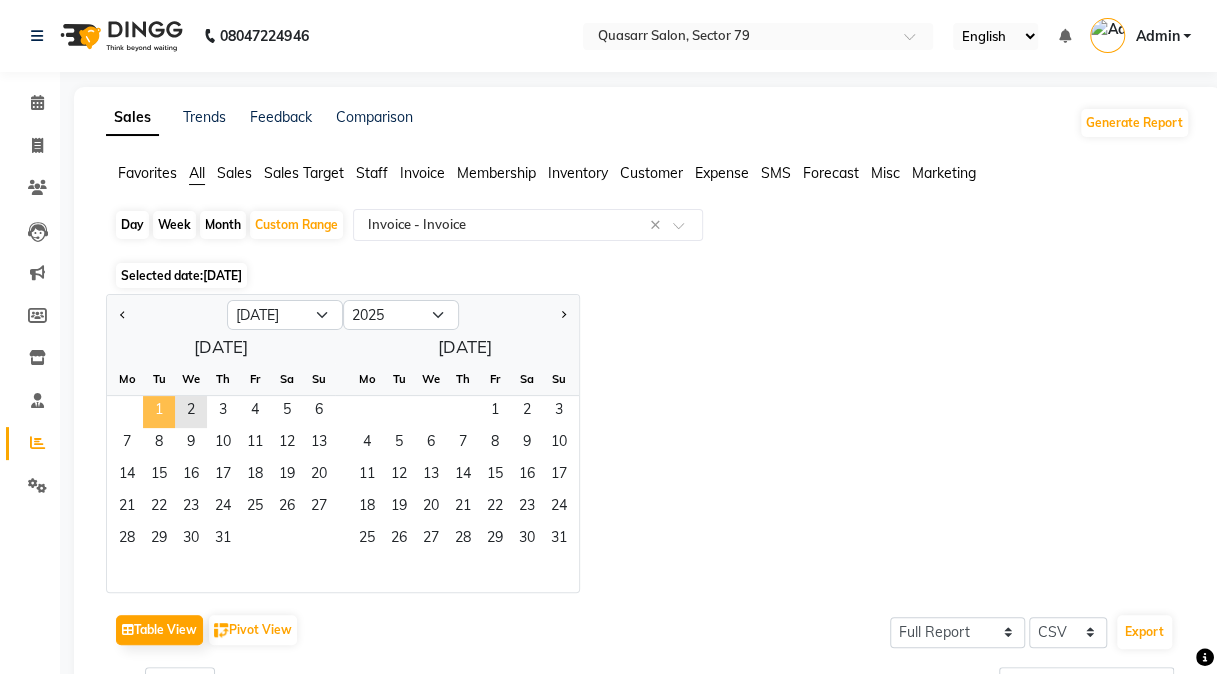 click on "1" 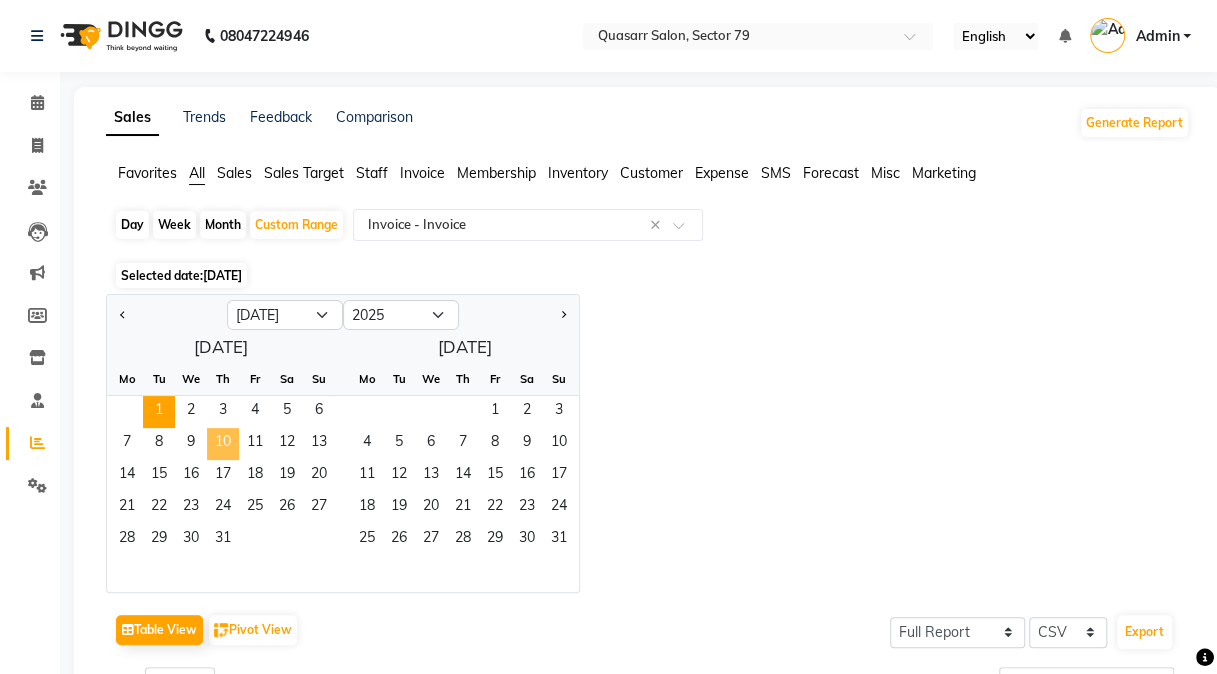 click on "10" 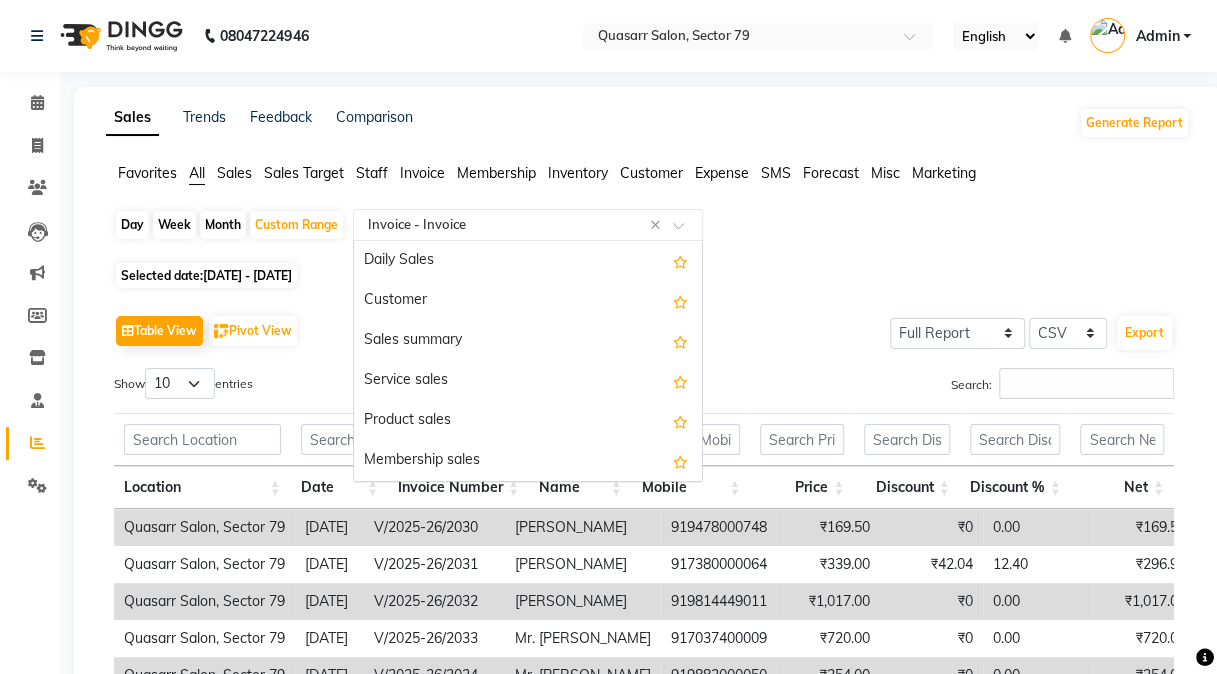 click on "Select Report Type × Invoice -  Invoice ×" 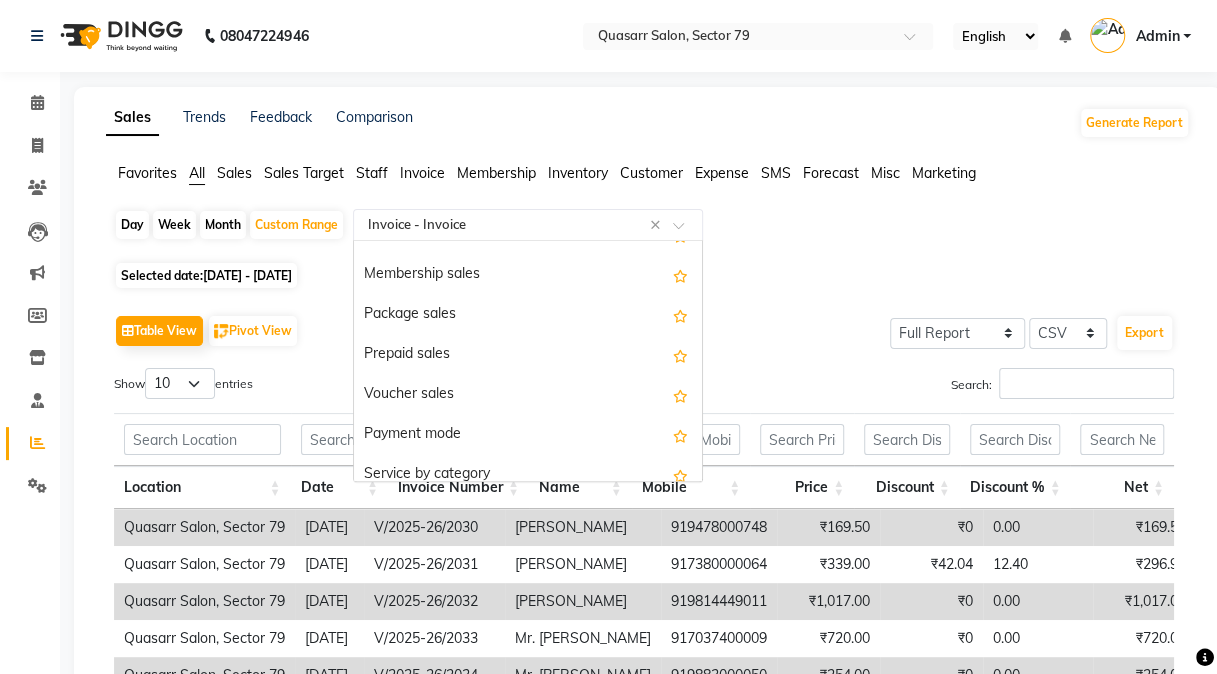 scroll, scrollTop: 0, scrollLeft: 0, axis: both 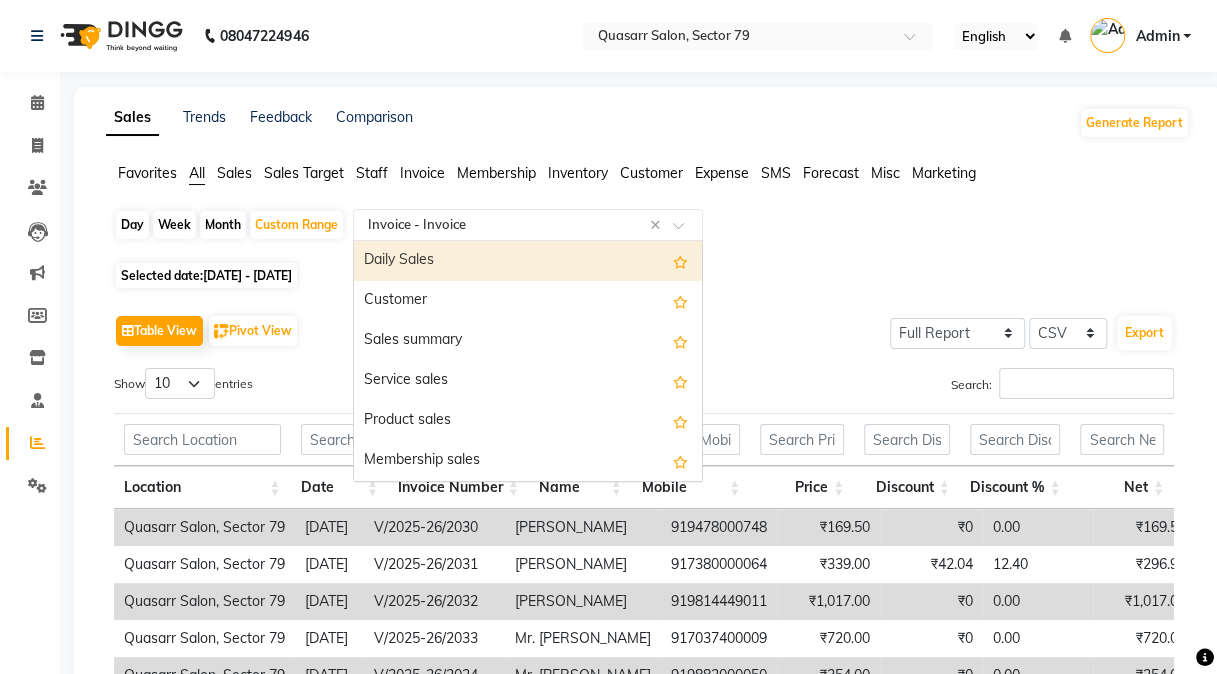 click on "Daily Sales" at bounding box center [528, 261] 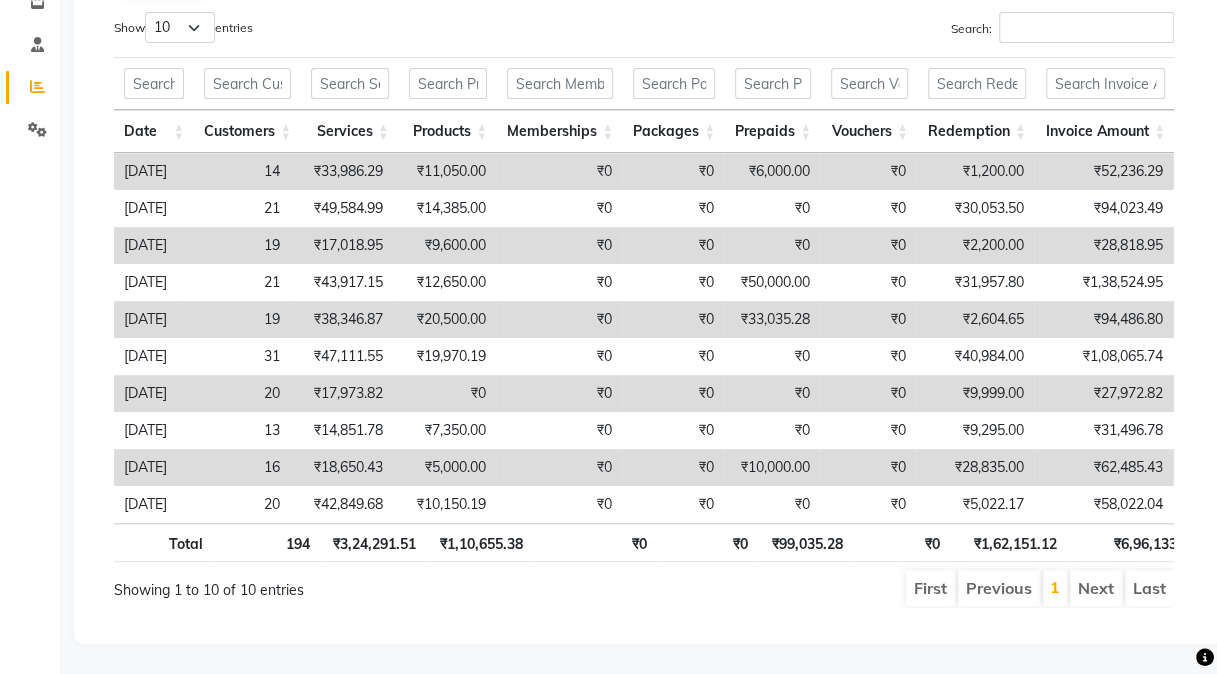 scroll, scrollTop: 362, scrollLeft: 0, axis: vertical 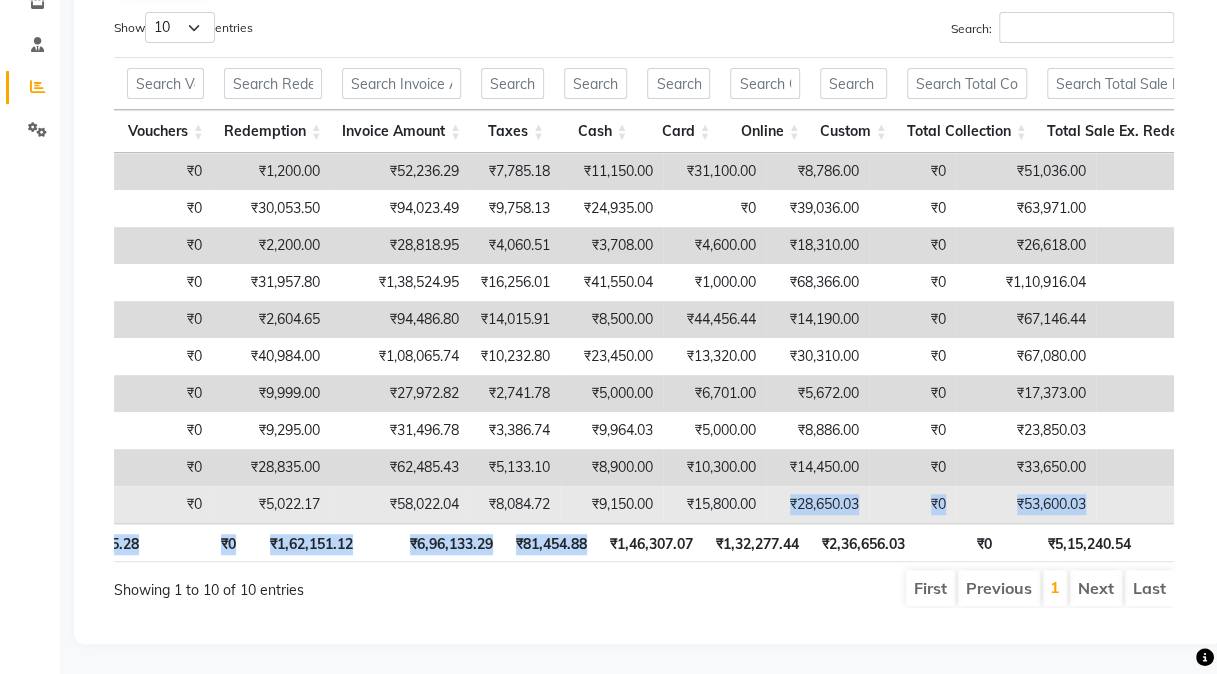 drag, startPoint x: 600, startPoint y: 536, endPoint x: 798, endPoint y: 483, distance: 204.97073 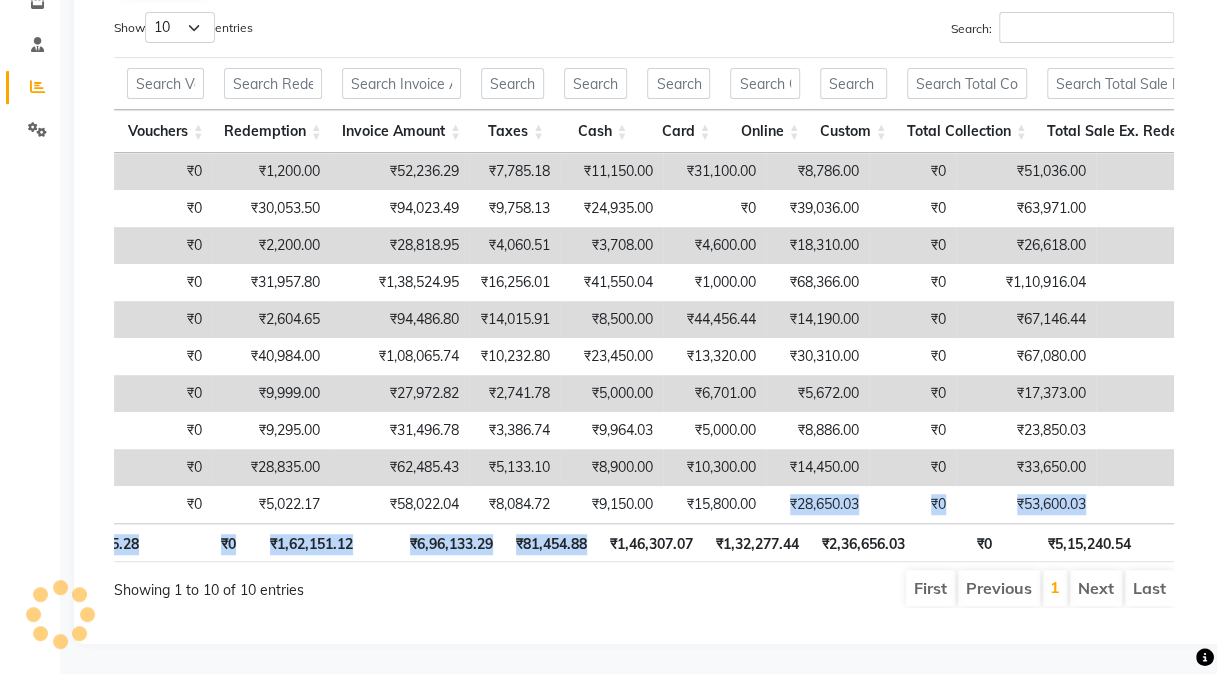 scroll, scrollTop: 0, scrollLeft: 726, axis: horizontal 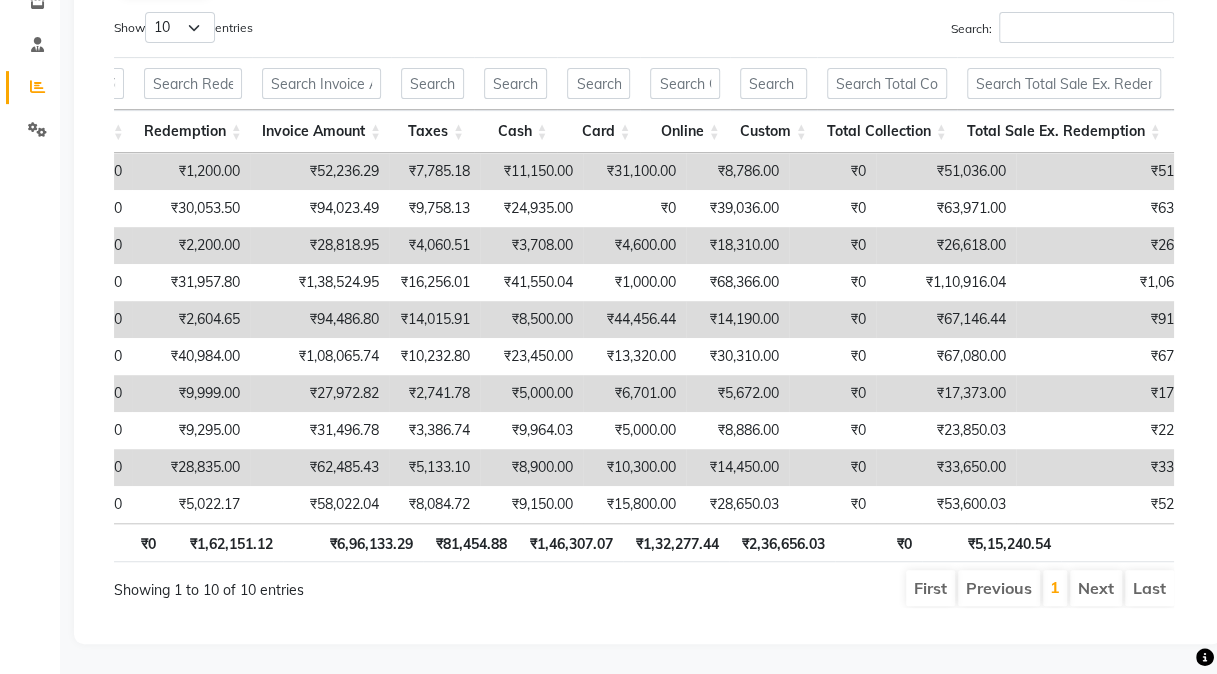 click on "₹5,33,982.17" at bounding box center [1166, 542] 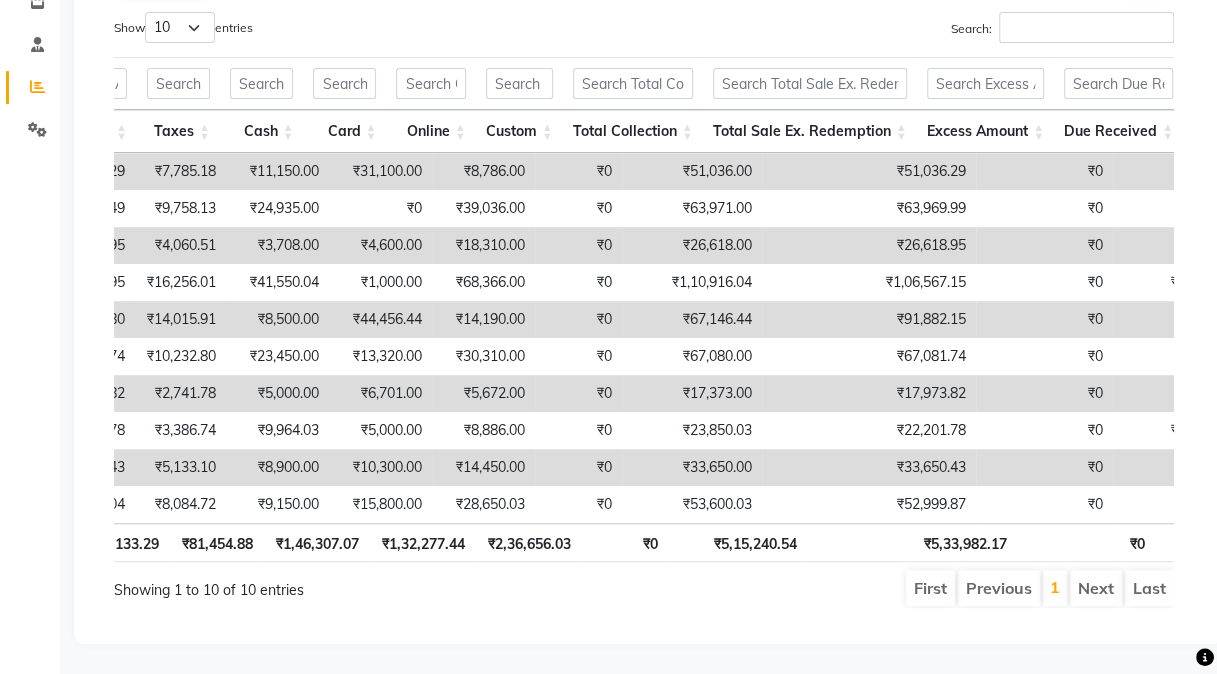 scroll, scrollTop: 0, scrollLeft: 0, axis: both 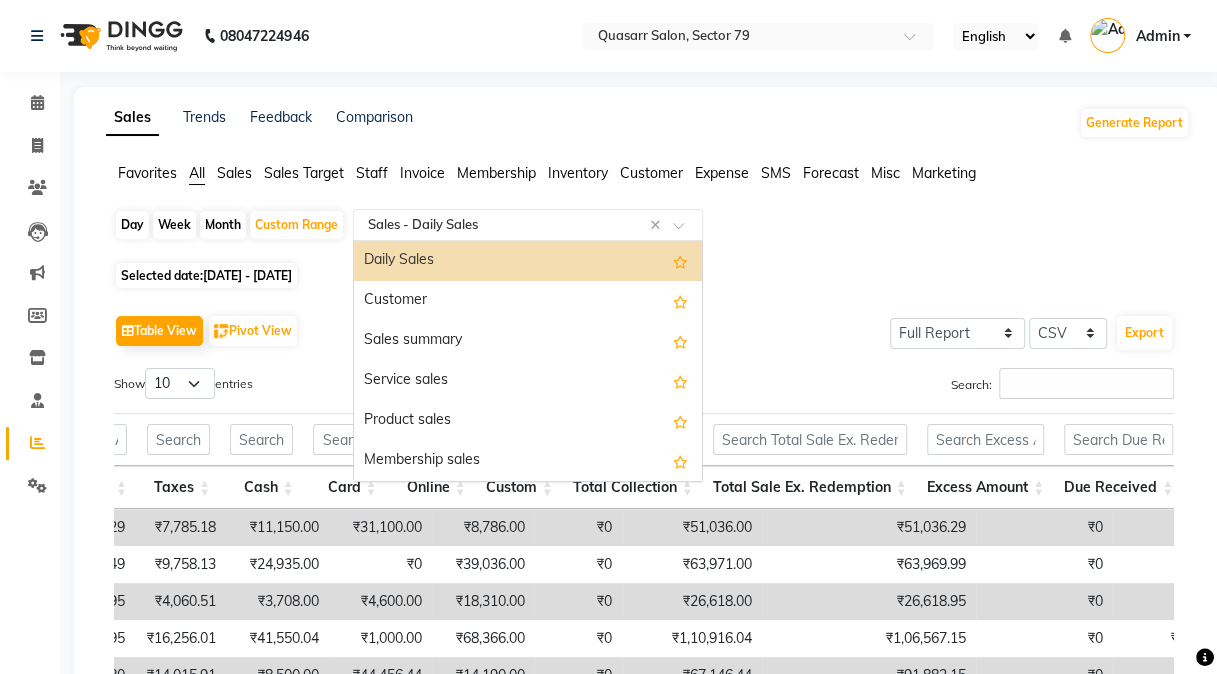 click 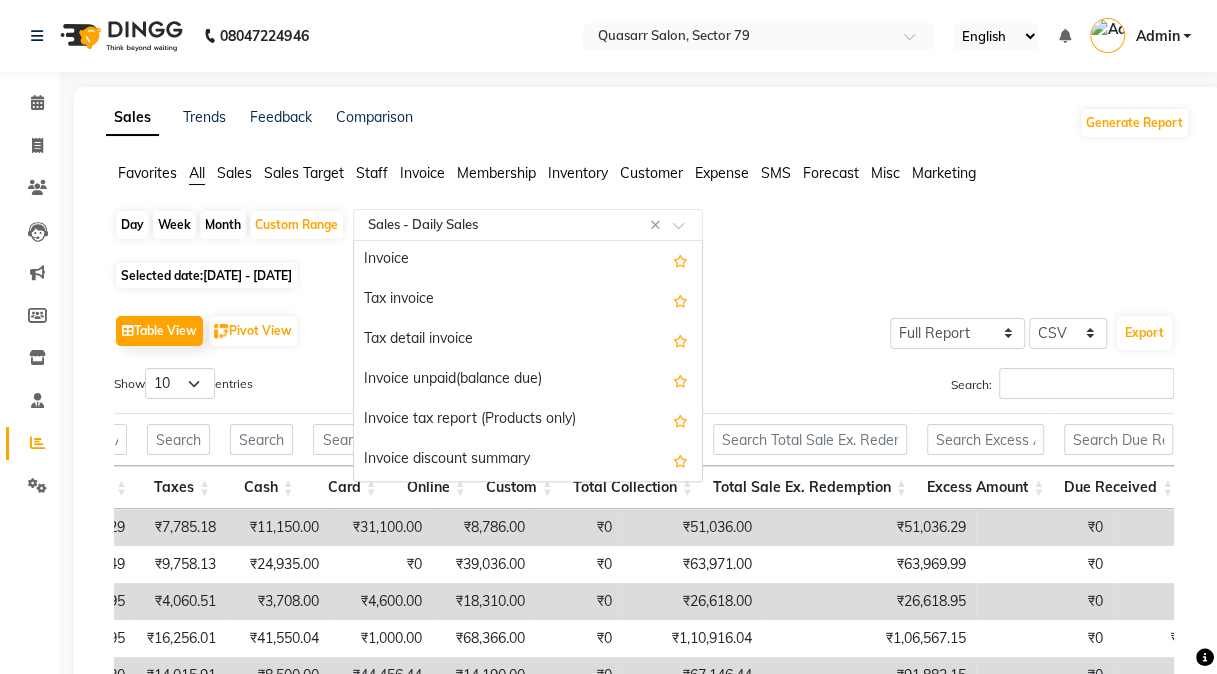 scroll, scrollTop: 1693, scrollLeft: 0, axis: vertical 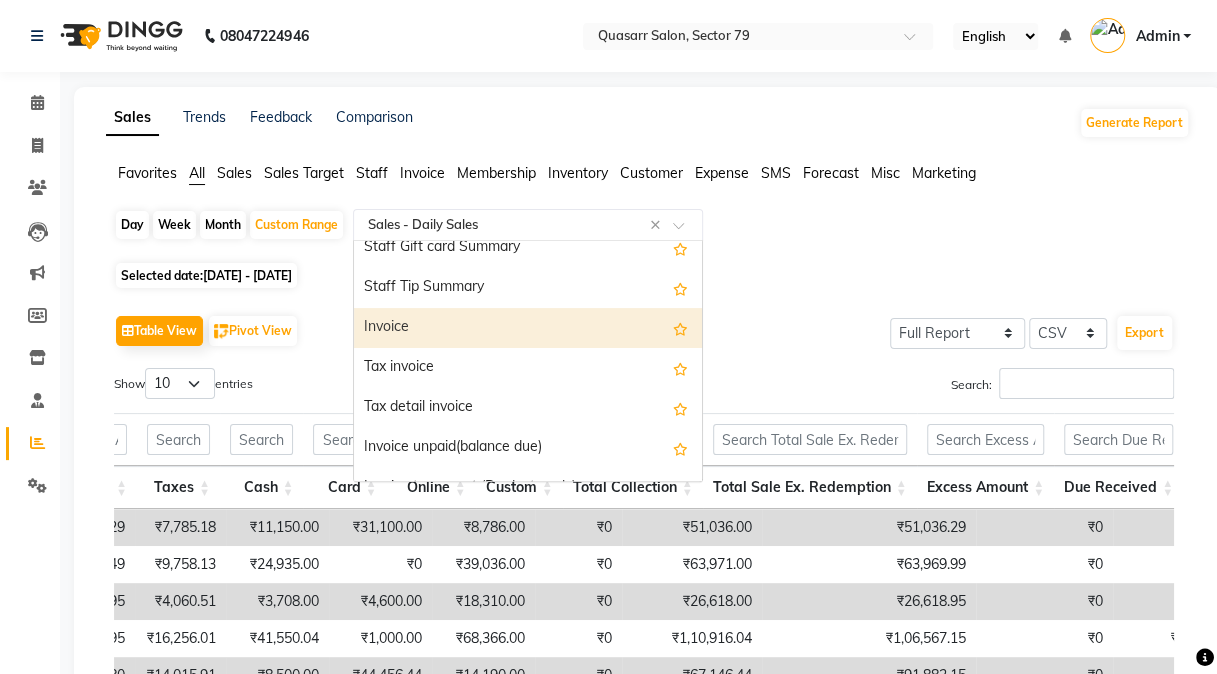 click on "Invoice" at bounding box center [528, 328] 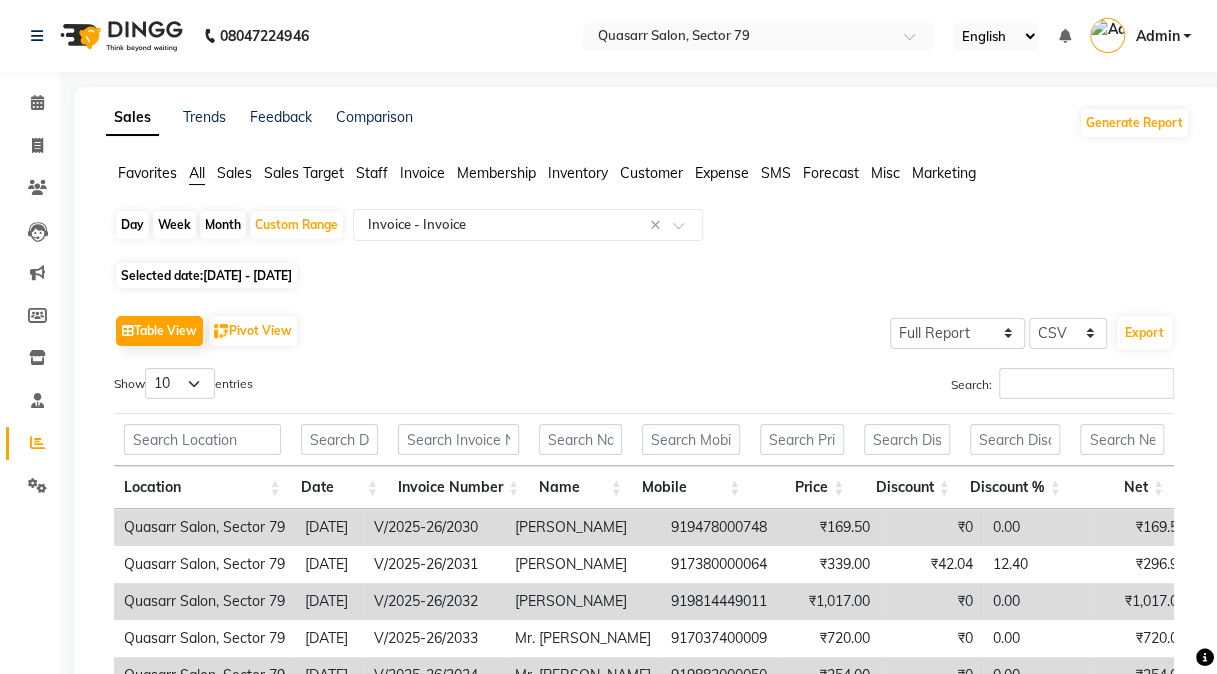 click on "Day" 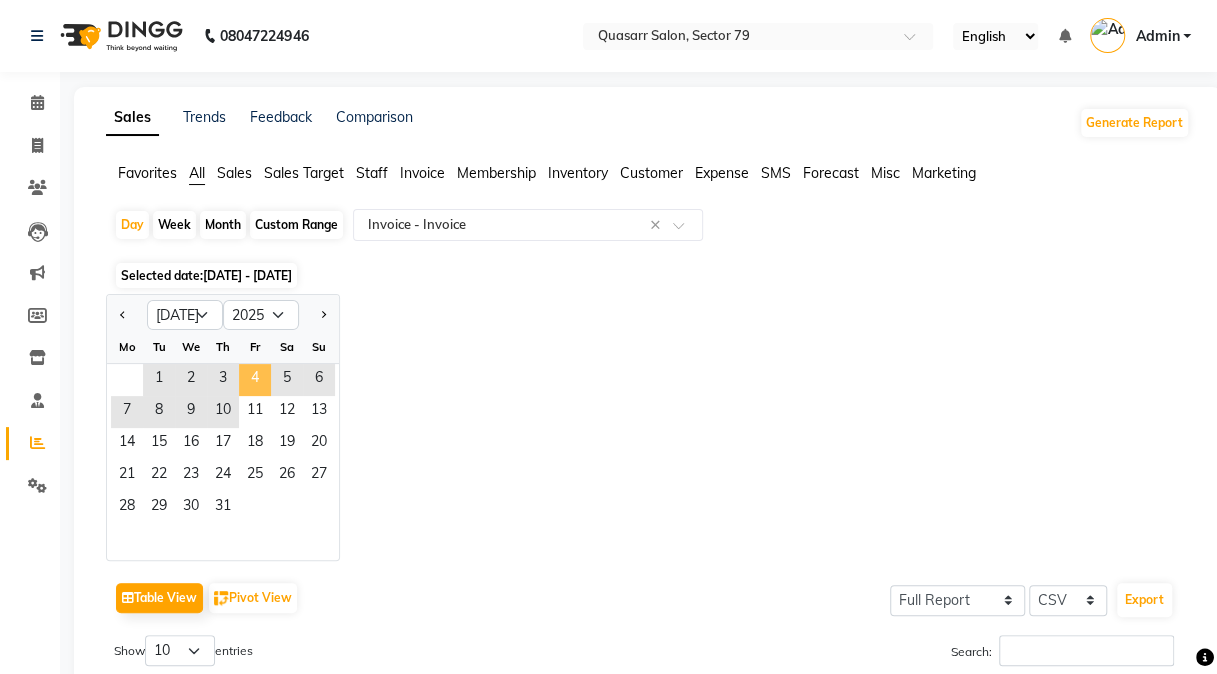 click on "4" 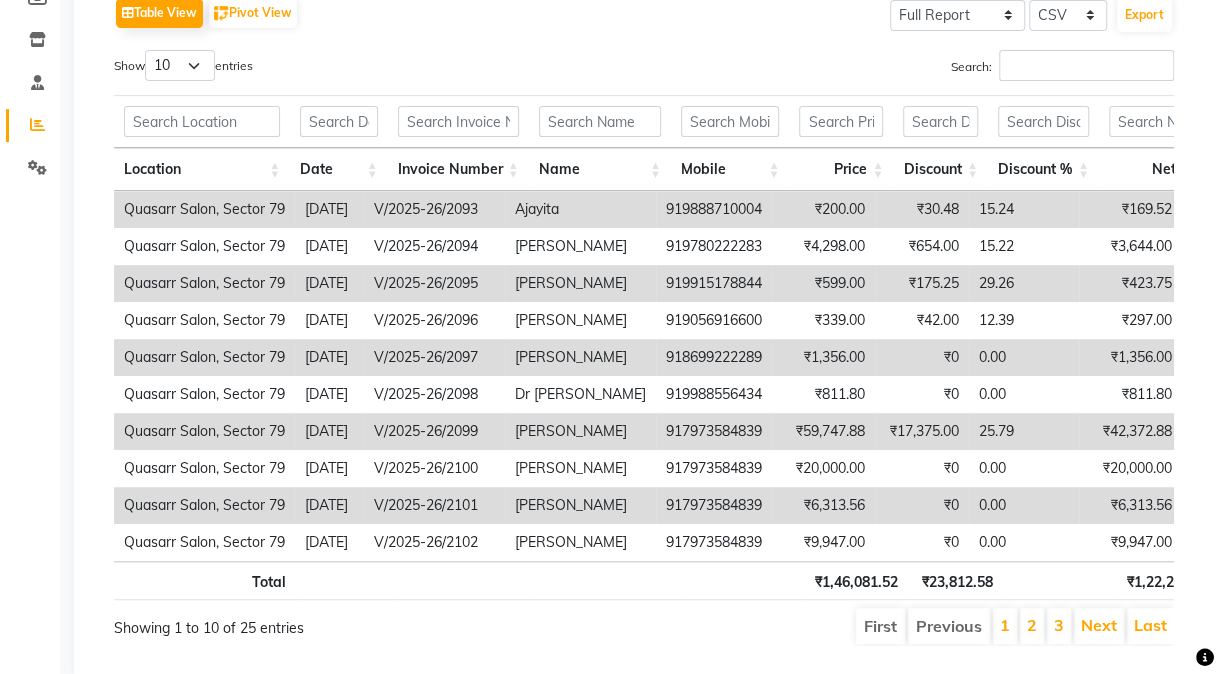 scroll, scrollTop: 339, scrollLeft: 0, axis: vertical 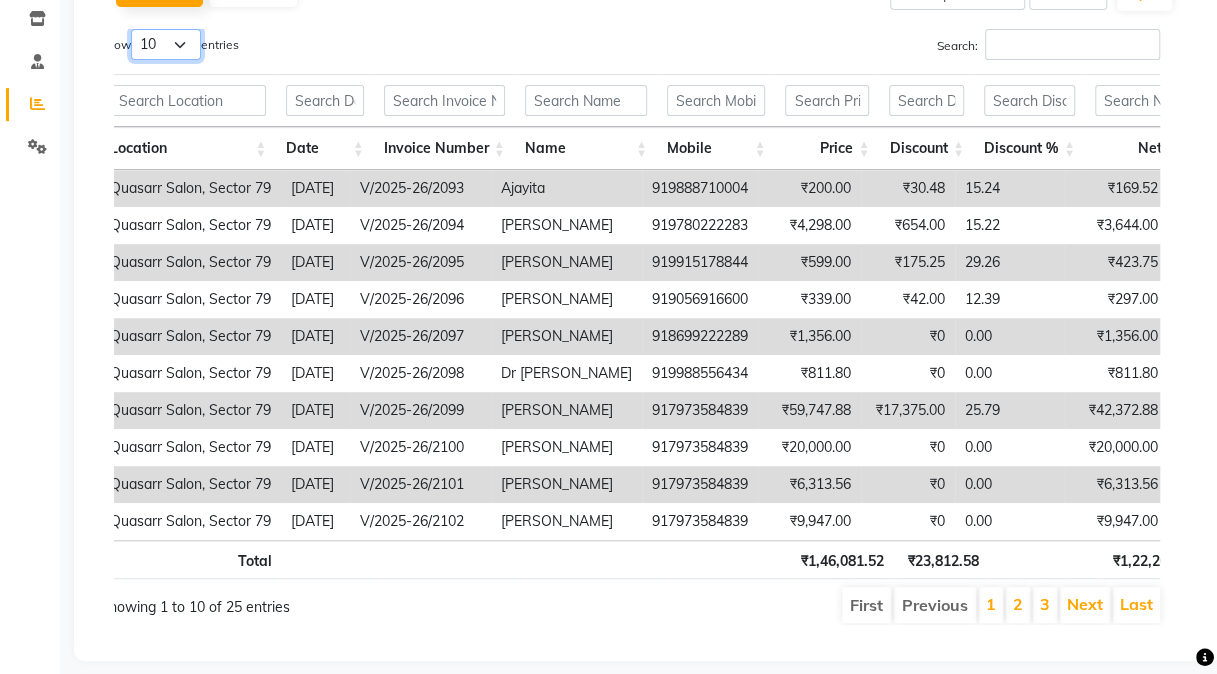 click on "10 25 50 100" at bounding box center (166, 44) 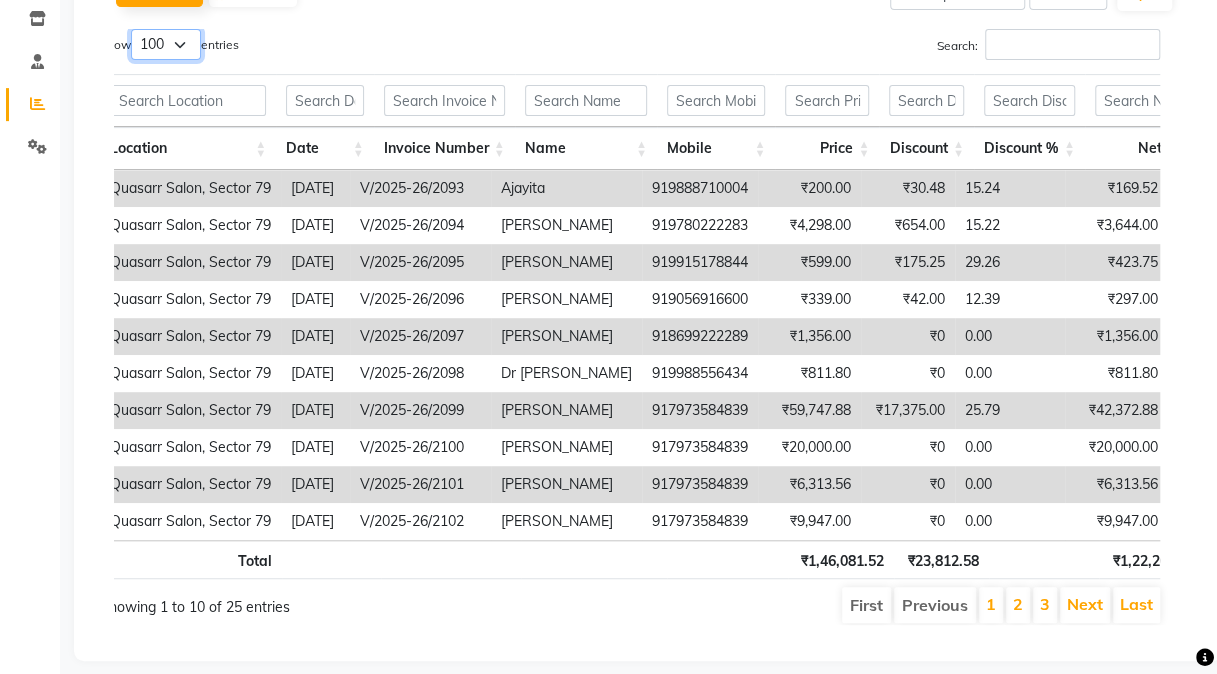 click on "10 25 50 100" at bounding box center (166, 44) 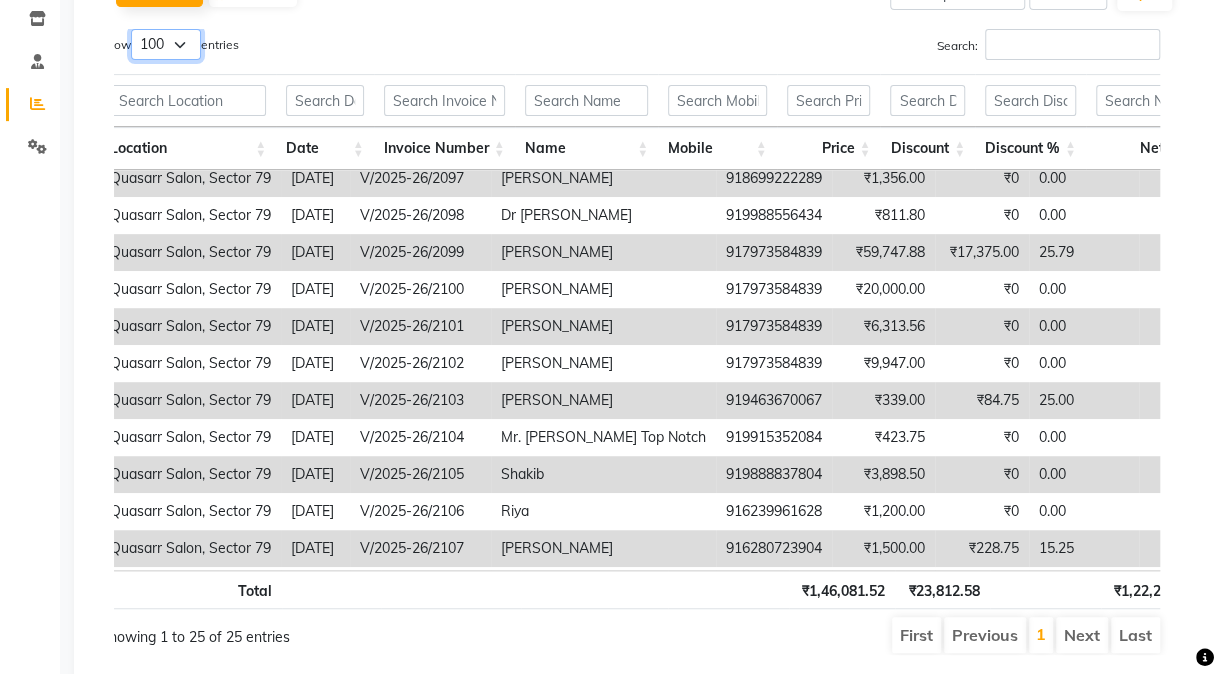 scroll, scrollTop: 168, scrollLeft: 0, axis: vertical 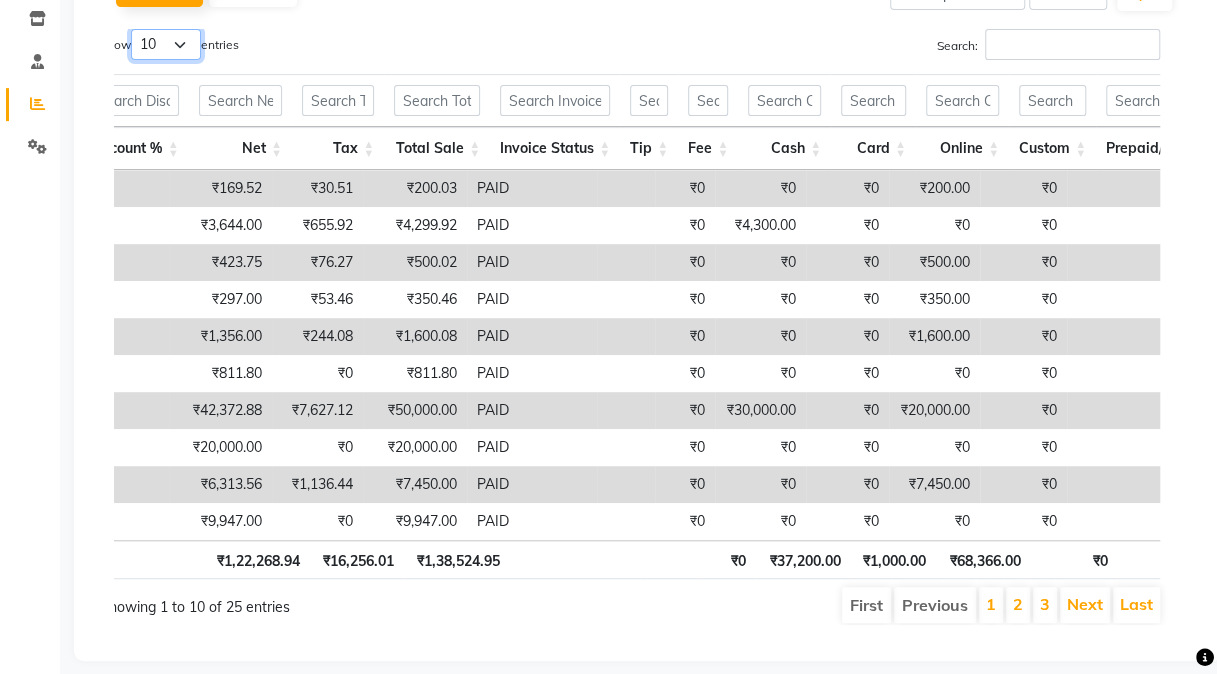 click on "10 25 50 100" at bounding box center [166, 44] 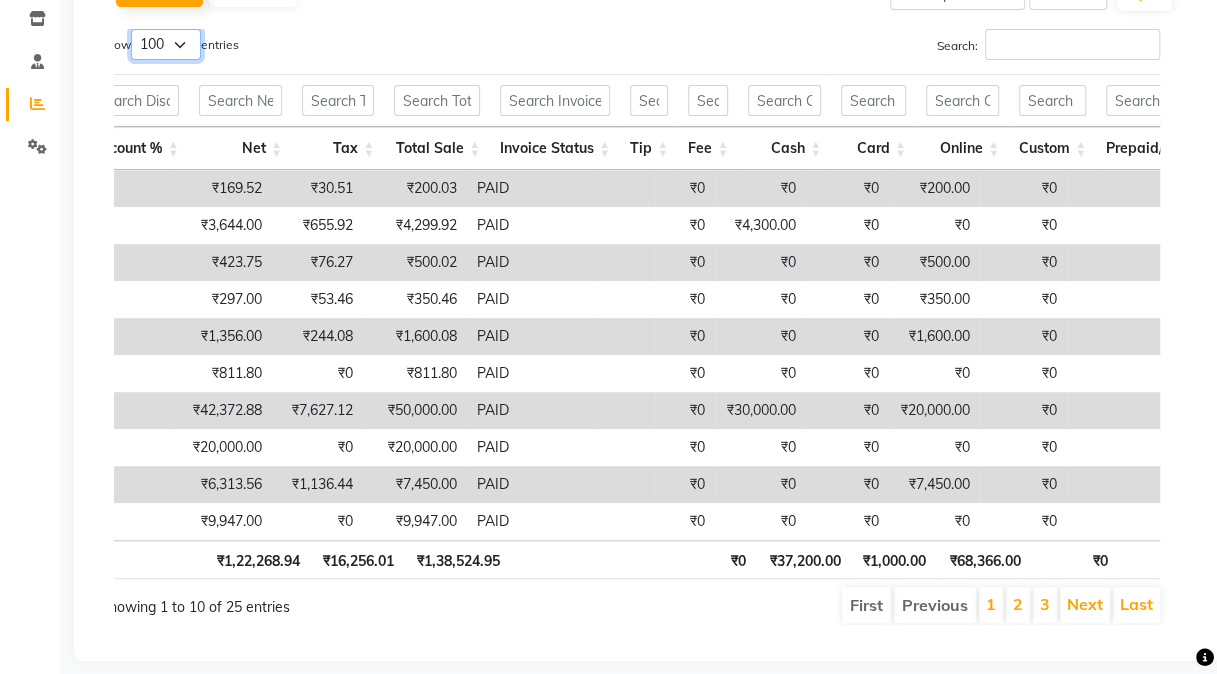 click on "10 25 50 100" at bounding box center [166, 44] 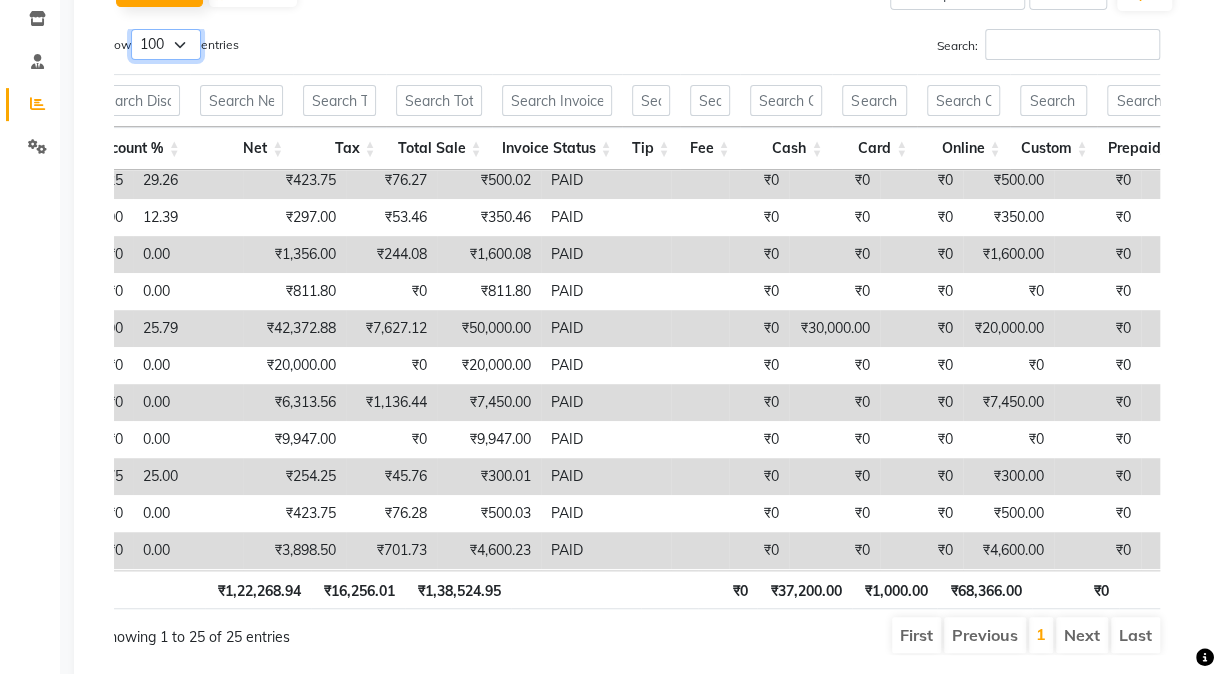 scroll, scrollTop: 0, scrollLeft: 896, axis: horizontal 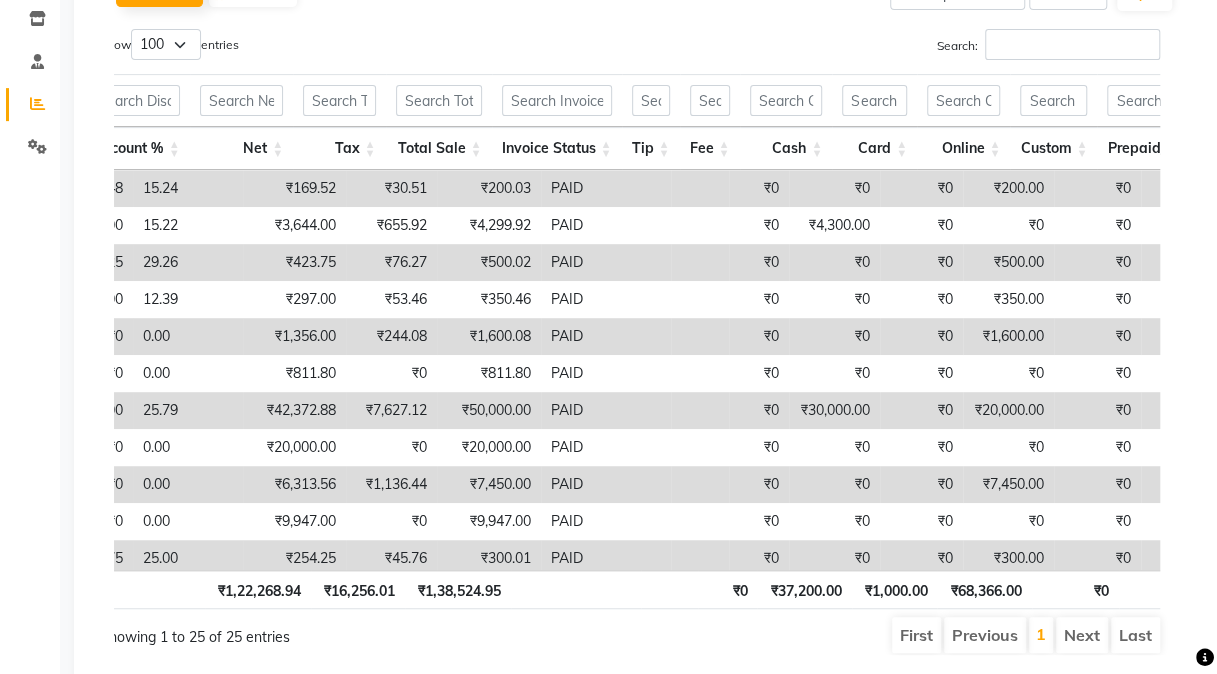 click on "Location Date Invoice Number Name Mobile Price Discount Discount % Net Tax Total Sale Invoice Status Tip Fee Cash Card Online Custom Prepaid/voucher Redeemed Package Redeemed Points Redeemed Gift Card Redeemed Advance Redeemed Gift Card Issued Voucher/prepaid Issued Package Issued Advance Issued Points Issued Location Date Invoice Number Name Mobile Price Discount Discount % Net Tax Total Sale Invoice Status Tip Fee Cash Card Online Custom Prepaid/voucher Redeemed Package Redeemed Points Redeemed Gift Card Redeemed Advance Redeemed Gift Card Issued Voucher/prepaid Issued Package Issued Advance Issued Points Issued Total ₹1,46,081.52 ₹23,812.58 ₹1,22,268.94 ₹16,256.01 ₹1,38,524.95 ₹0 ₹37,200.00 ₹1,000.00 ₹68,366.00 ₹0 ₹31,957.80 ₹0 ₹0 ₹0 ₹0 ₹0 ₹50,000.00 ₹0 ₹0 ₹0 Quasarr Salon, Sector 79 2025-07-04 V/2025-26/2093 Ajayita  919888710004 ₹200.00 ₹30.48 15.24 ₹169.52 ₹30.51 ₹200.03 PAID ₹0 ₹0 ₹0 ₹200.00 ₹0 ₹0 ₹0 ₹0 ₹0 ₹0 ₹0 ₹0 ₹0 ₹0 ₹0" at bounding box center [630, 341] 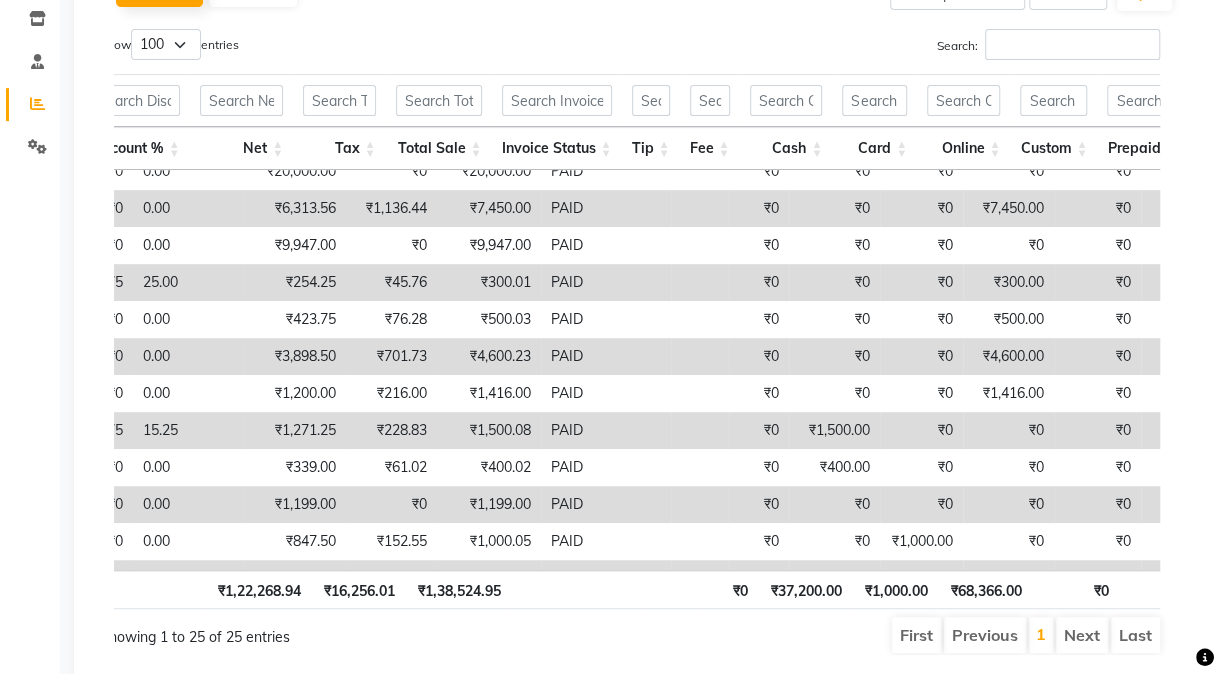 scroll, scrollTop: 9, scrollLeft: 1231, axis: both 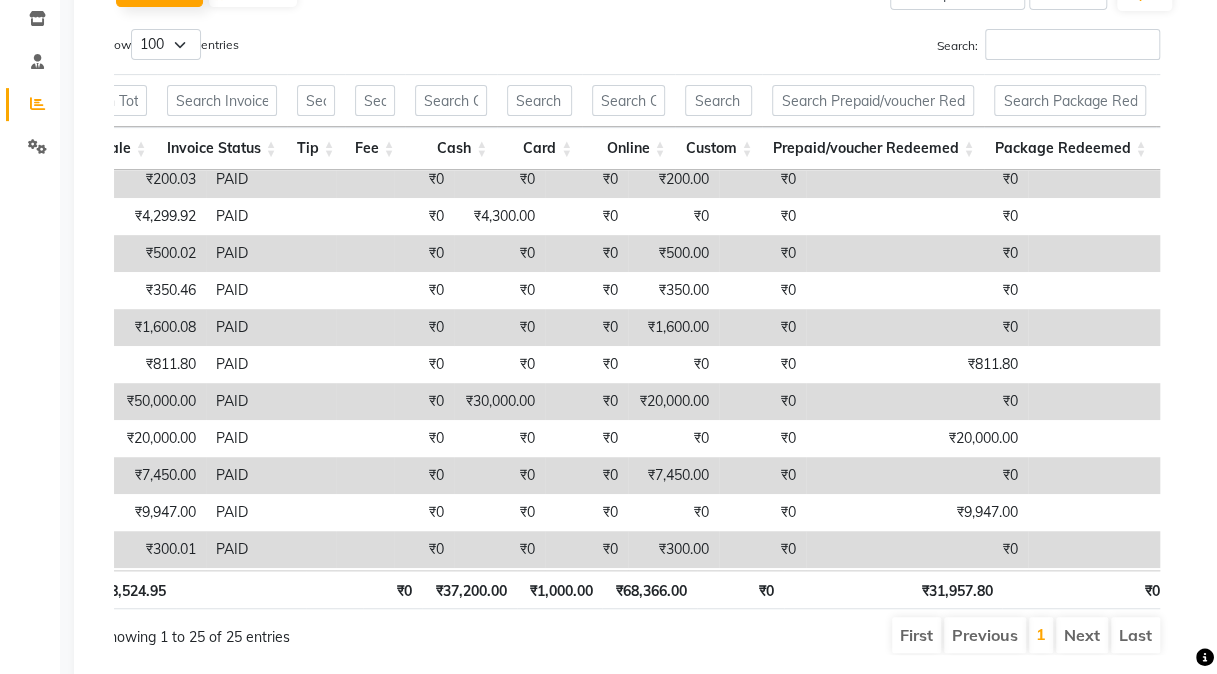 click on "₹0" at bounding box center (1114, 327) 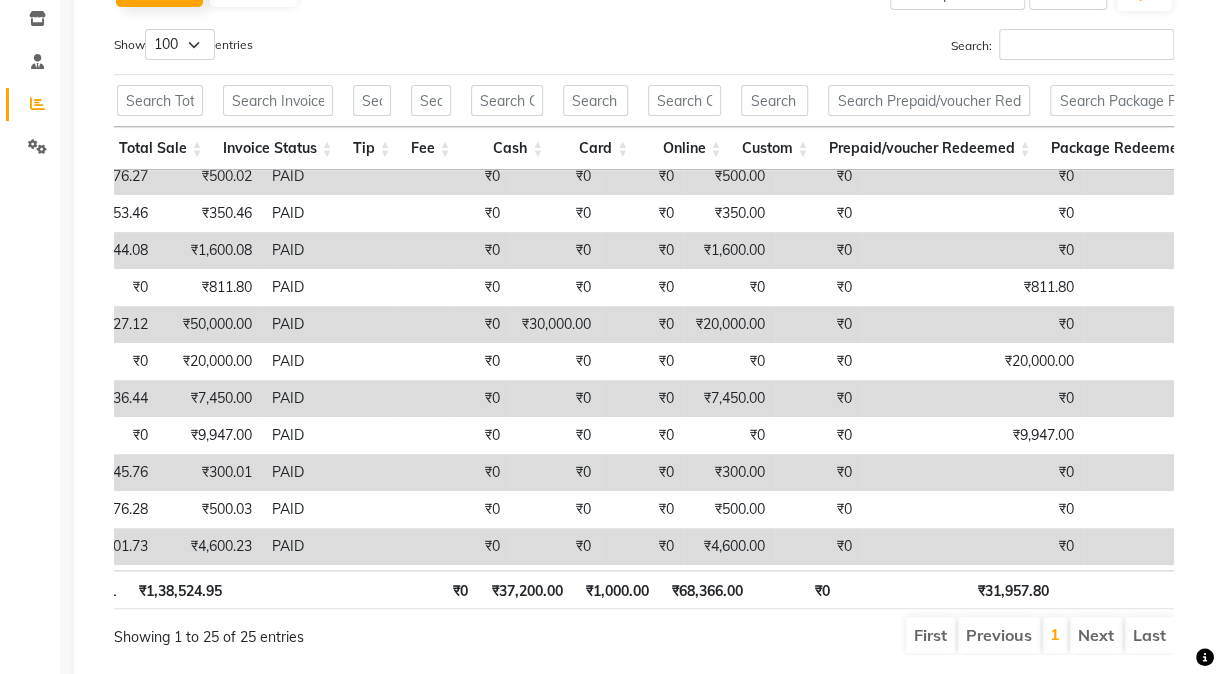 scroll, scrollTop: 89, scrollLeft: 1189, axis: both 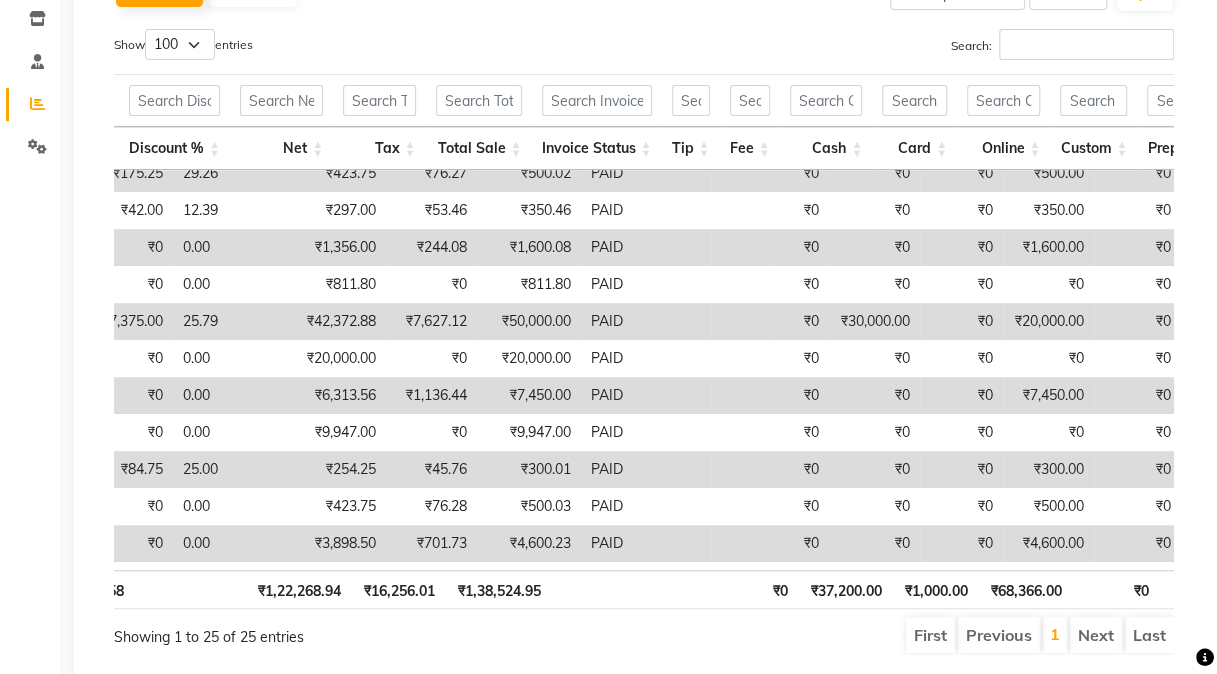 click on "PAID" at bounding box center [646, 543] 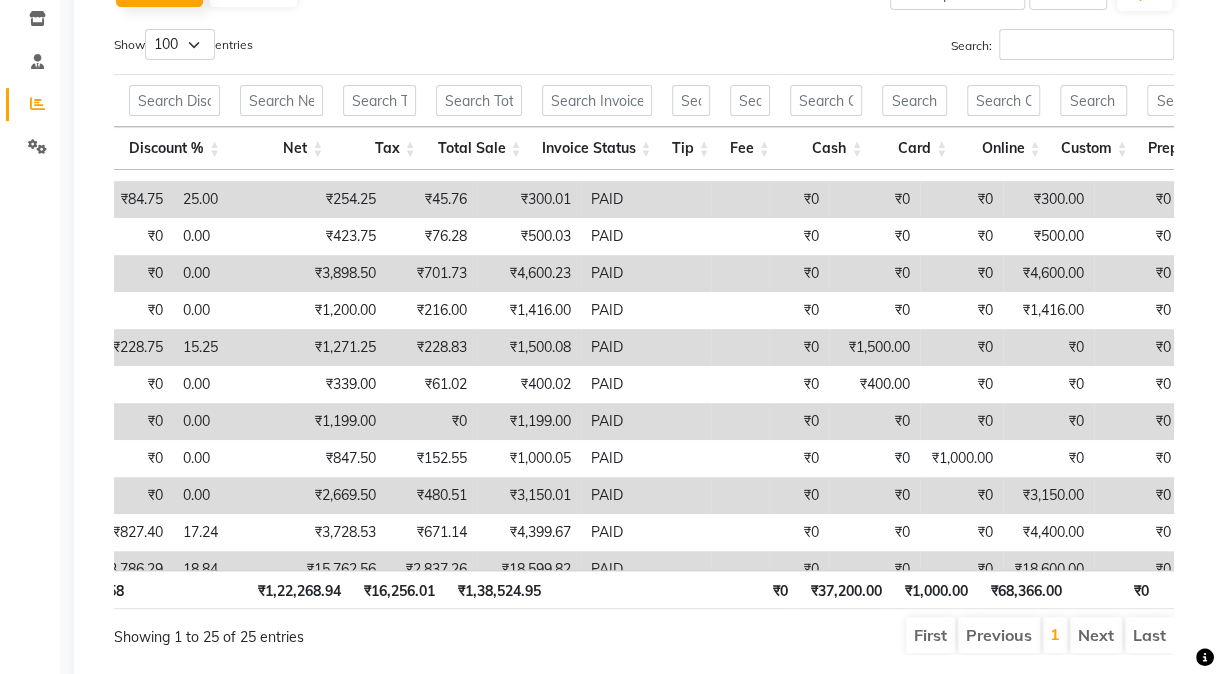 scroll, scrollTop: 399, scrollLeft: 870, axis: both 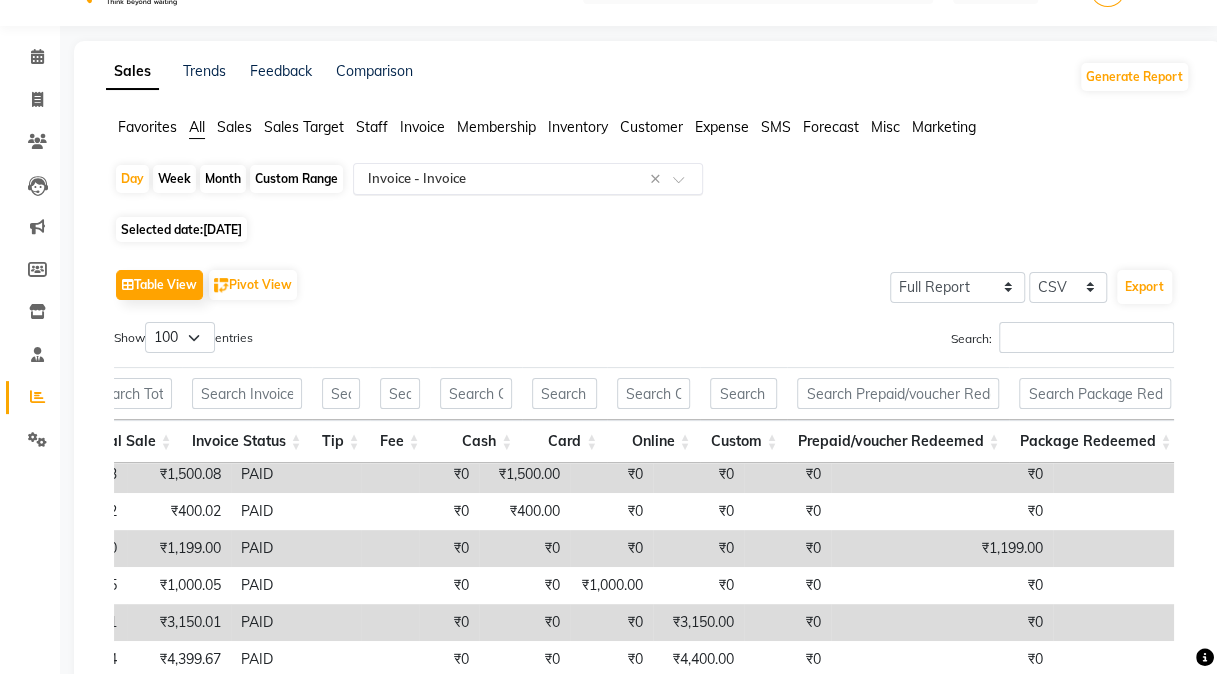 click 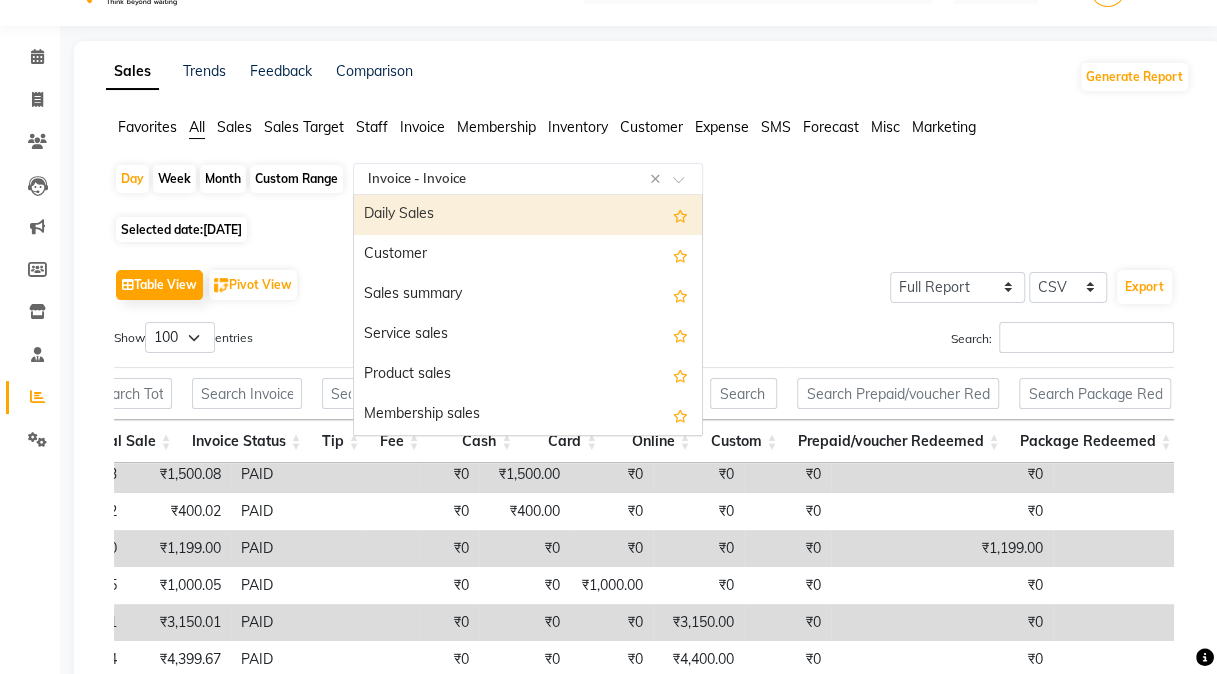 click on "Daily Sales" at bounding box center [528, 215] 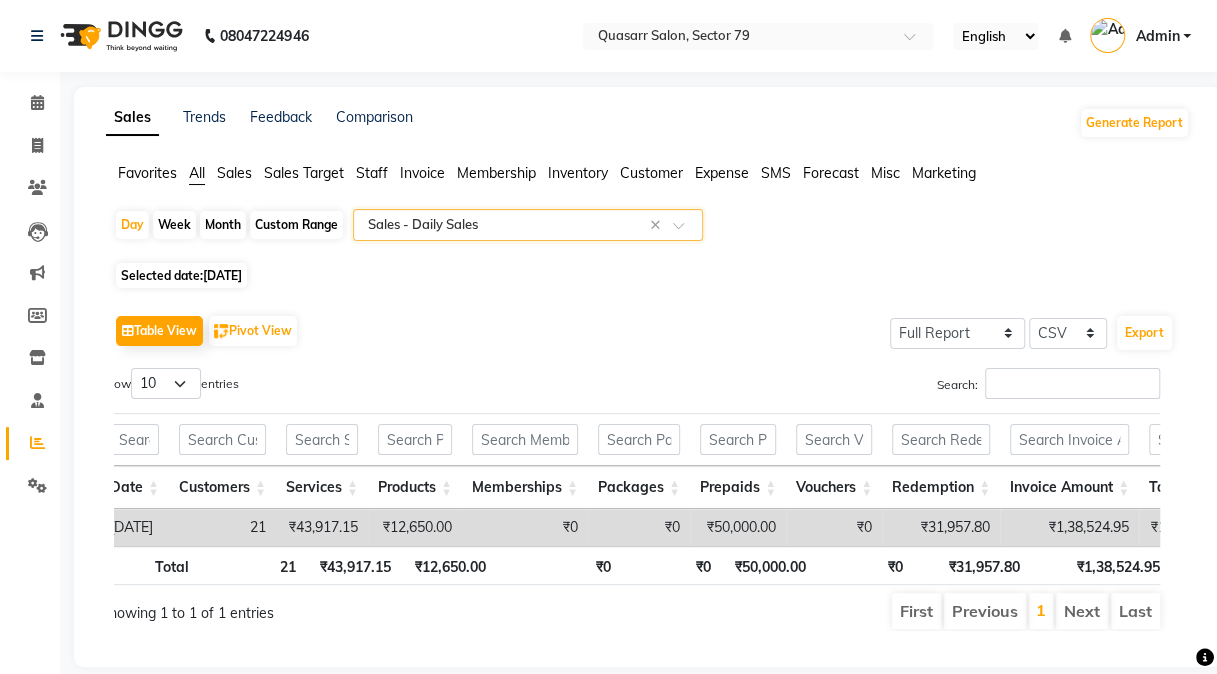 scroll, scrollTop: 0, scrollLeft: 0, axis: both 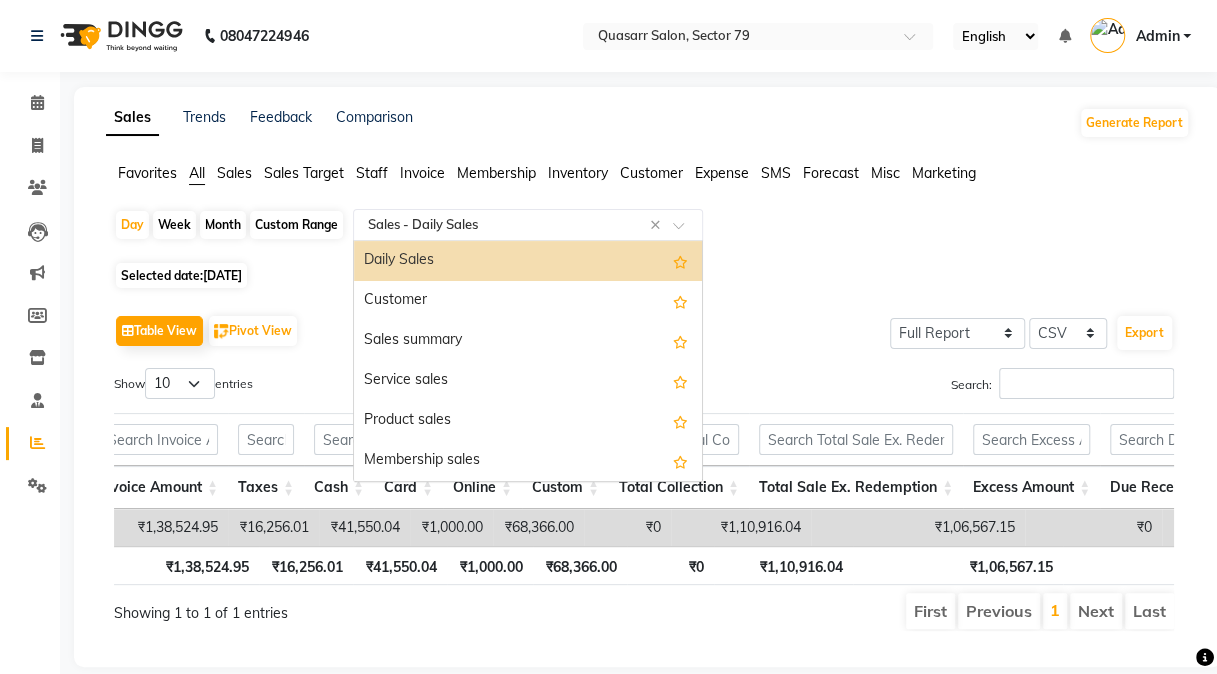click 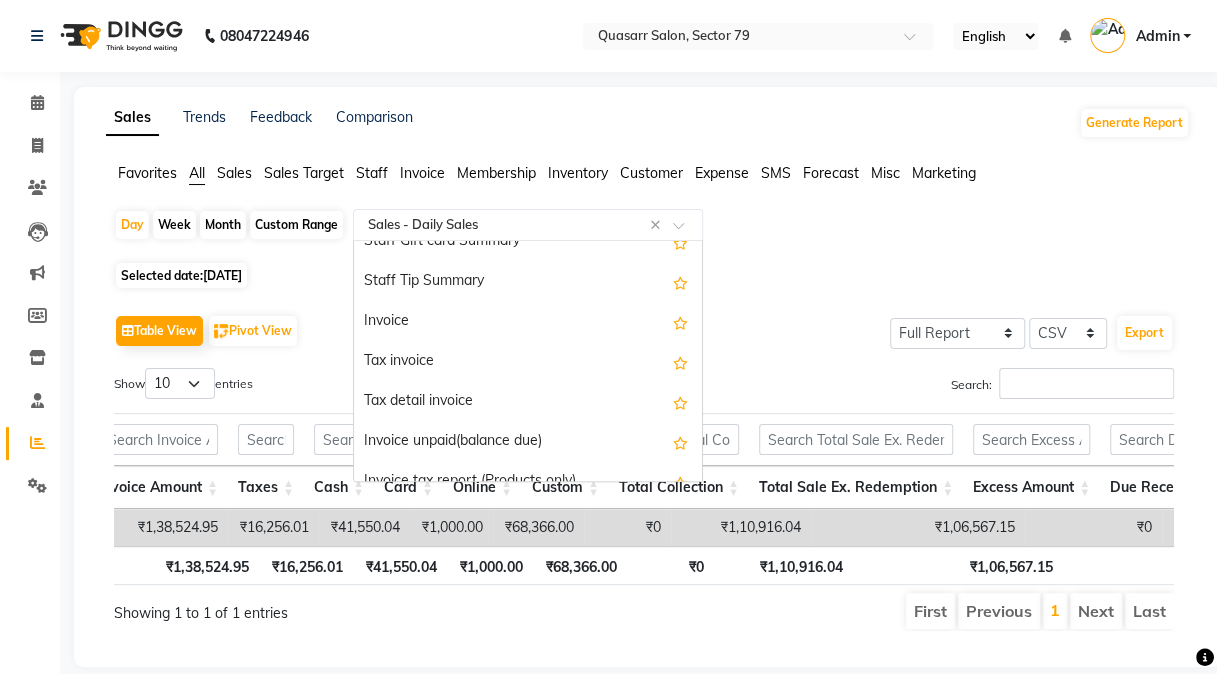 scroll, scrollTop: 1555, scrollLeft: 0, axis: vertical 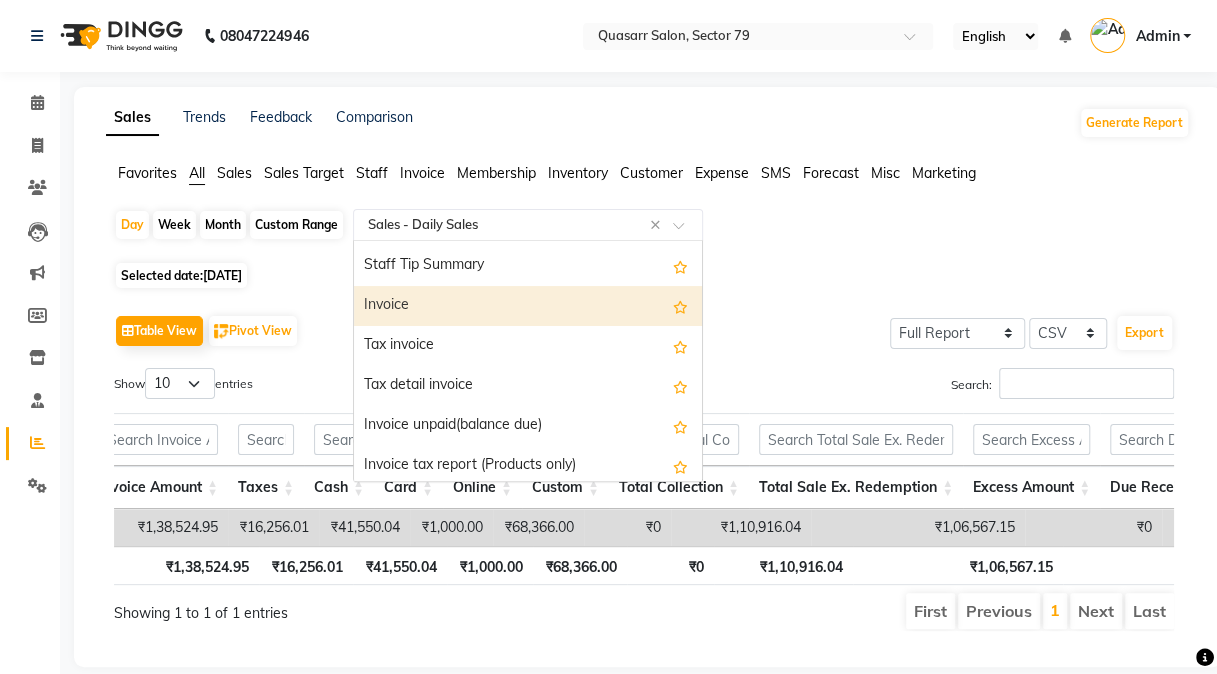 click on "Invoice" at bounding box center (528, 306) 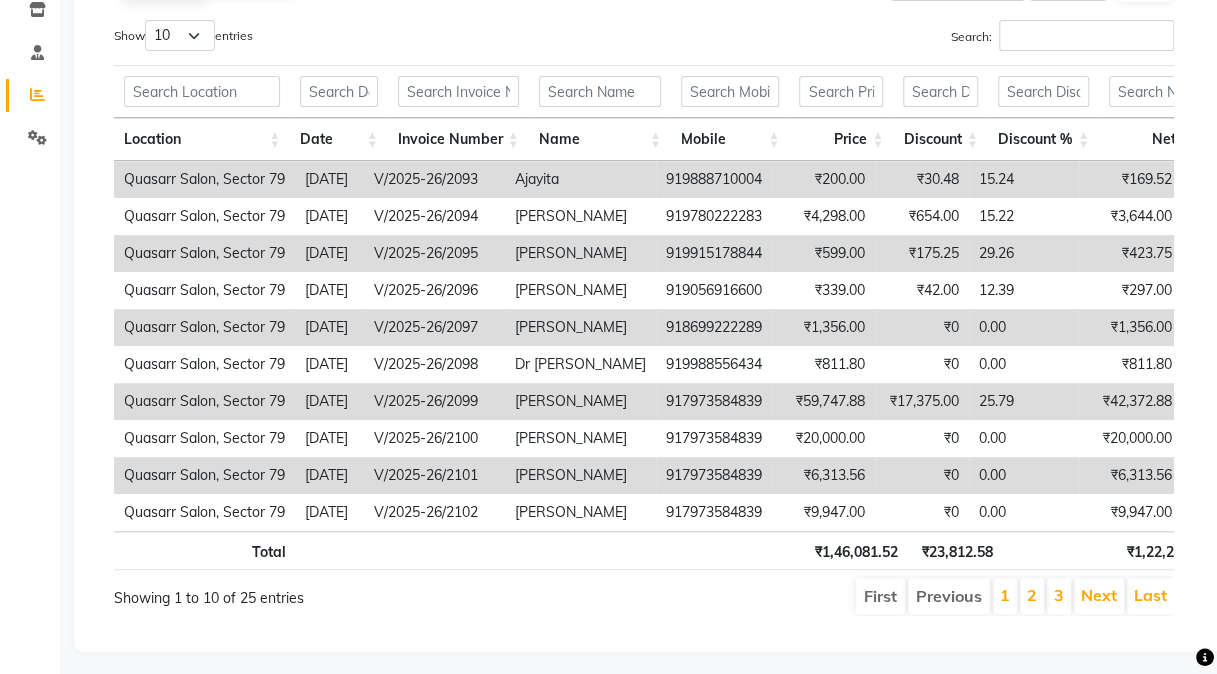 scroll, scrollTop: 383, scrollLeft: 0, axis: vertical 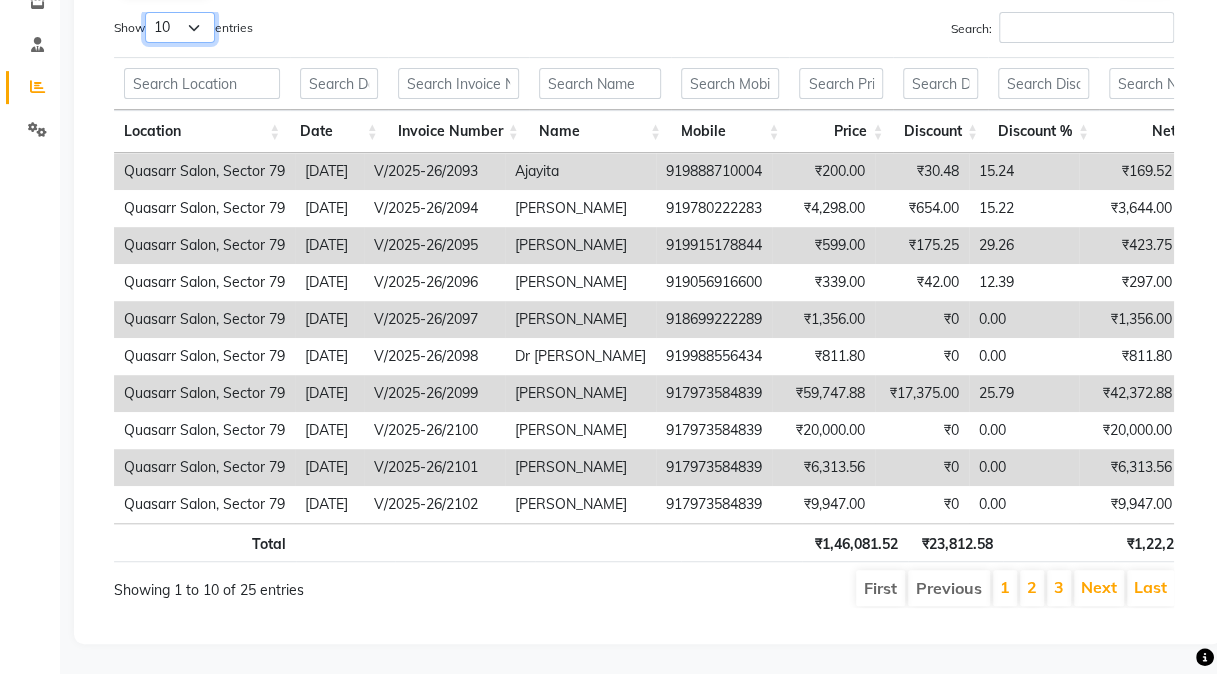 click on "10 25 50 100" at bounding box center (180, 27) 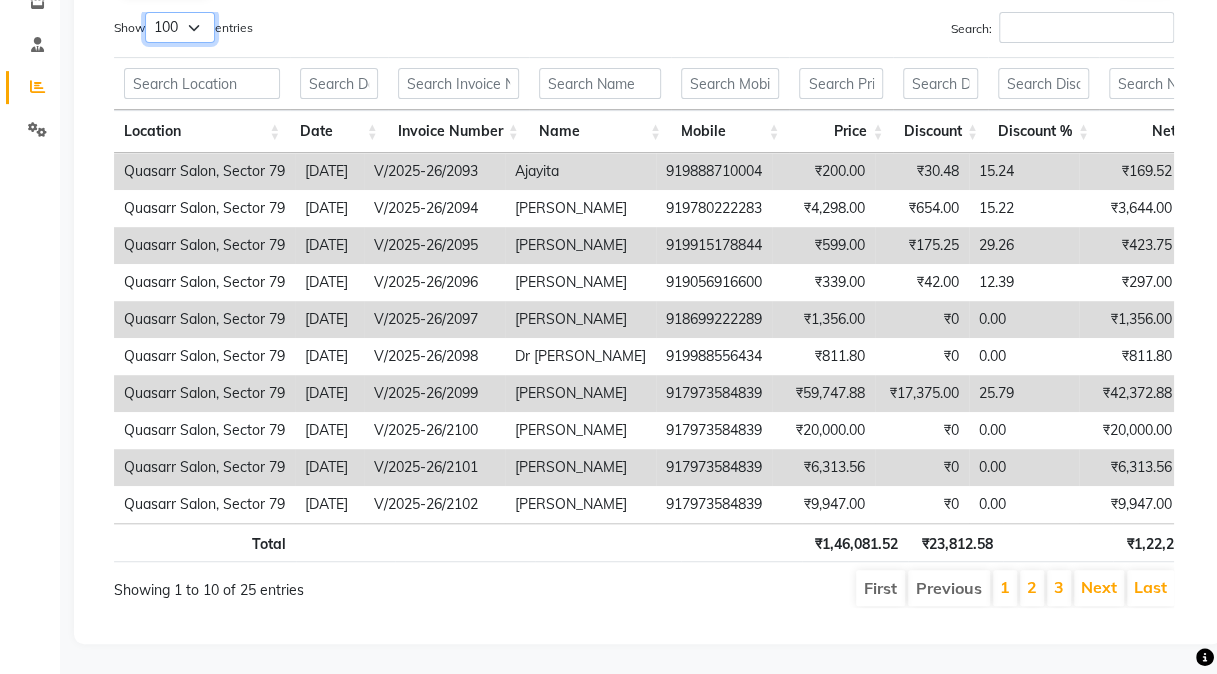 click on "10 25 50 100" at bounding box center (180, 27) 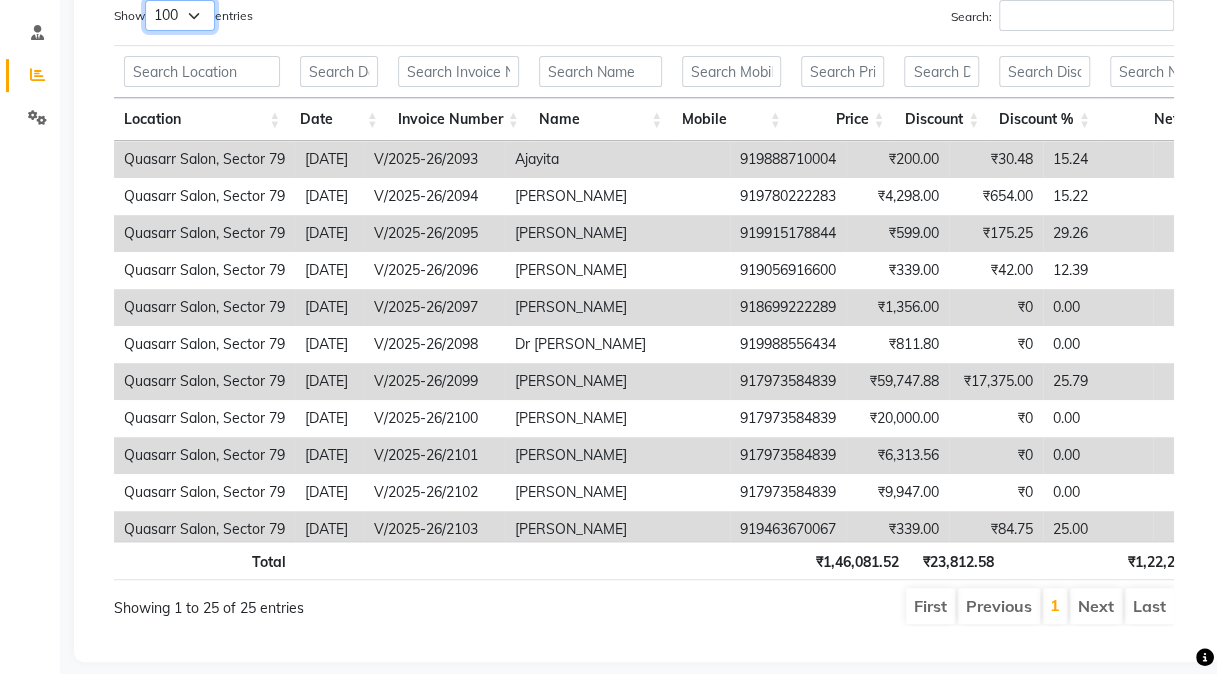 scroll, scrollTop: 0, scrollLeft: 314, axis: horizontal 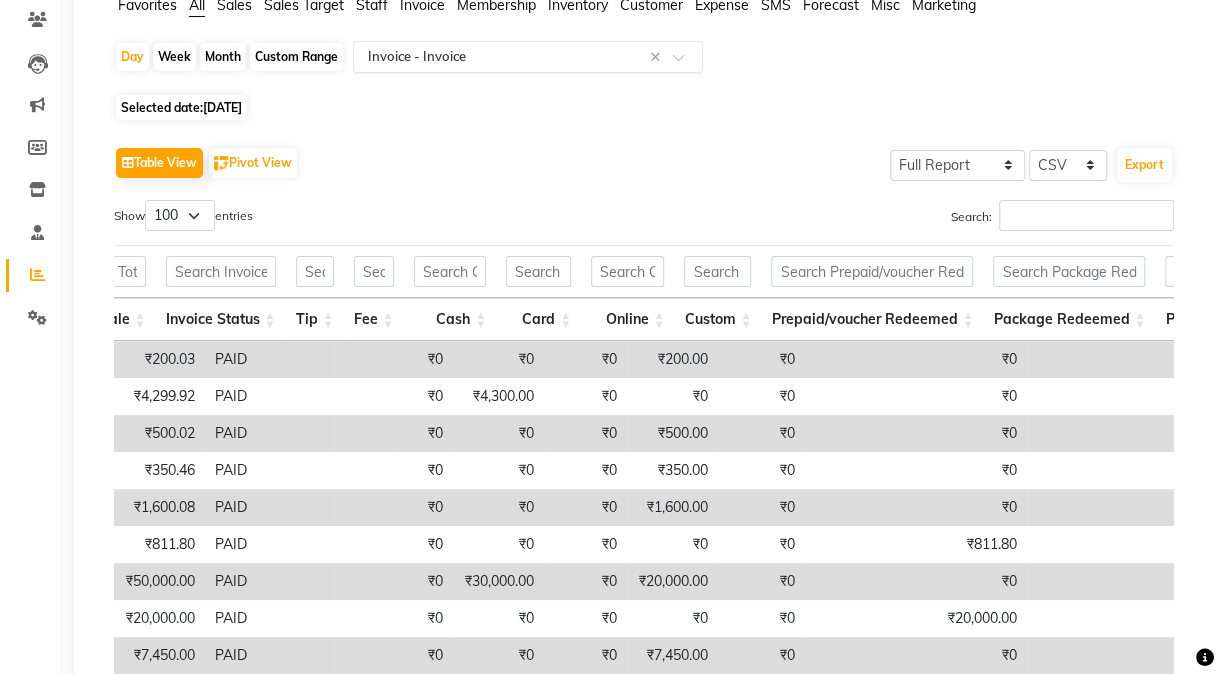 click 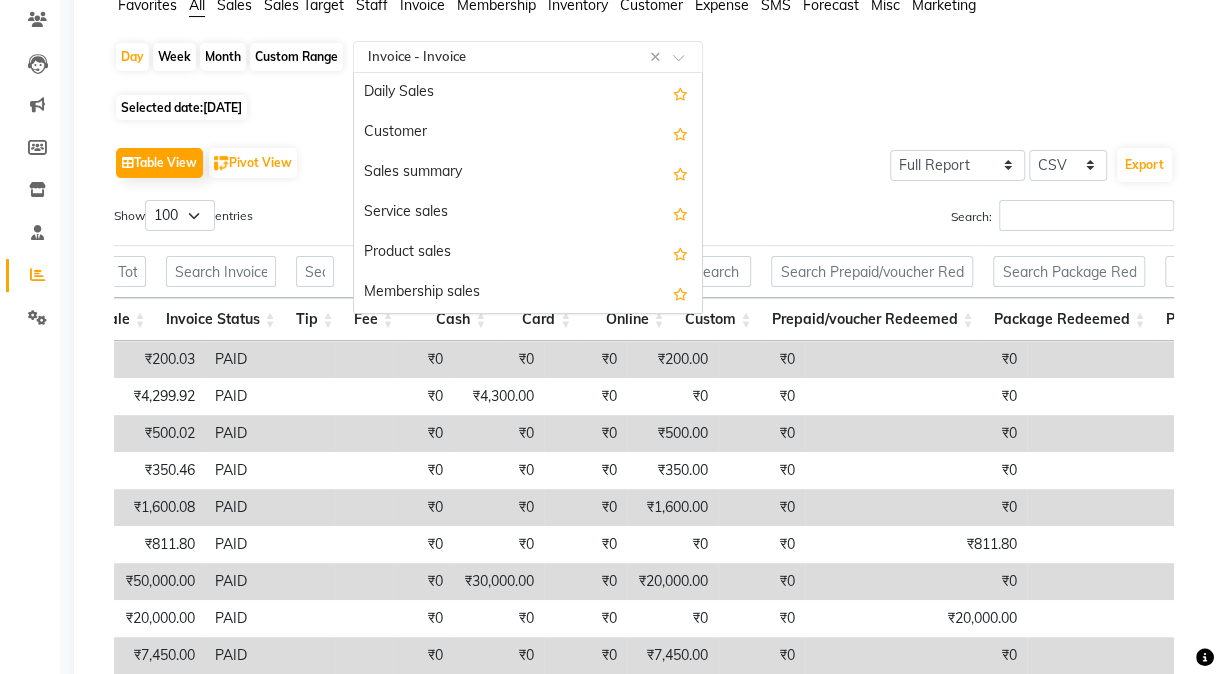 scroll, scrollTop: 1600, scrollLeft: 0, axis: vertical 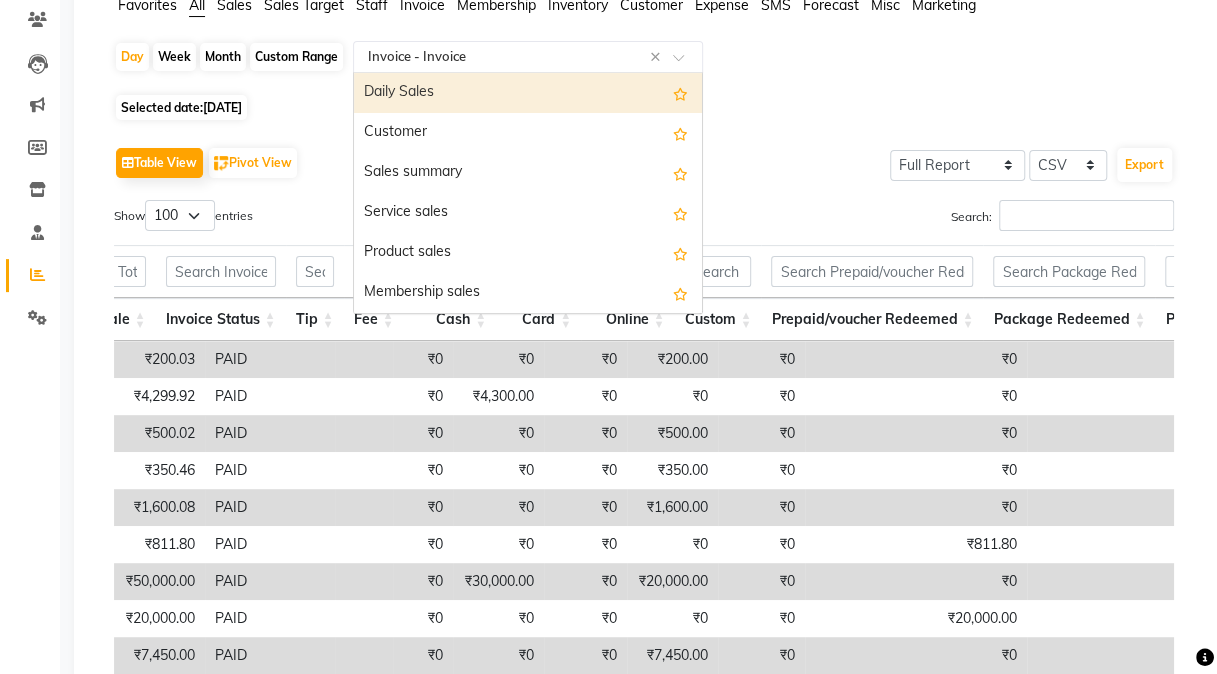 click on "Daily Sales" at bounding box center (528, 93) 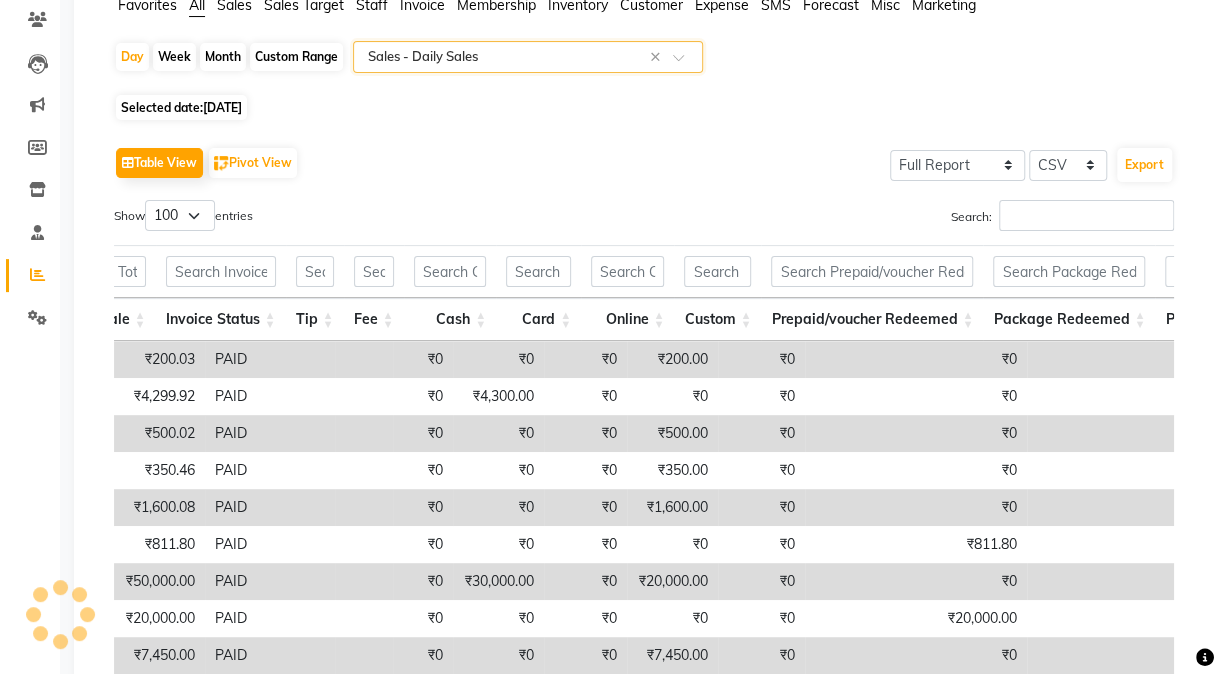 scroll, scrollTop: 0, scrollLeft: 0, axis: both 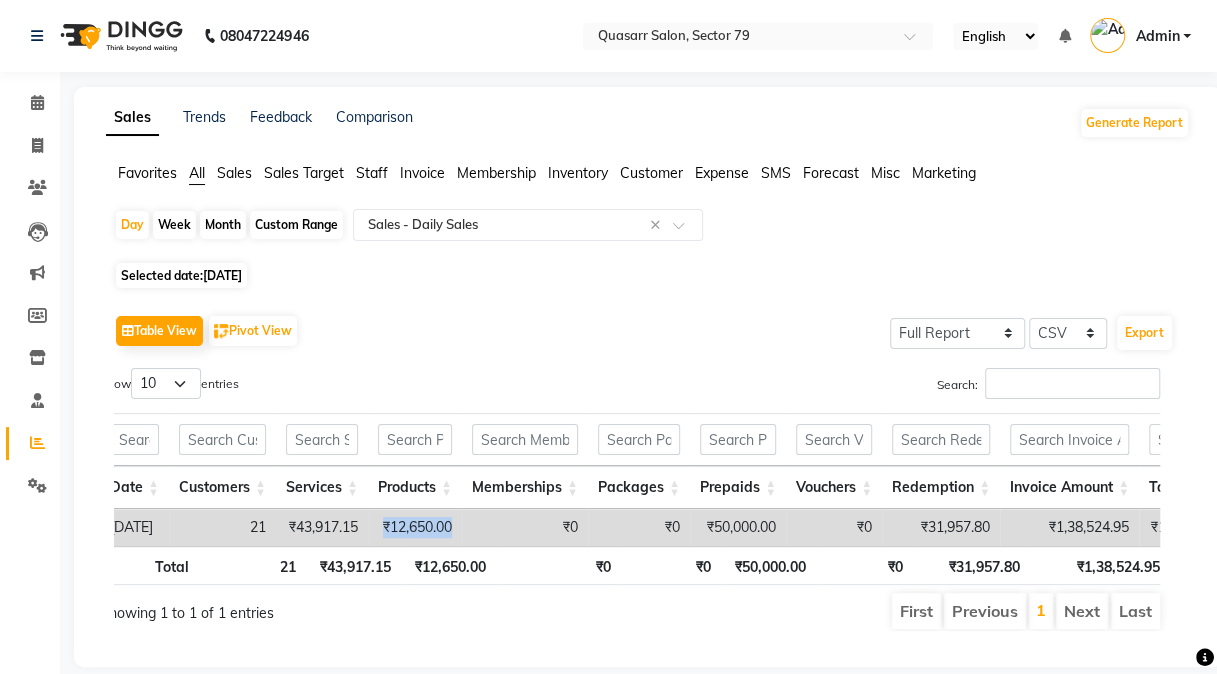 drag, startPoint x: 410, startPoint y: 544, endPoint x: 528, endPoint y: 530, distance: 118.82761 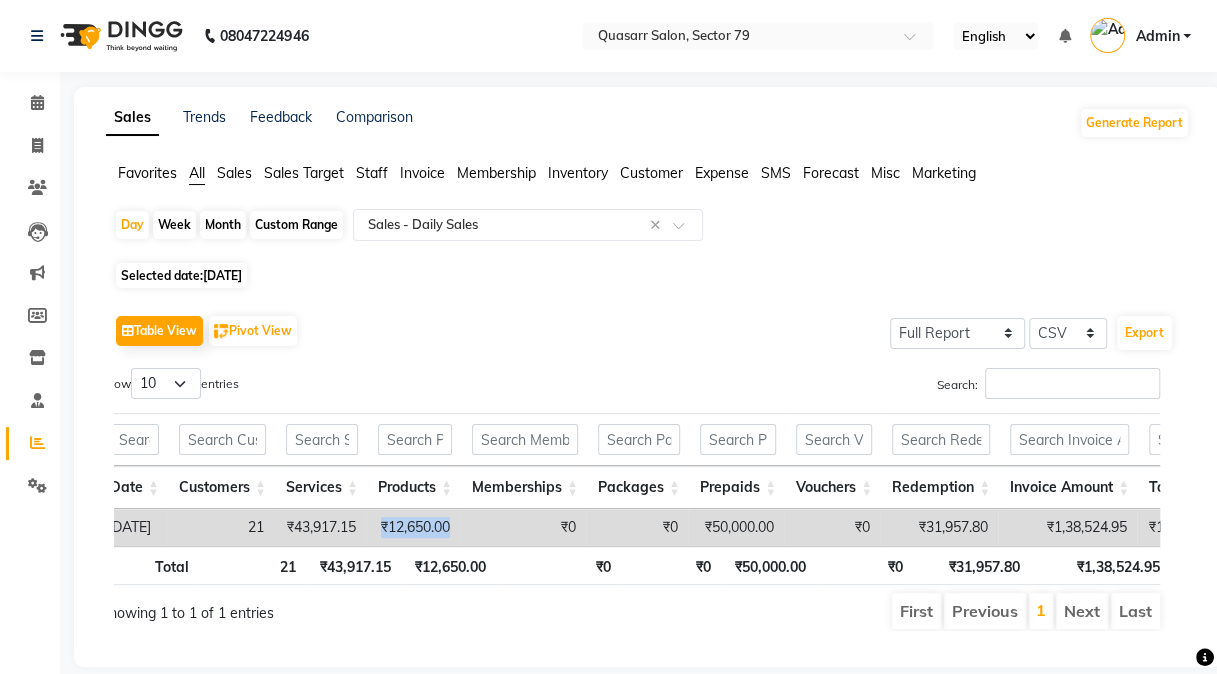 scroll, scrollTop: 0, scrollLeft: 2, axis: horizontal 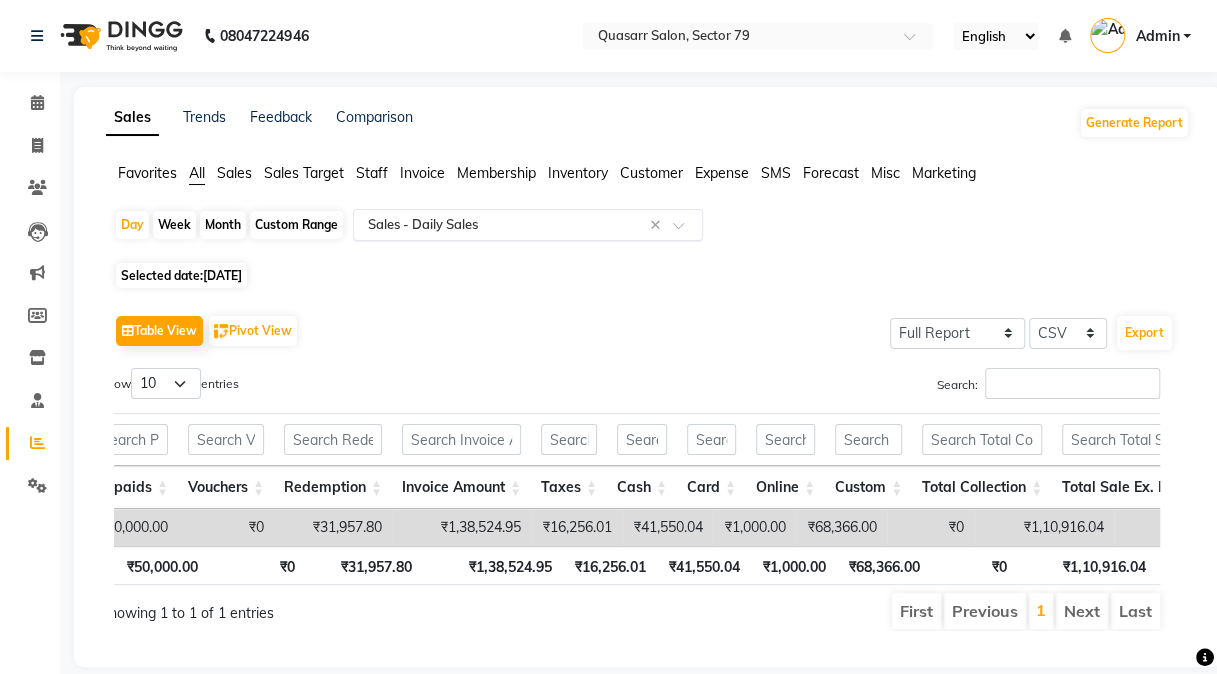 click on "Select Report Type × Sales -  Daily Sales ×" 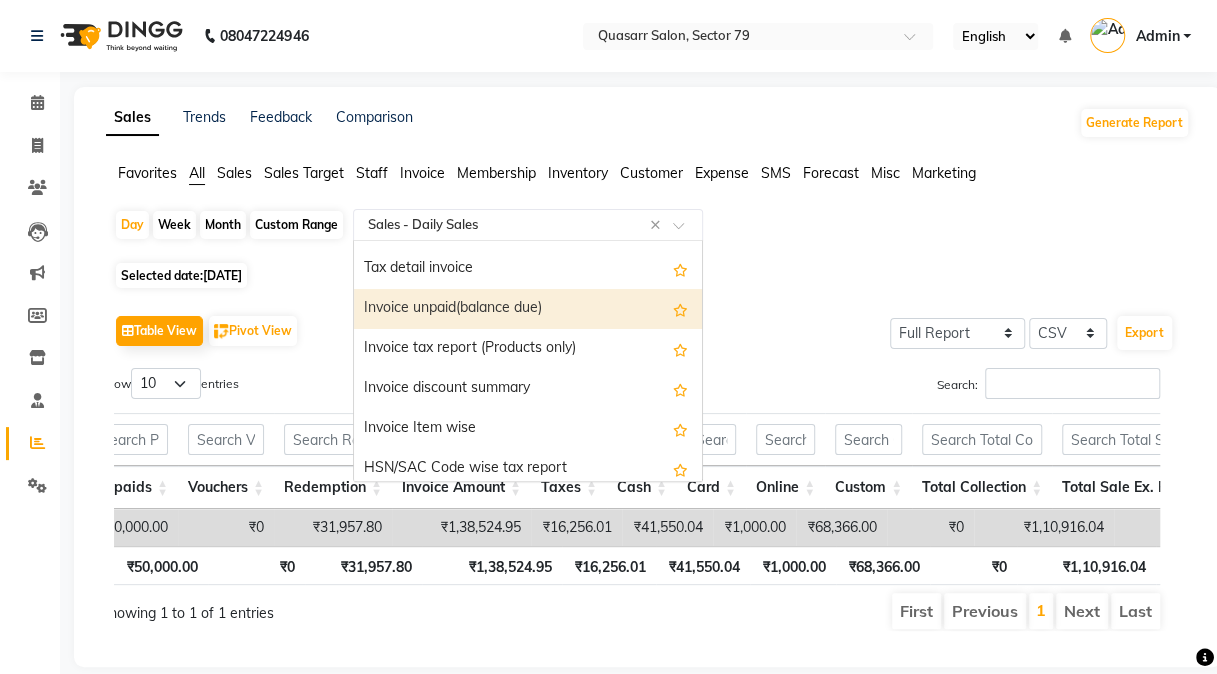 click on "Invoice unpaid(balance due)" at bounding box center [528, 309] 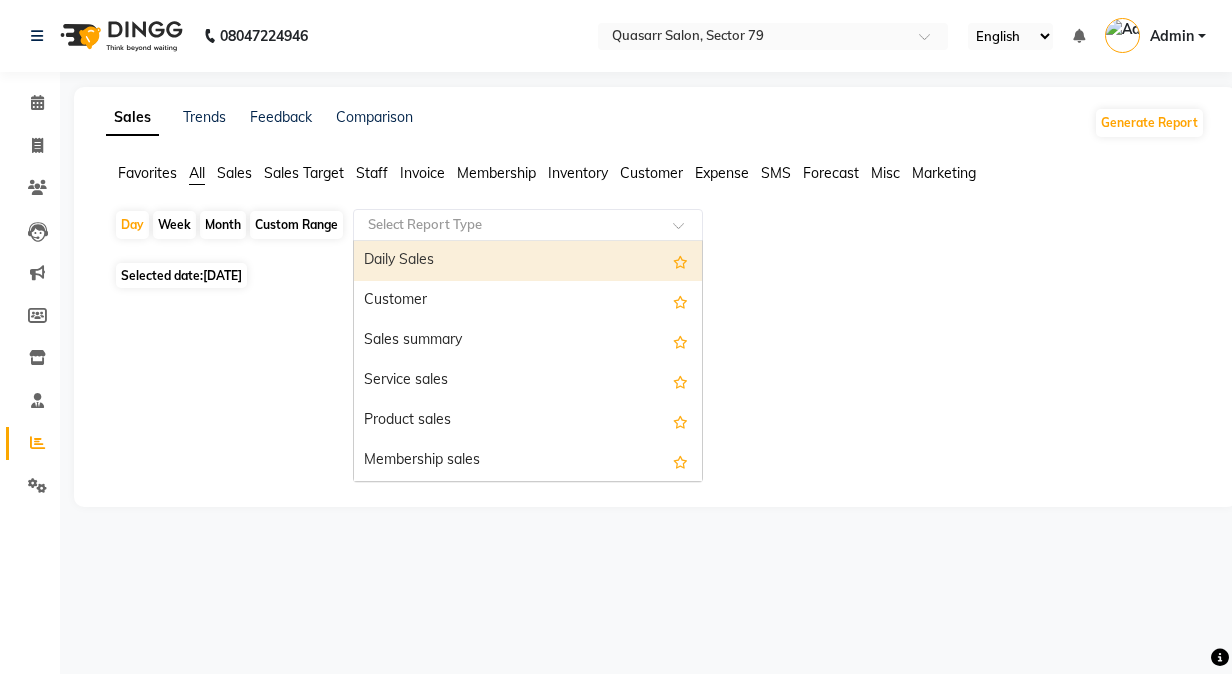 click 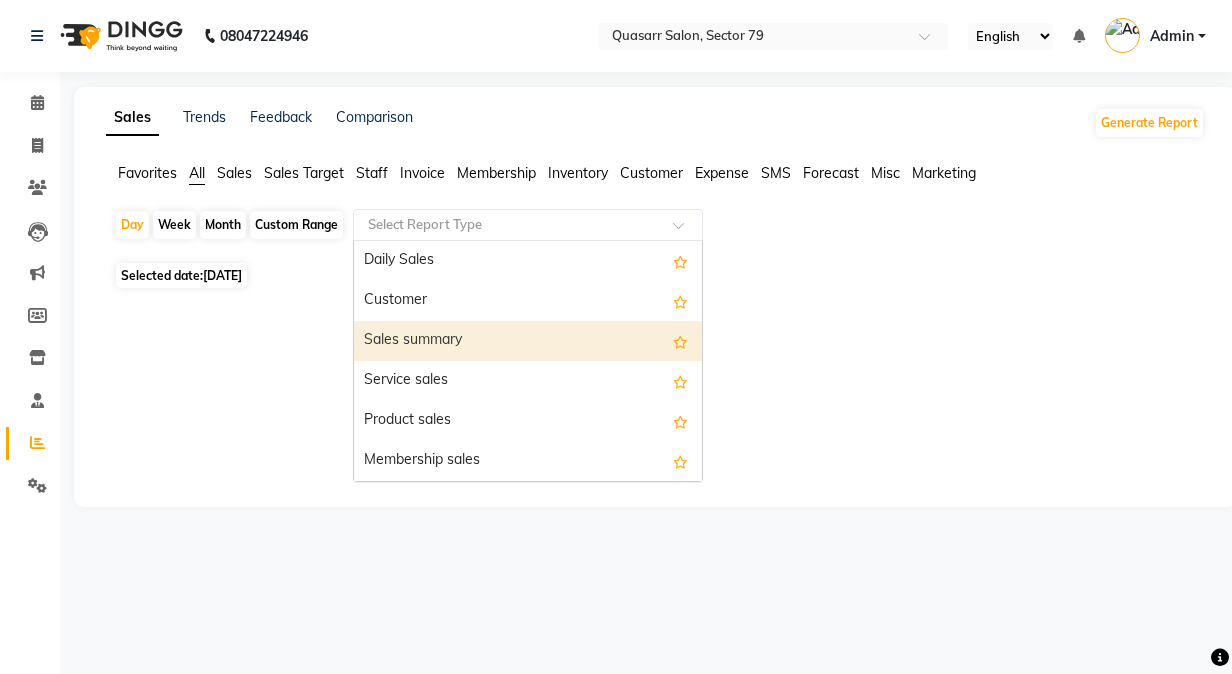 click on "Sales summary" at bounding box center [528, 341] 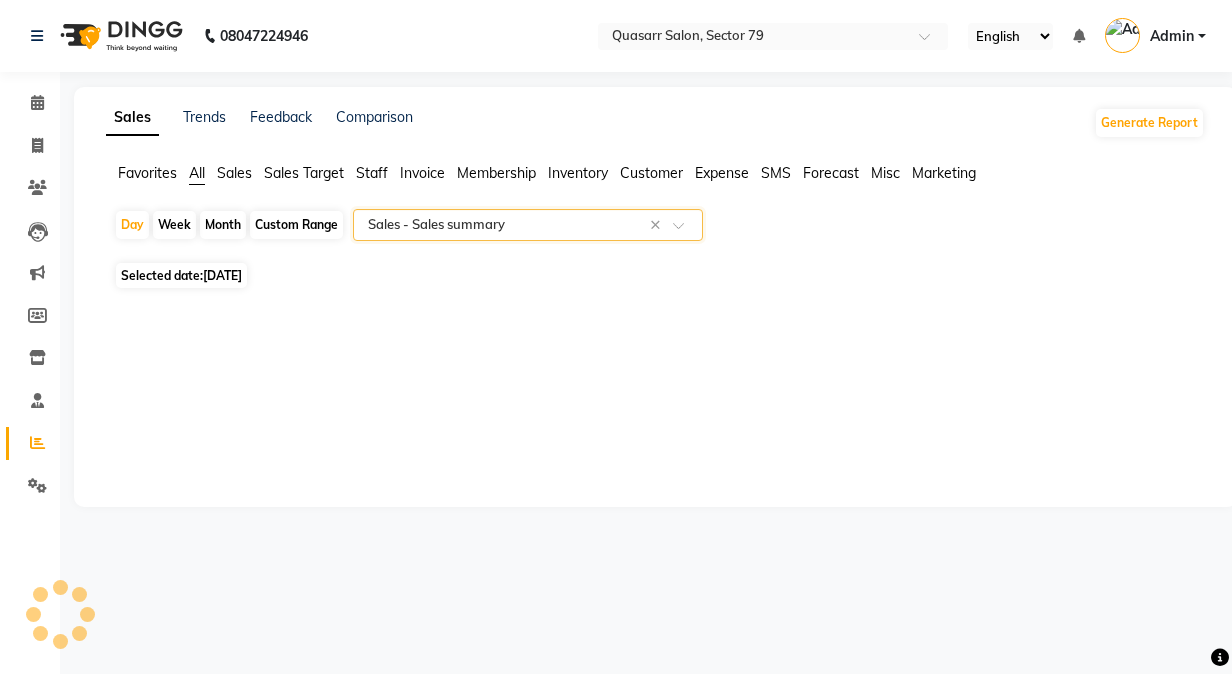 select on "full_report" 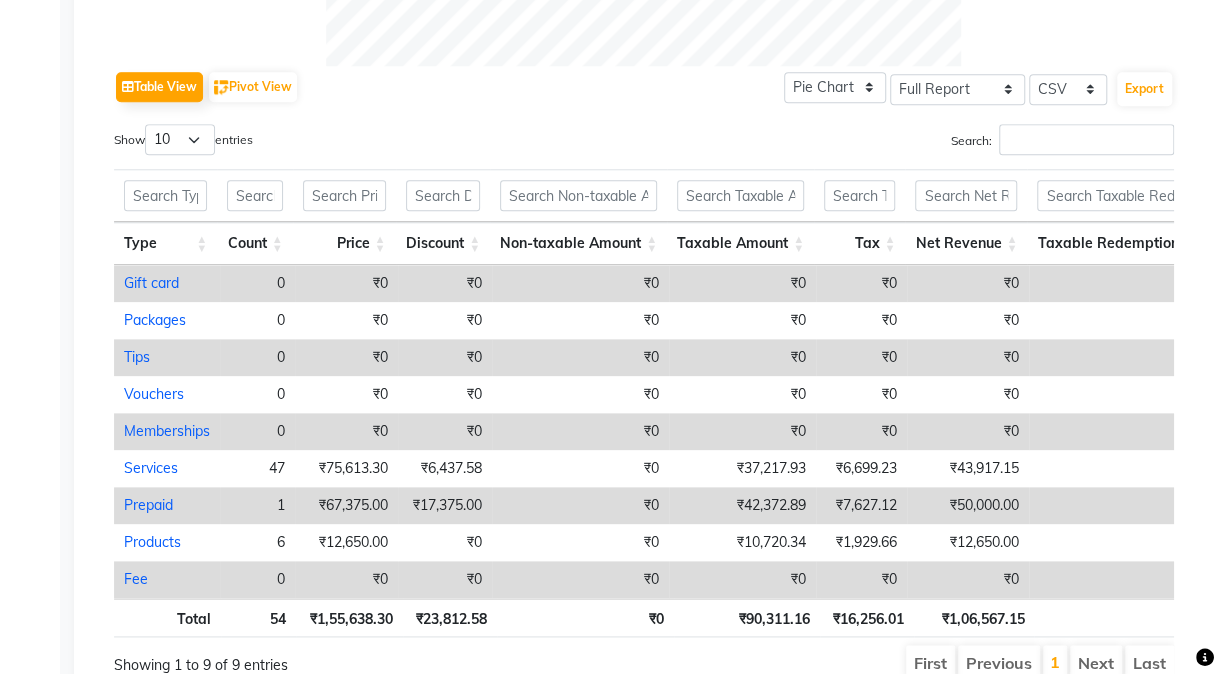 scroll, scrollTop: 0, scrollLeft: 130, axis: horizontal 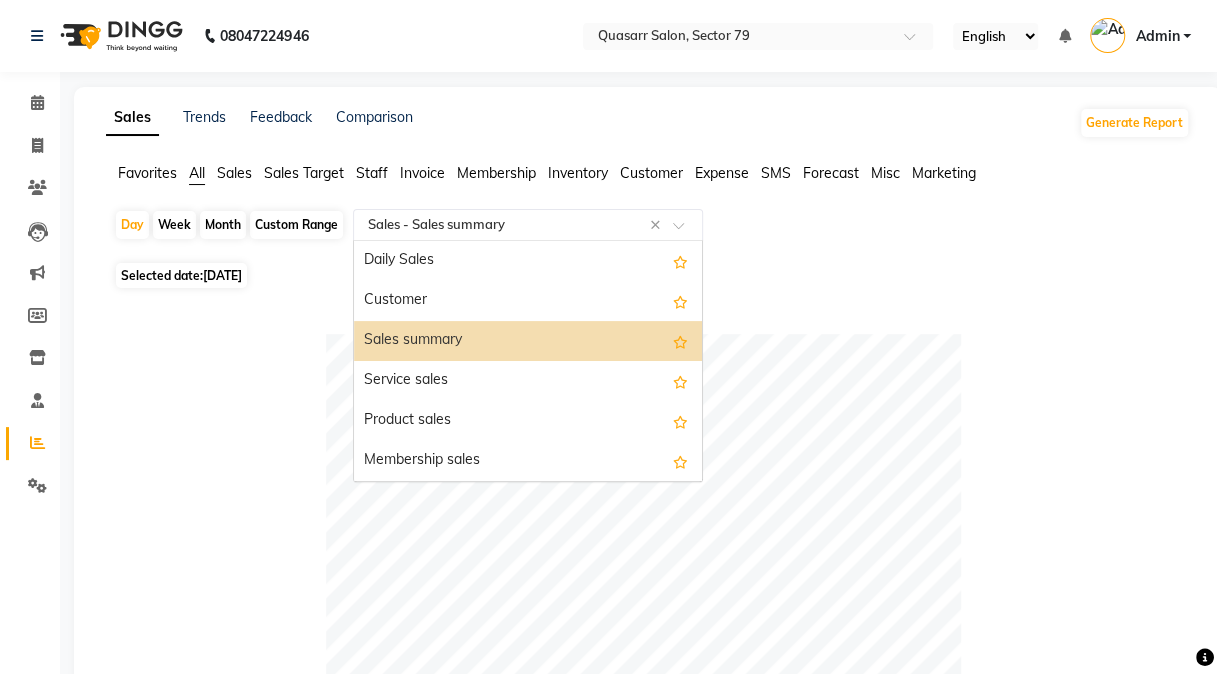 click 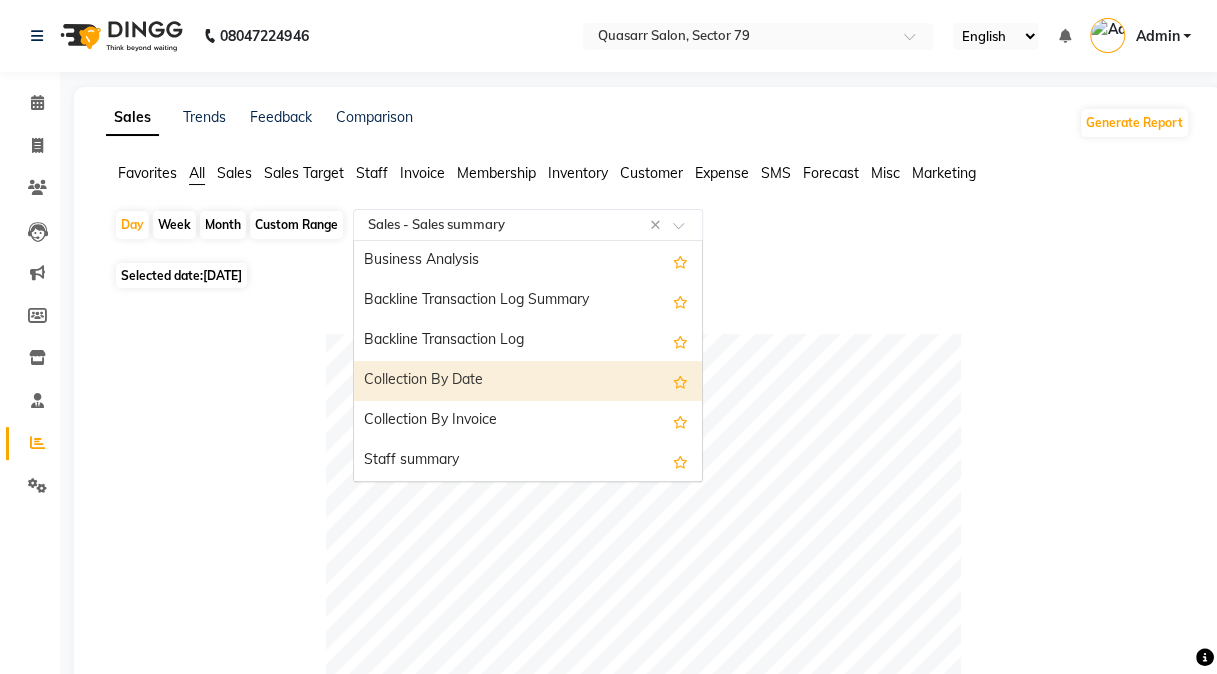 click on "Collection By Date" at bounding box center [528, 381] 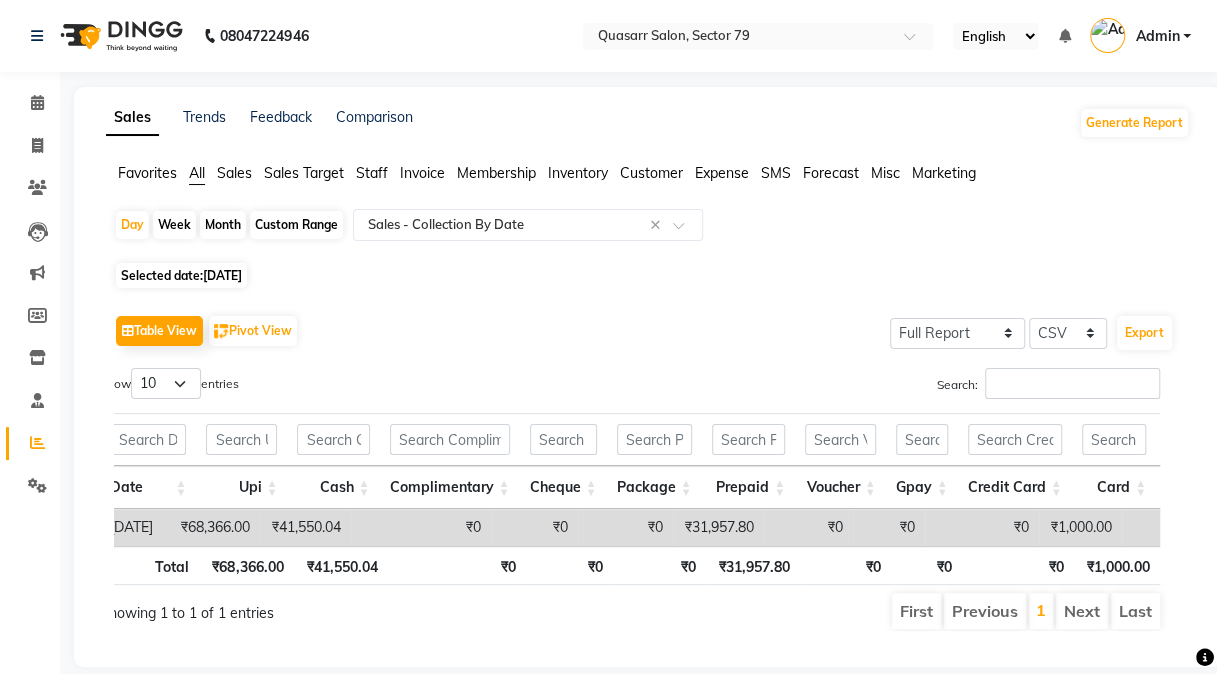 click on "First Previous 1 Next Last" at bounding box center (857, 611) 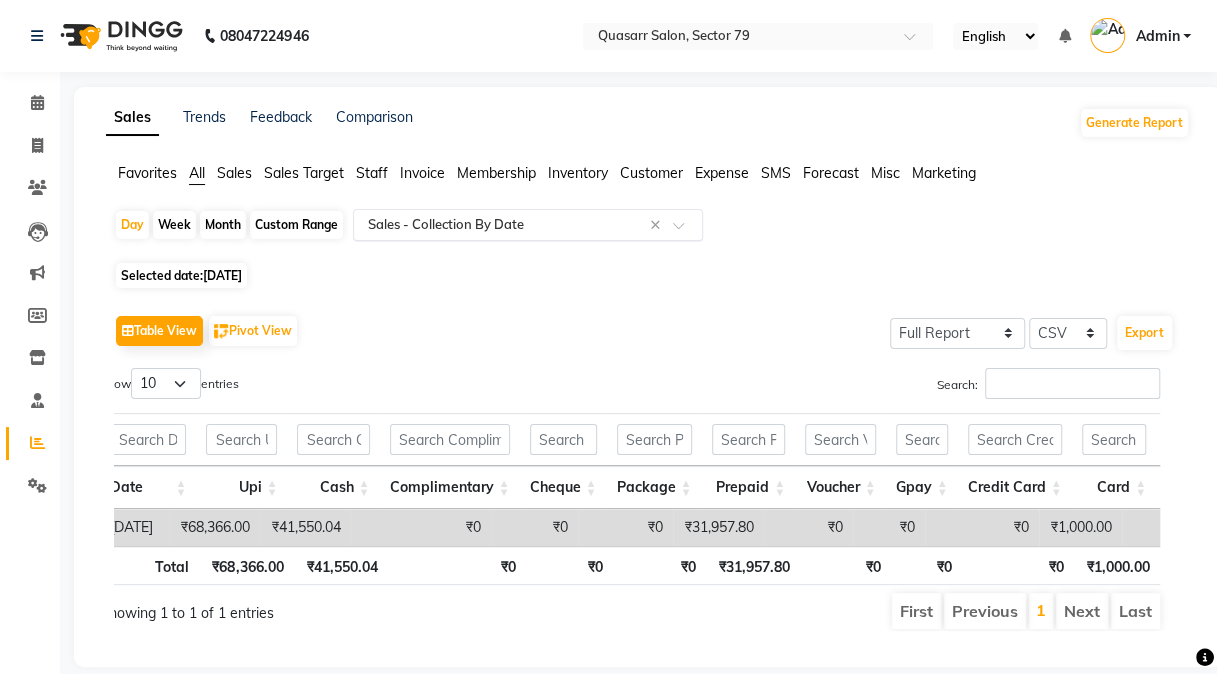click 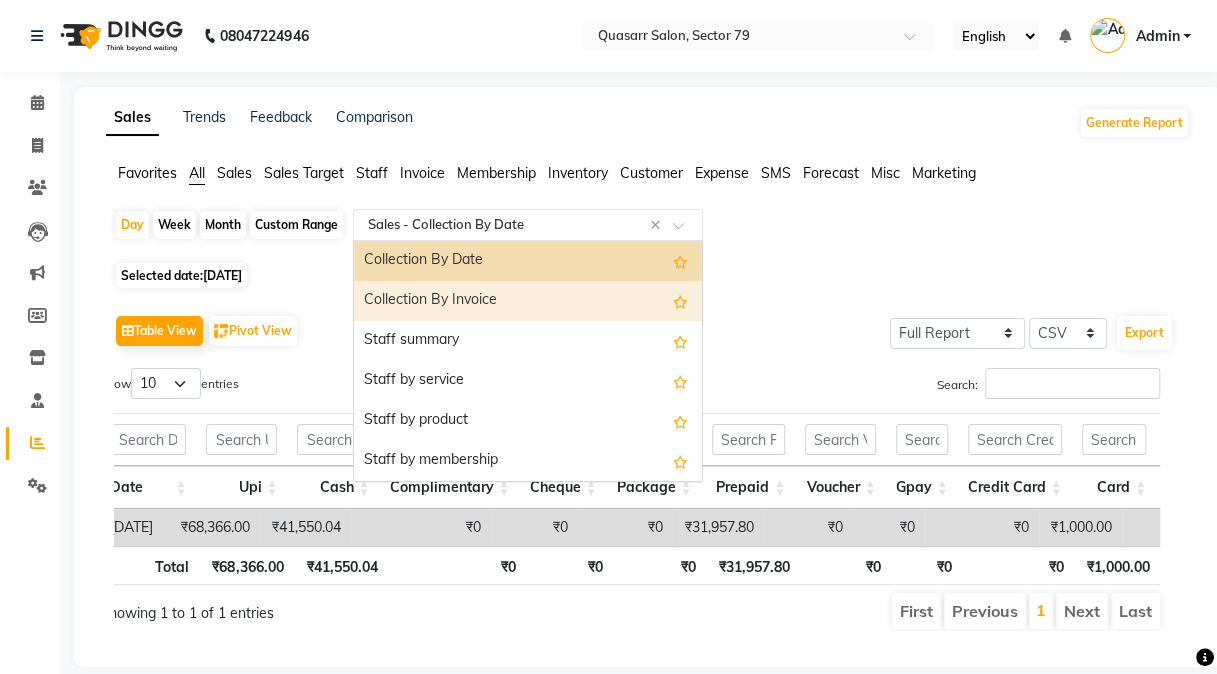 click on "Collection By Invoice" at bounding box center [528, 301] 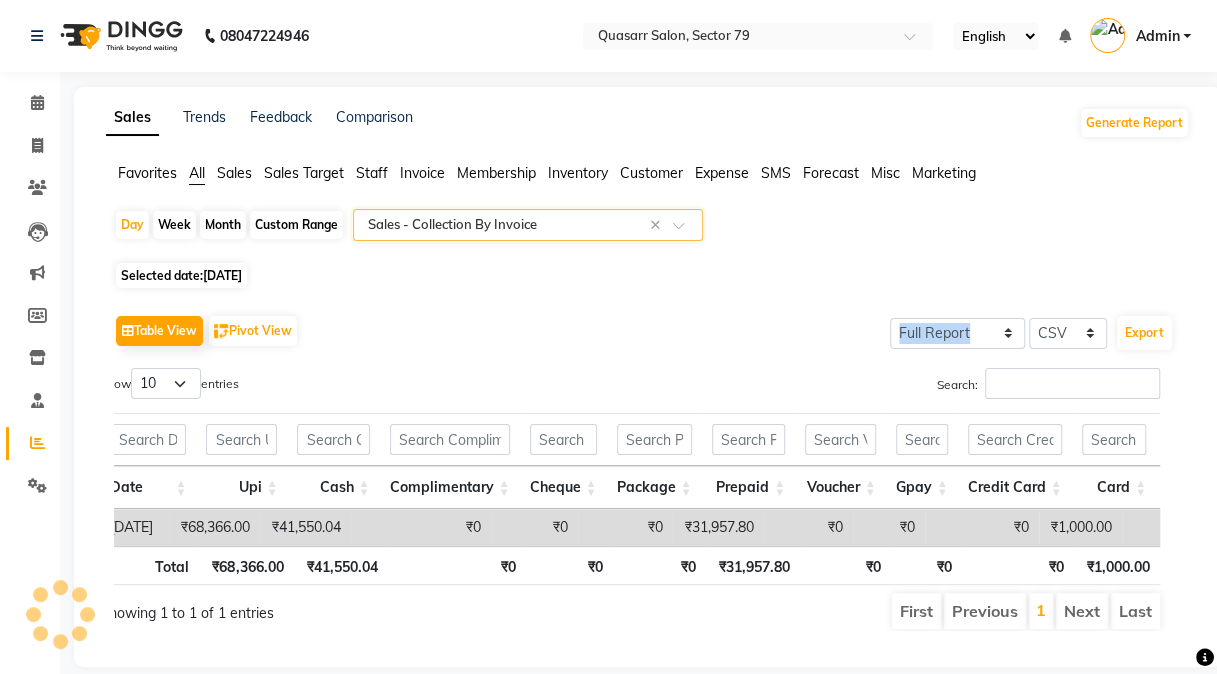 click on "Table View   Pivot View  Select Full Report Filtered Report Select CSV PDF  Export  Show  10 25 50 100  entries Search: Date Upi Cash Complimentary Cheque Package Prepaid Voucher Gpay Credit Card Card Total Redemption Total Collection Total Refund Date Upi Cash Complimentary Cheque Package Prepaid Voucher Gpay Credit Card Card Total Redemption Total Collection Total Refund Total ₹68,366.00 ₹41,550.04 ₹0 ₹0 ₹0 ₹31,957.80 ₹0 ₹0 ₹0 ₹1,000.00 ₹31,957.80 ₹1,10,916.04 ₹0 2025-07-04 ₹68,366.00 ₹41,550.04 ₹0 ₹0 ₹0 ₹31,957.80 ₹0 ₹0 ₹0 ₹1,000.00 ₹31,957.80 ₹1,10,916.04 ₹0 Total ₹68,366.00 ₹41,550.04 ₹0 ₹0 ₹0 ₹31,957.80 ₹0 ₹0 ₹0 ₹1,000.00 ₹31,957.80 ₹1,10,916.04 ₹0 Showing 1 to 1 of 1 entries First Previous 1 Next Last" 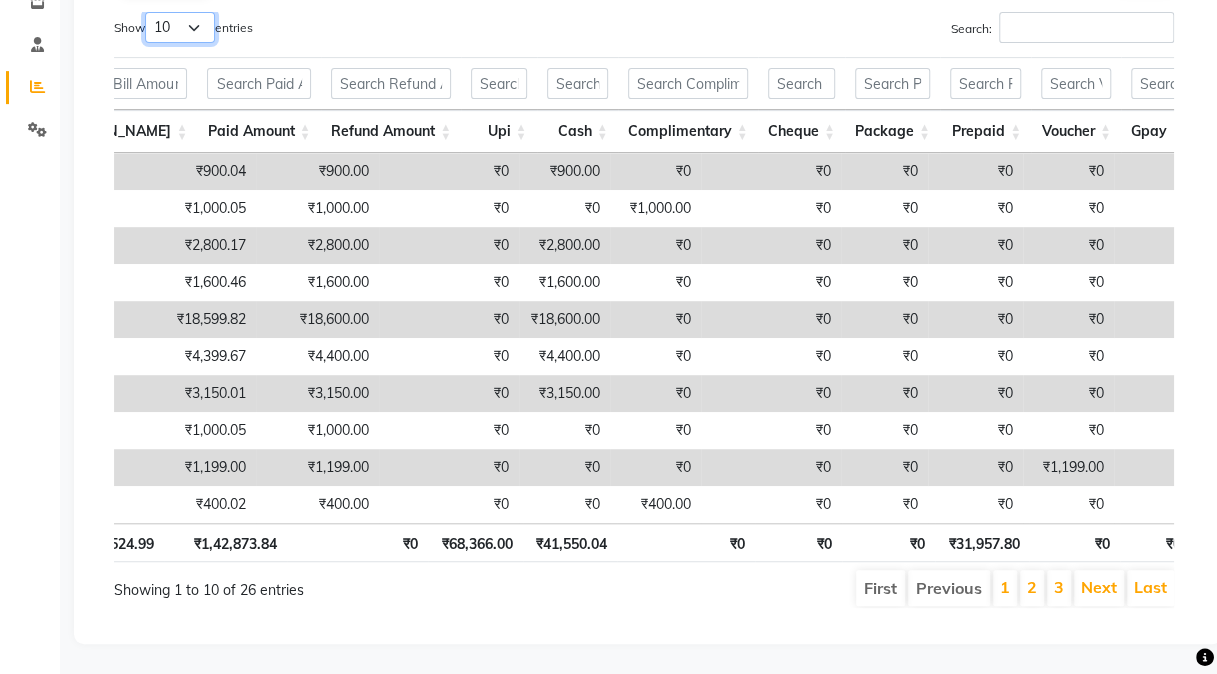 click on "10 25 50 100" at bounding box center [180, 27] 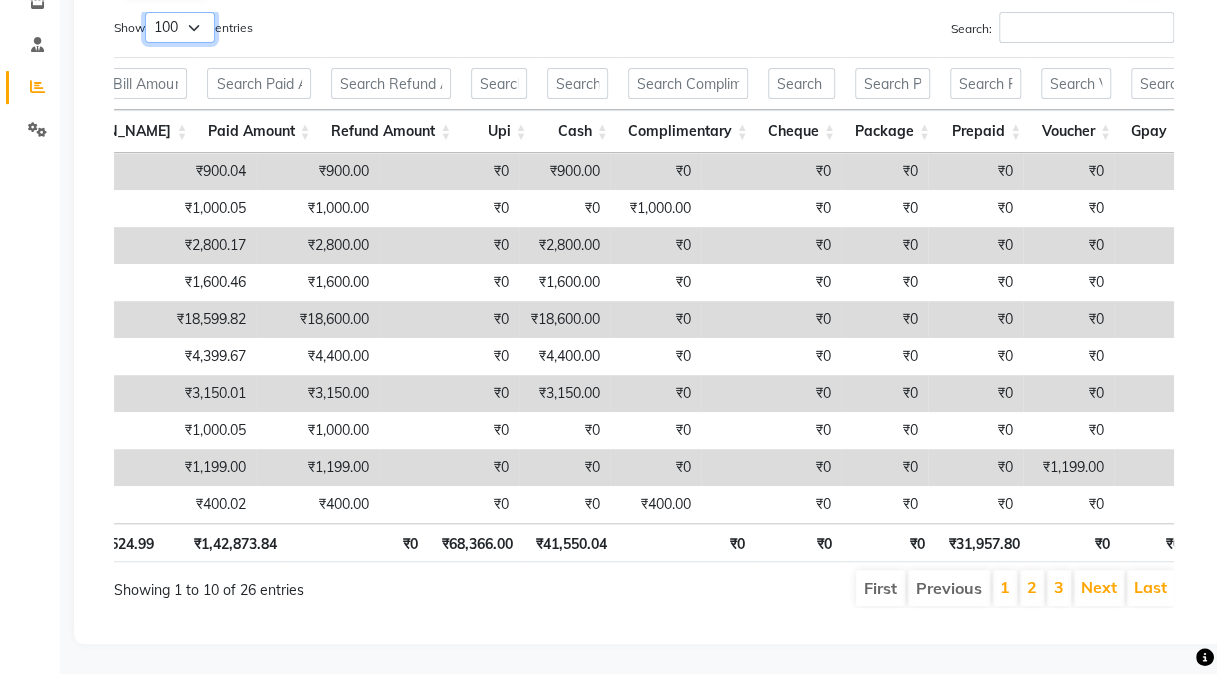 click on "10 25 50 100" at bounding box center [180, 27] 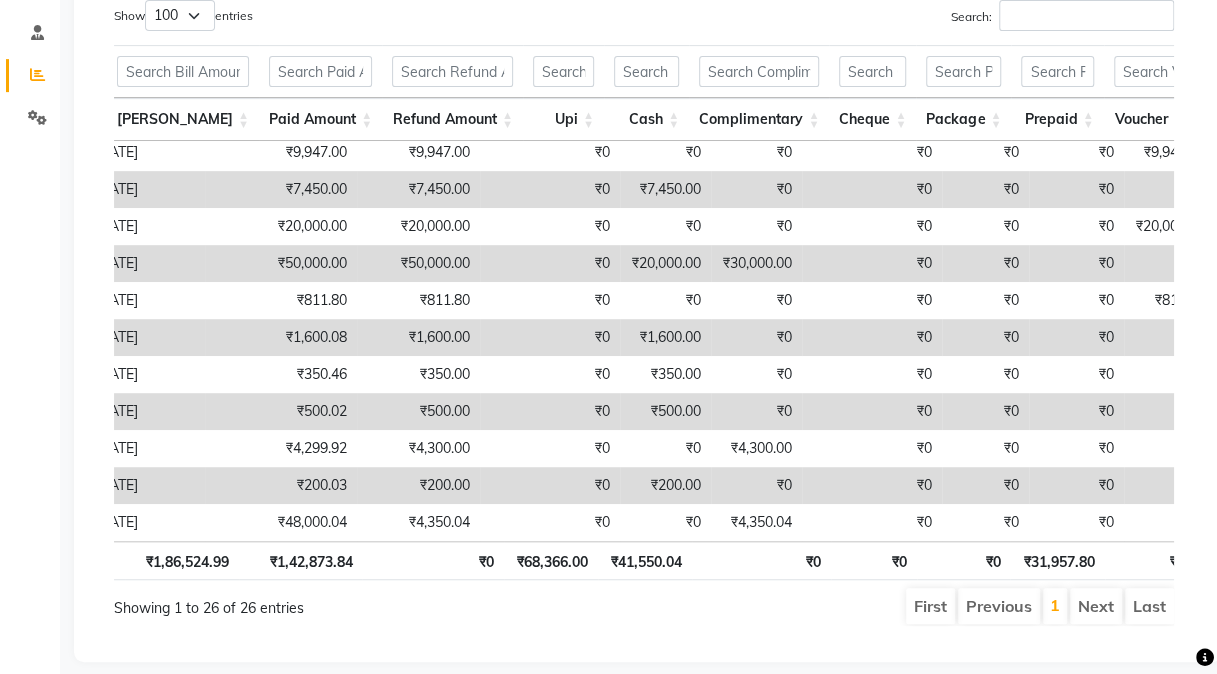 click on "Sales Trends Feedback Comparison Generate Report Favorites All Sales Sales Target Staff Invoice Membership Inventory Customer Expense SMS Forecast Misc Marketing  Day   Week   Month   Custom Range  Select Report Type × Sales -  Collection By Invoice × Selected date:  04-07-2025   Table View   Pivot View  Select Full Report Filtered Report Select CSV PDF  Export  Show  10 25 50 100  entries Search: Sr No Payment Date Time Customer Invoice Number Invoice Date Bill Amount Paid Amount Refund Amount Upi Cash Complimentary Cheque Package Prepaid Voucher Gpay Credit Card Card Total Redemption Total Collection (Exc. Refund) Total Collection Sr No Payment Date Time Customer Invoice Number Invoice Date Bill Amount Paid Amount Refund Amount Upi Cash Complimentary Cheque Package Prepaid Voucher Gpay Credit Card Card Total Redemption Total Collection (Exc. Refund) Total Collection Total ₹1,86,524.99 ₹1,42,873.84 ₹0 ₹68,366.00 ₹41,550.04 ₹0 ₹0 ₹0 ₹31,957.80 ₹0 ₹0 ₹0 ₹1,000.00 ₹31,957.80 1 2" 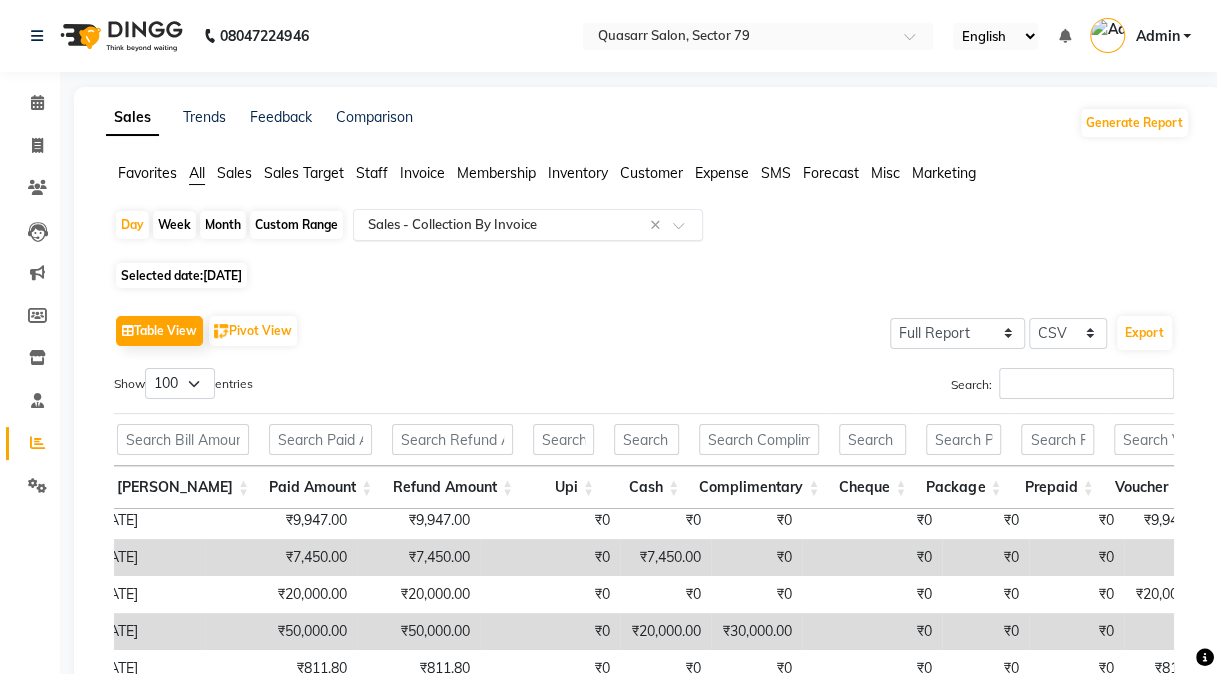 click 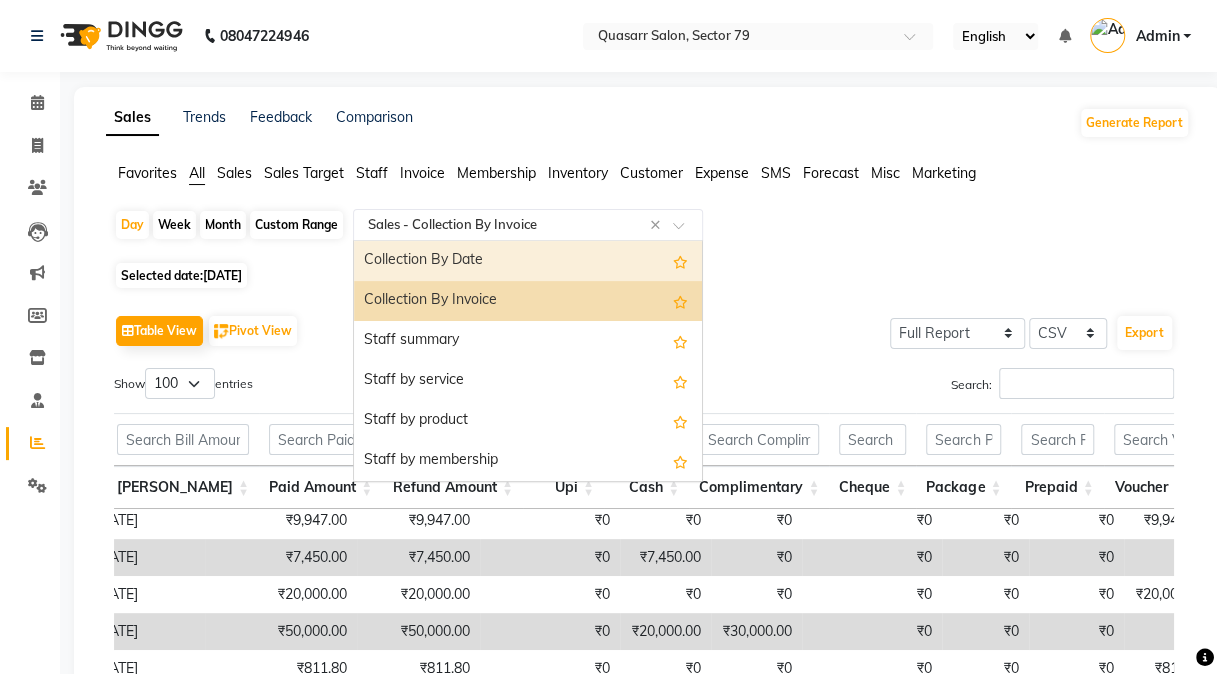 click on "Collection By Date" at bounding box center [528, 261] 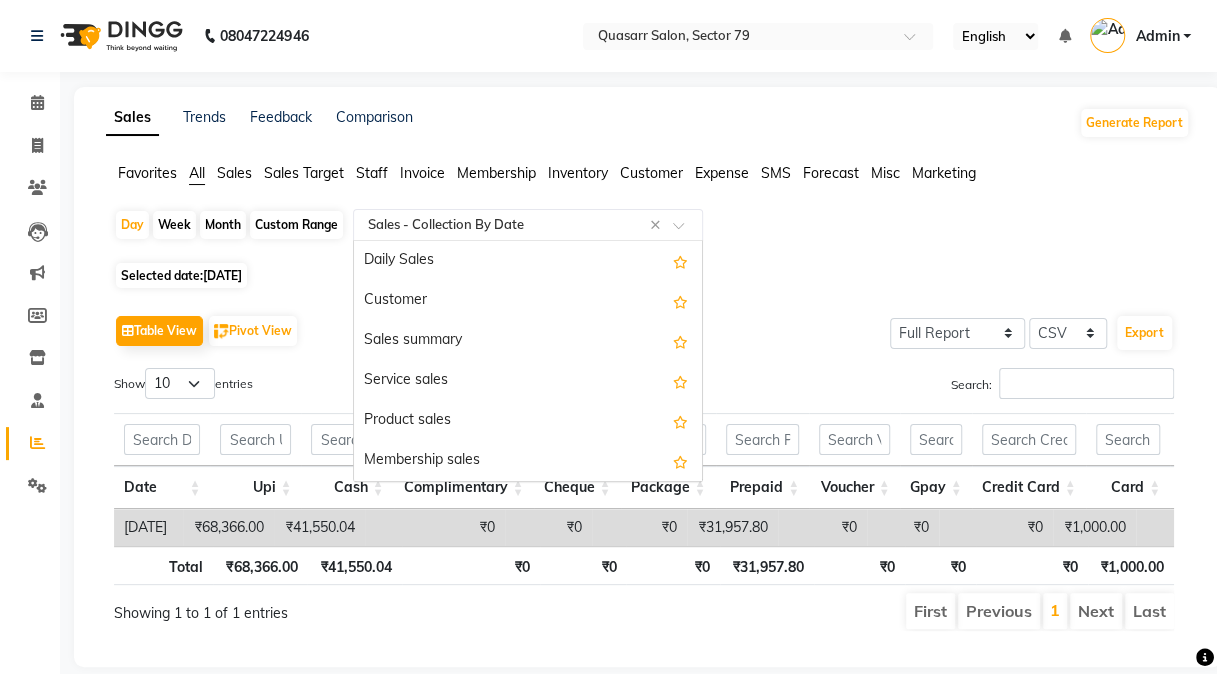 click 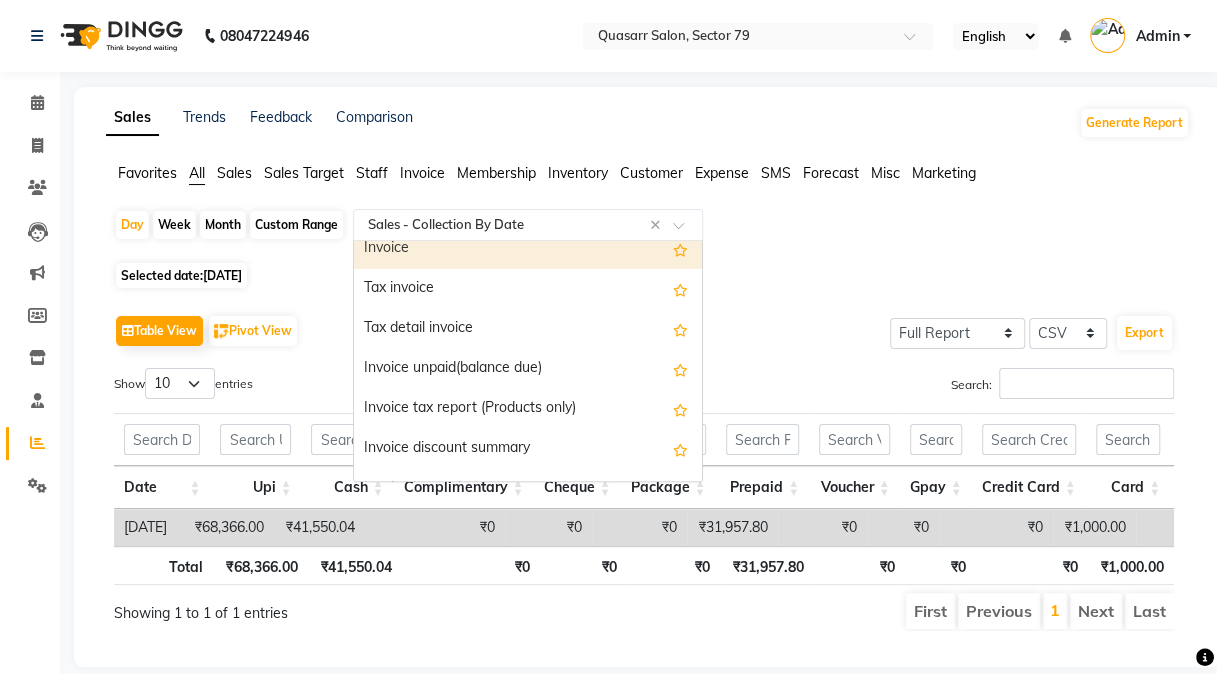 click on "Invoice" at bounding box center [528, 249] 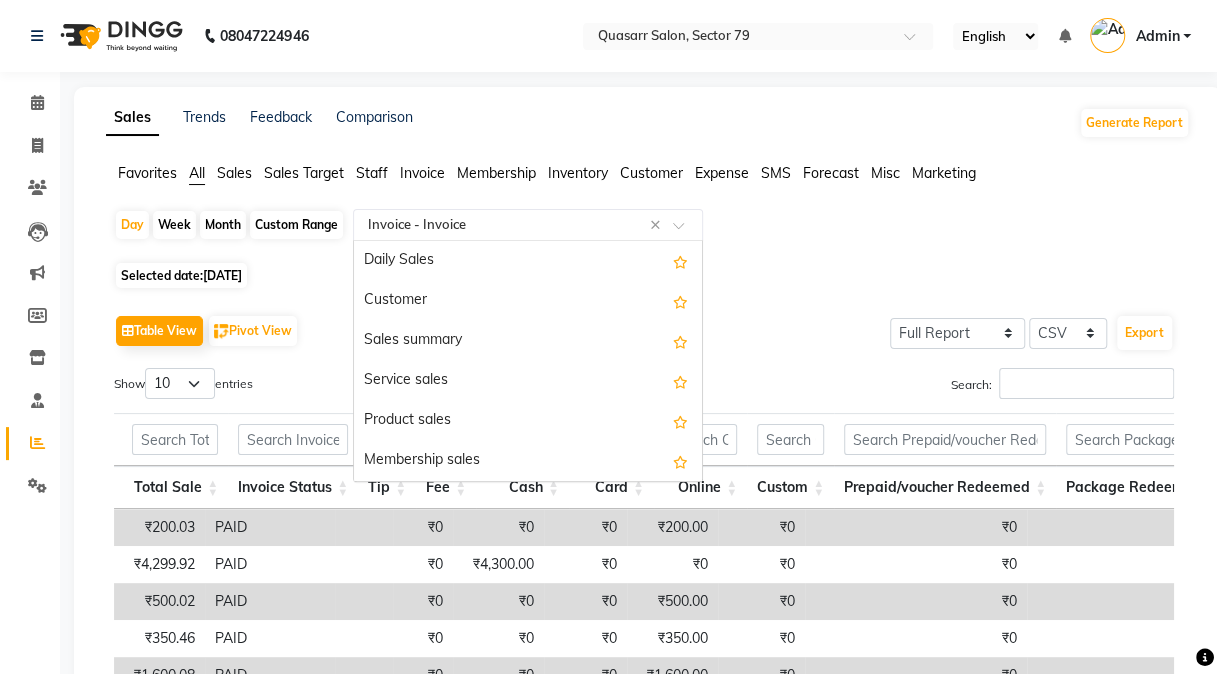 click 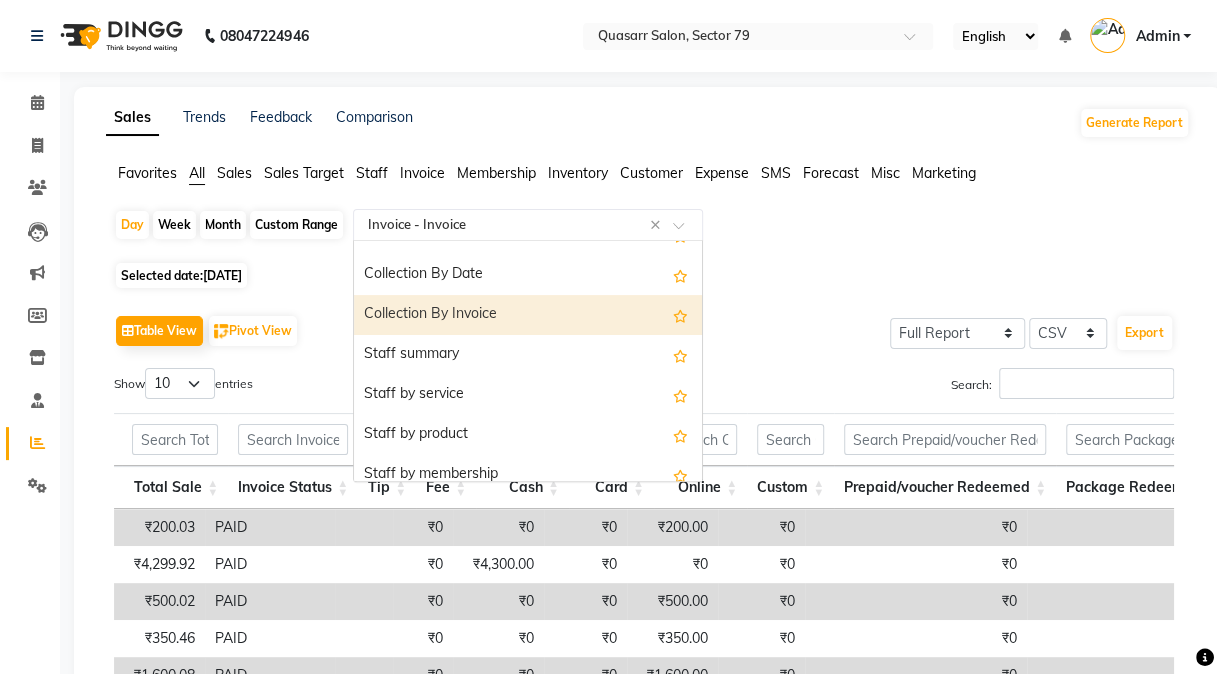 click on "Collection By Invoice" at bounding box center (528, 315) 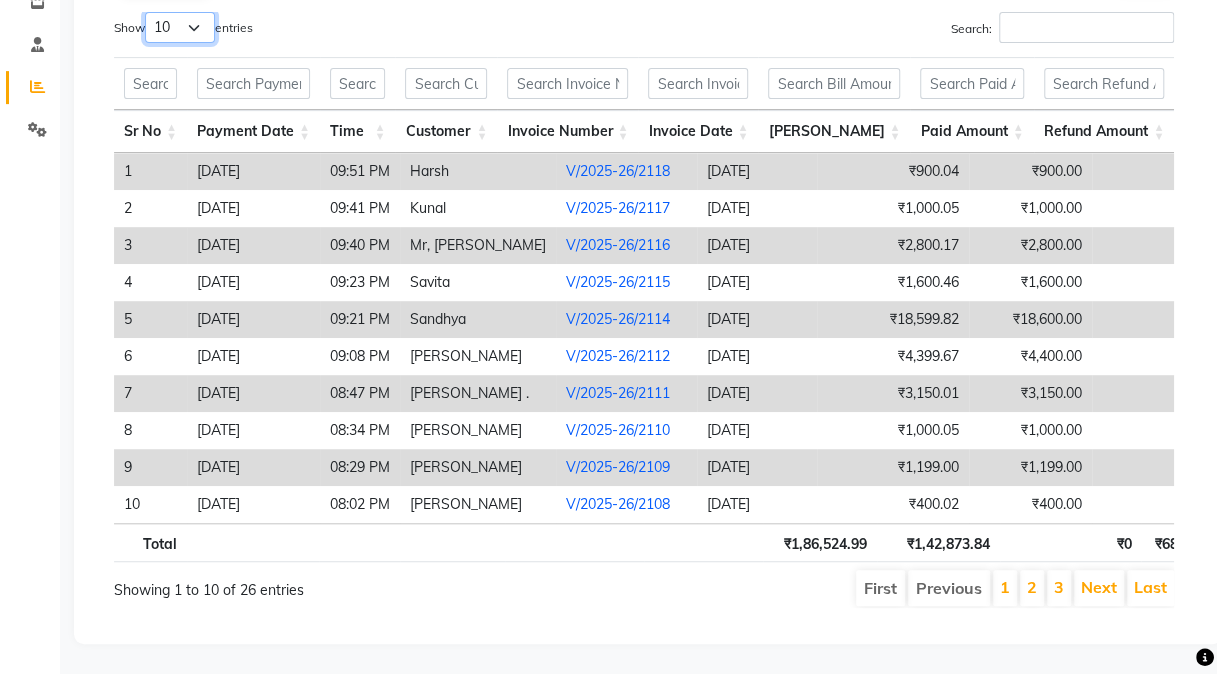 click on "10 25 50 100" at bounding box center [180, 27] 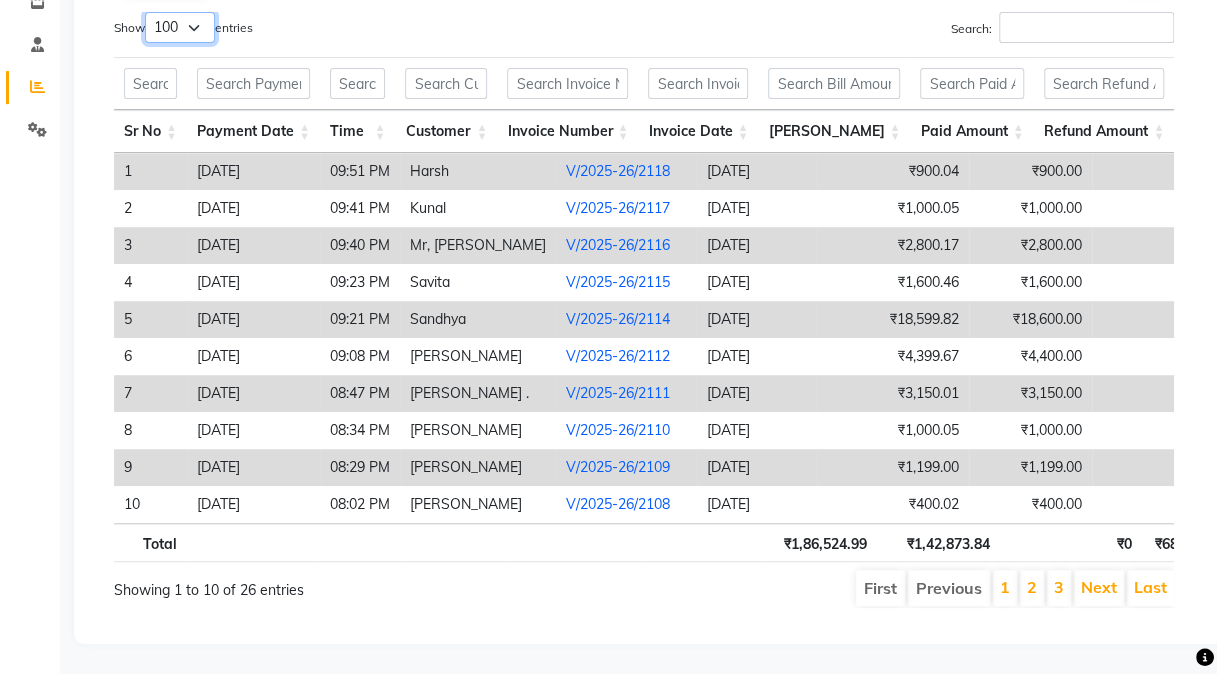 click on "10 25 50 100" at bounding box center (180, 27) 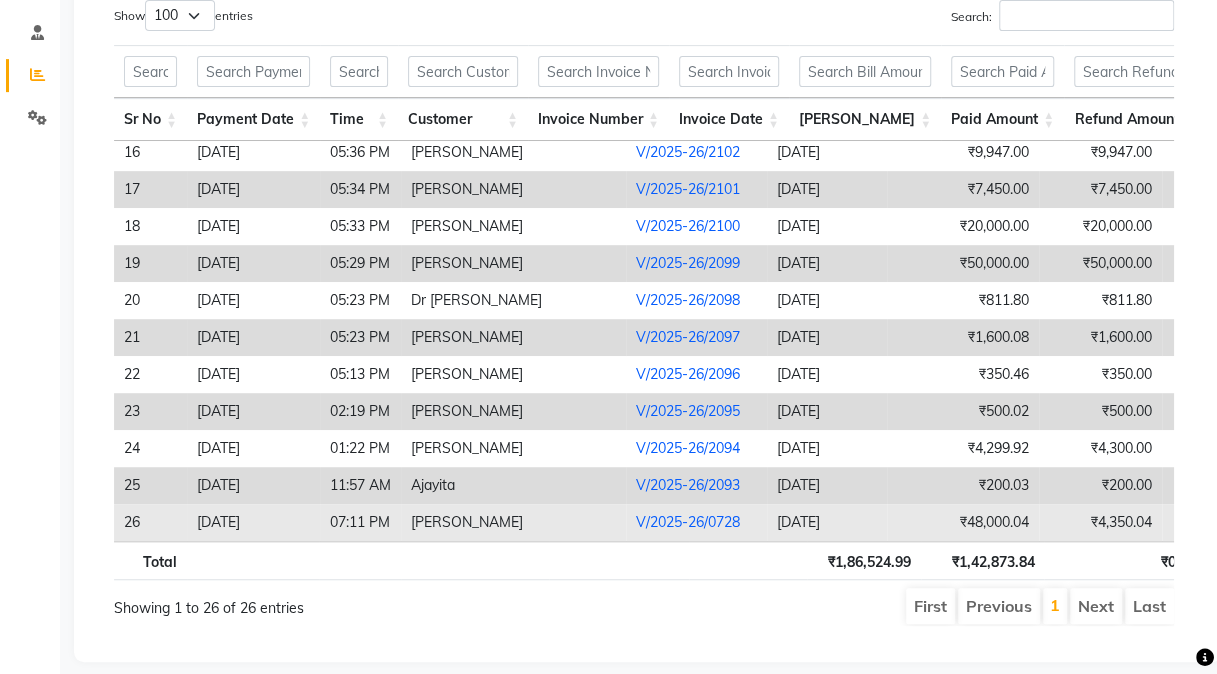 click on "V/2025-26/0728" at bounding box center (688, 522) 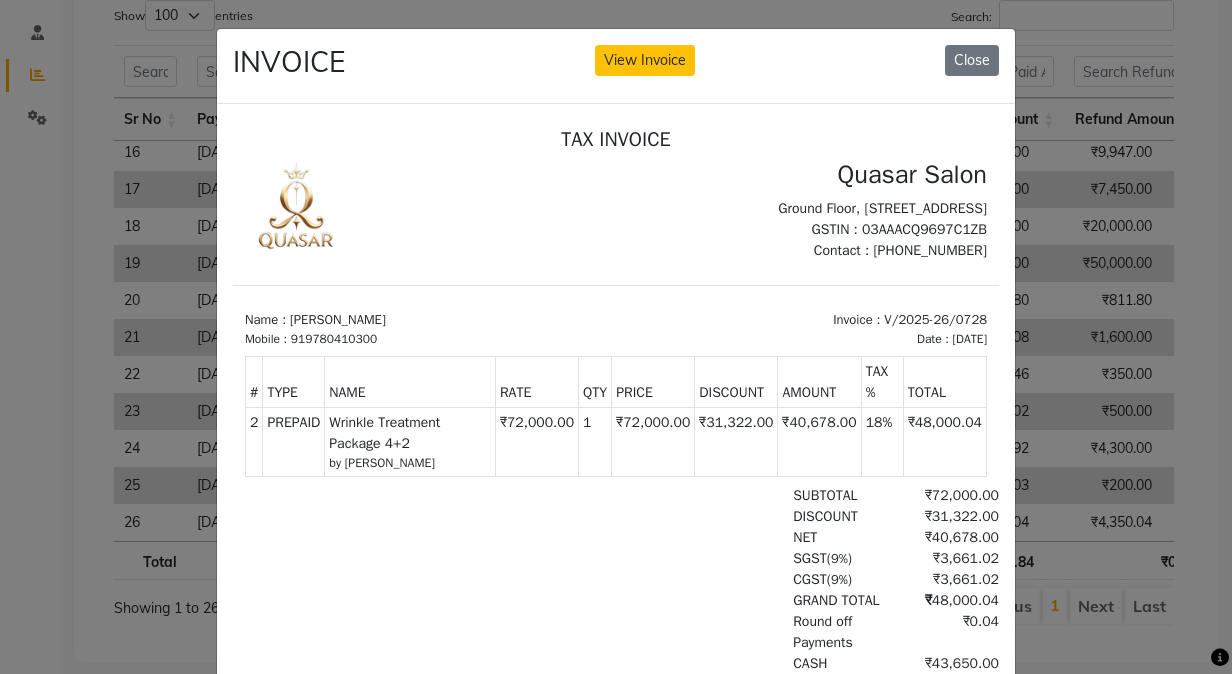 drag, startPoint x: 968, startPoint y: 191, endPoint x: 975, endPoint y: 311, distance: 120.203995 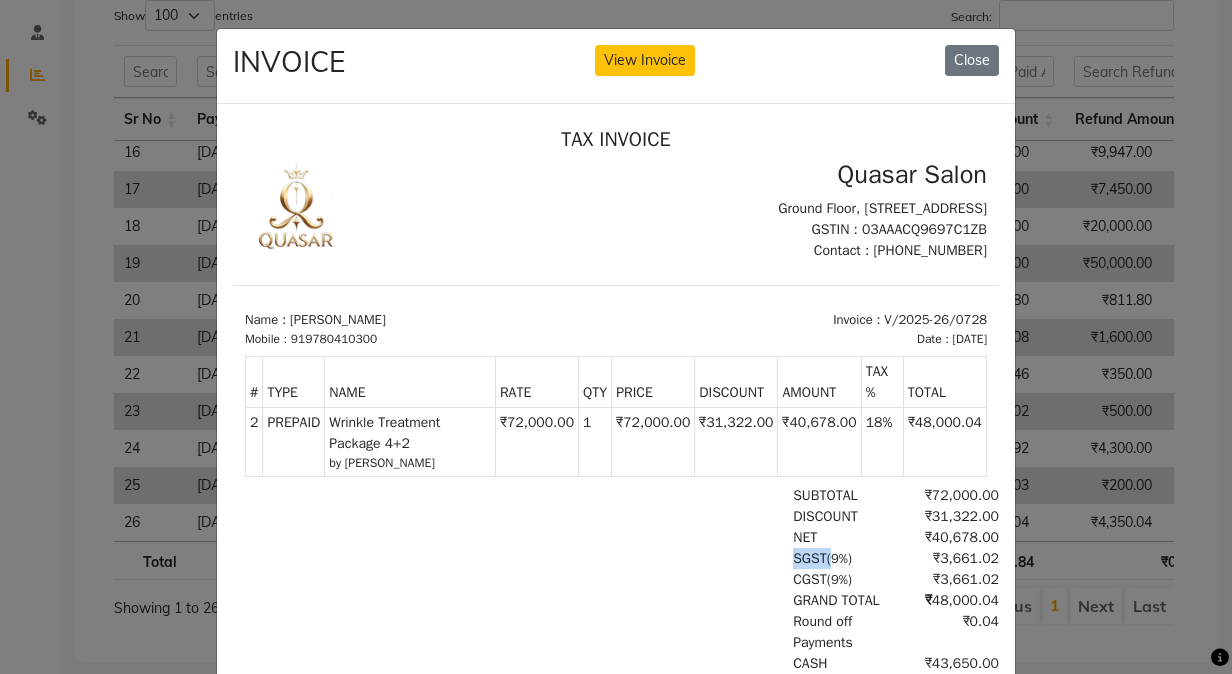 click on "SGST  ( 9% )
₹3,661.02" at bounding box center (739, 557) 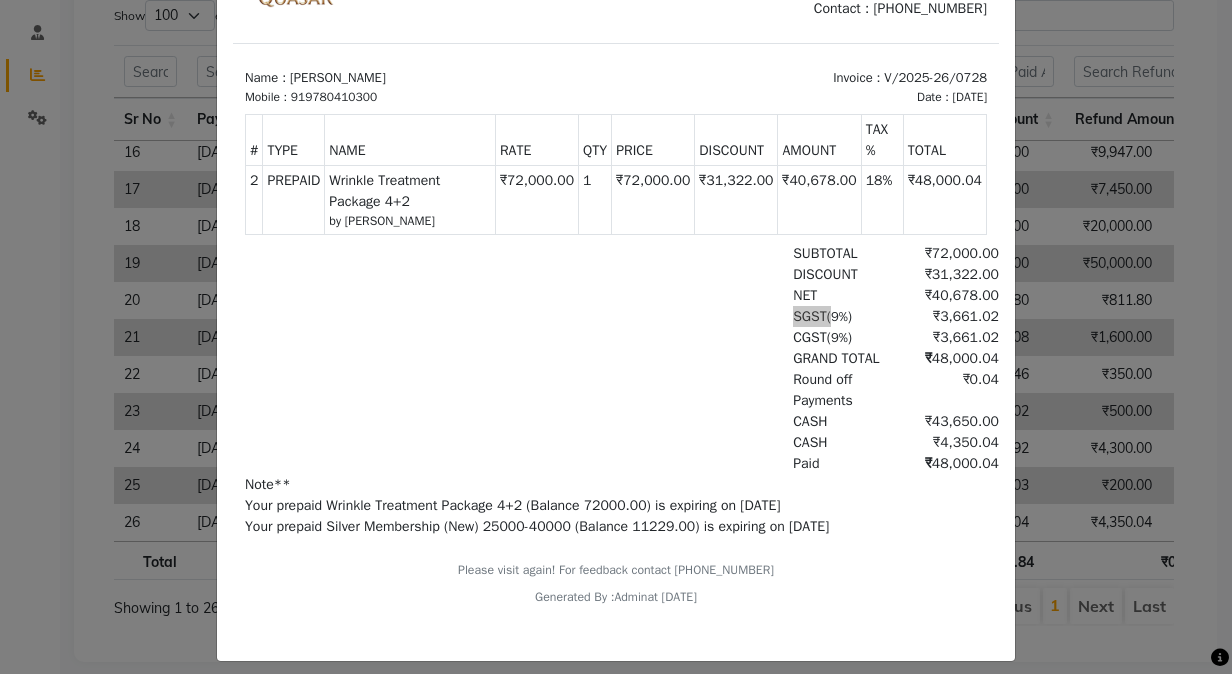 click on "INVOICE View Invoice Close" 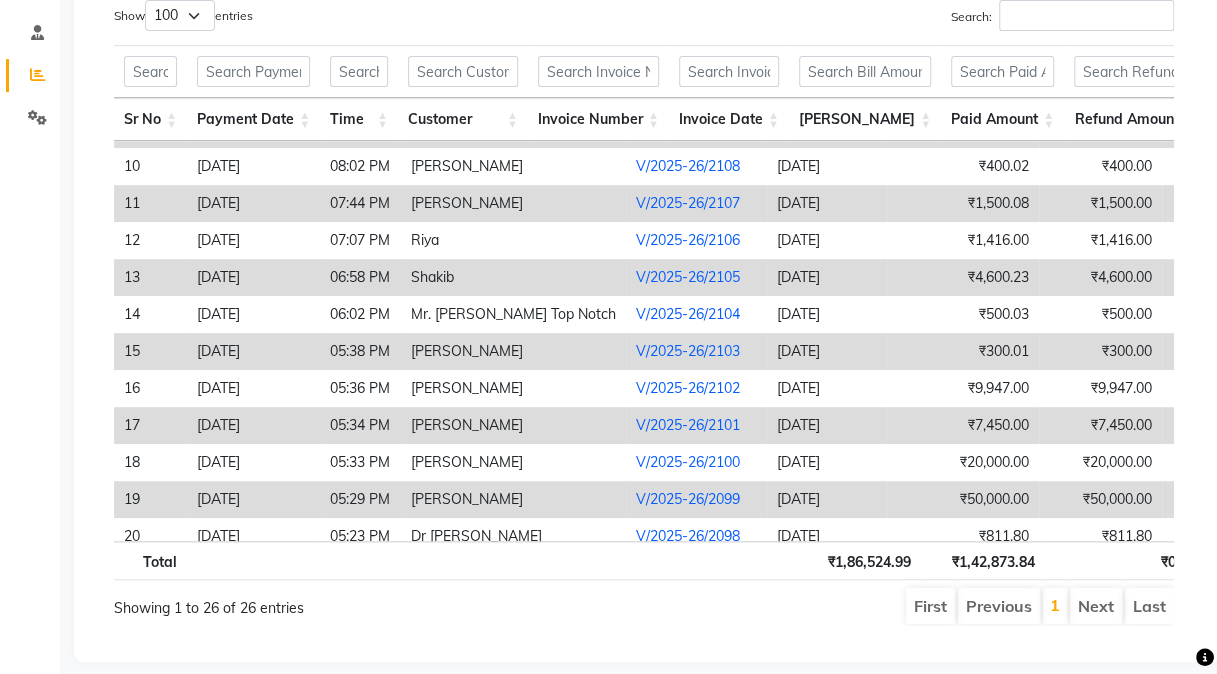 scroll, scrollTop: 330, scrollLeft: 0, axis: vertical 